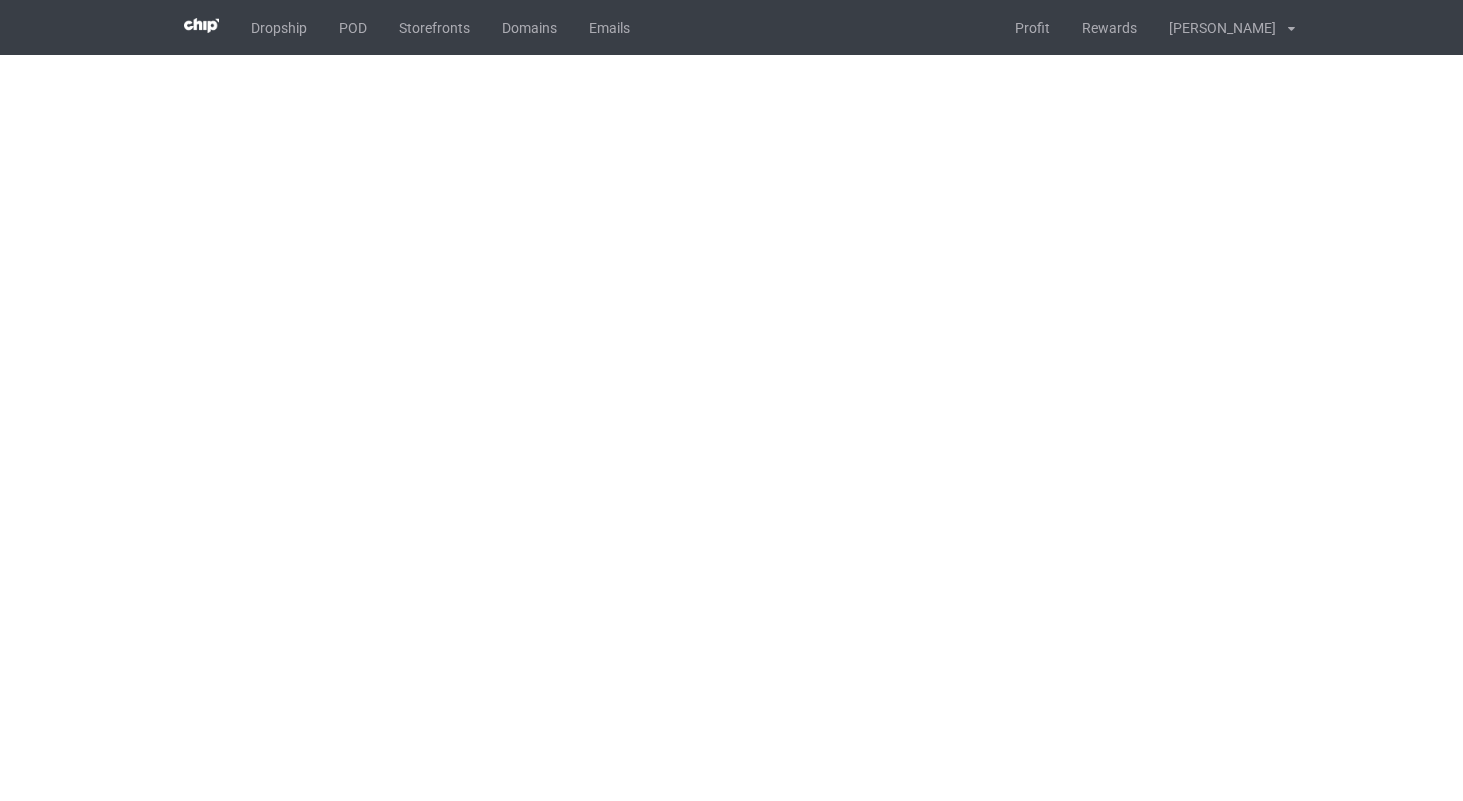 scroll, scrollTop: 0, scrollLeft: 0, axis: both 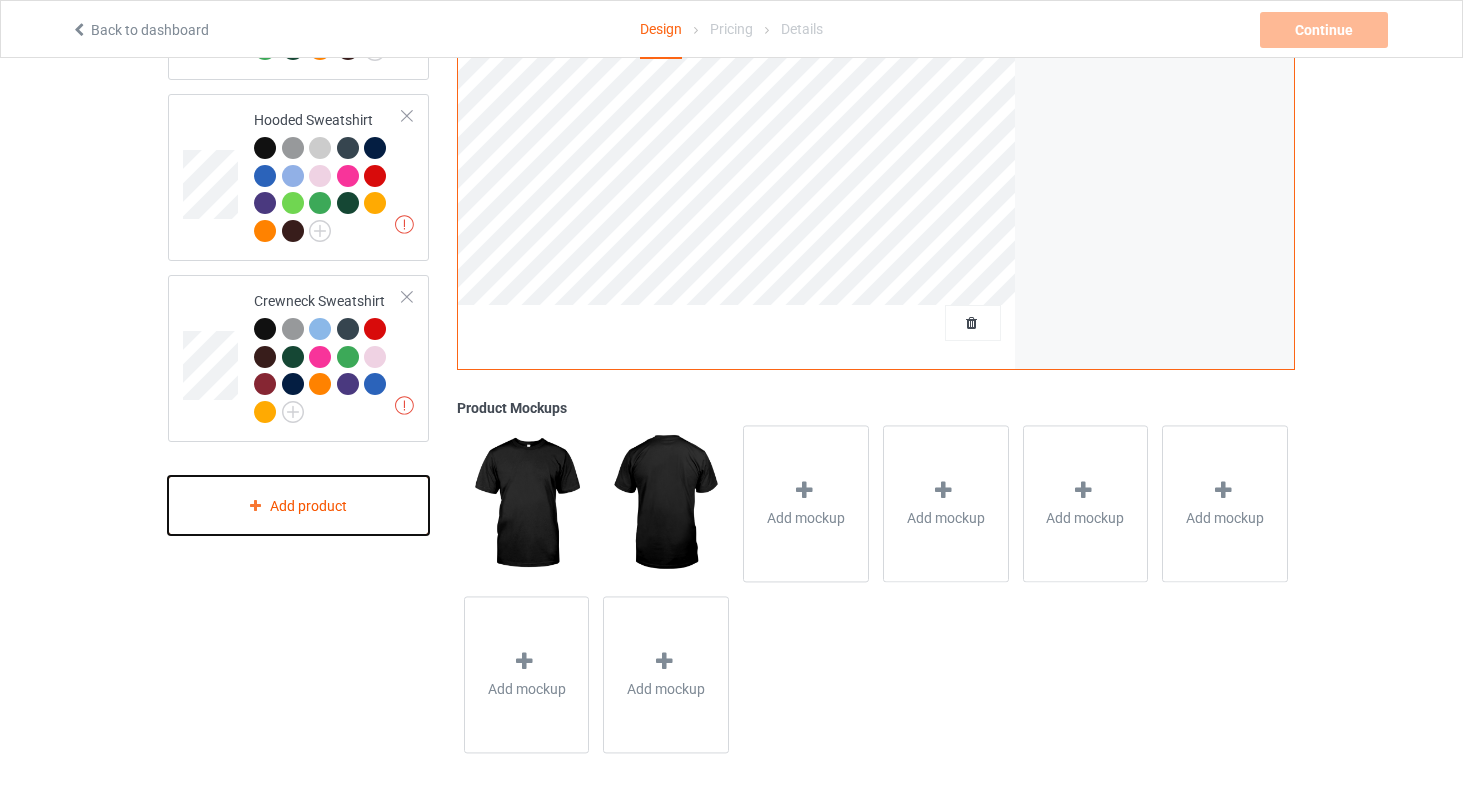 click on "Add product" at bounding box center (298, 505) 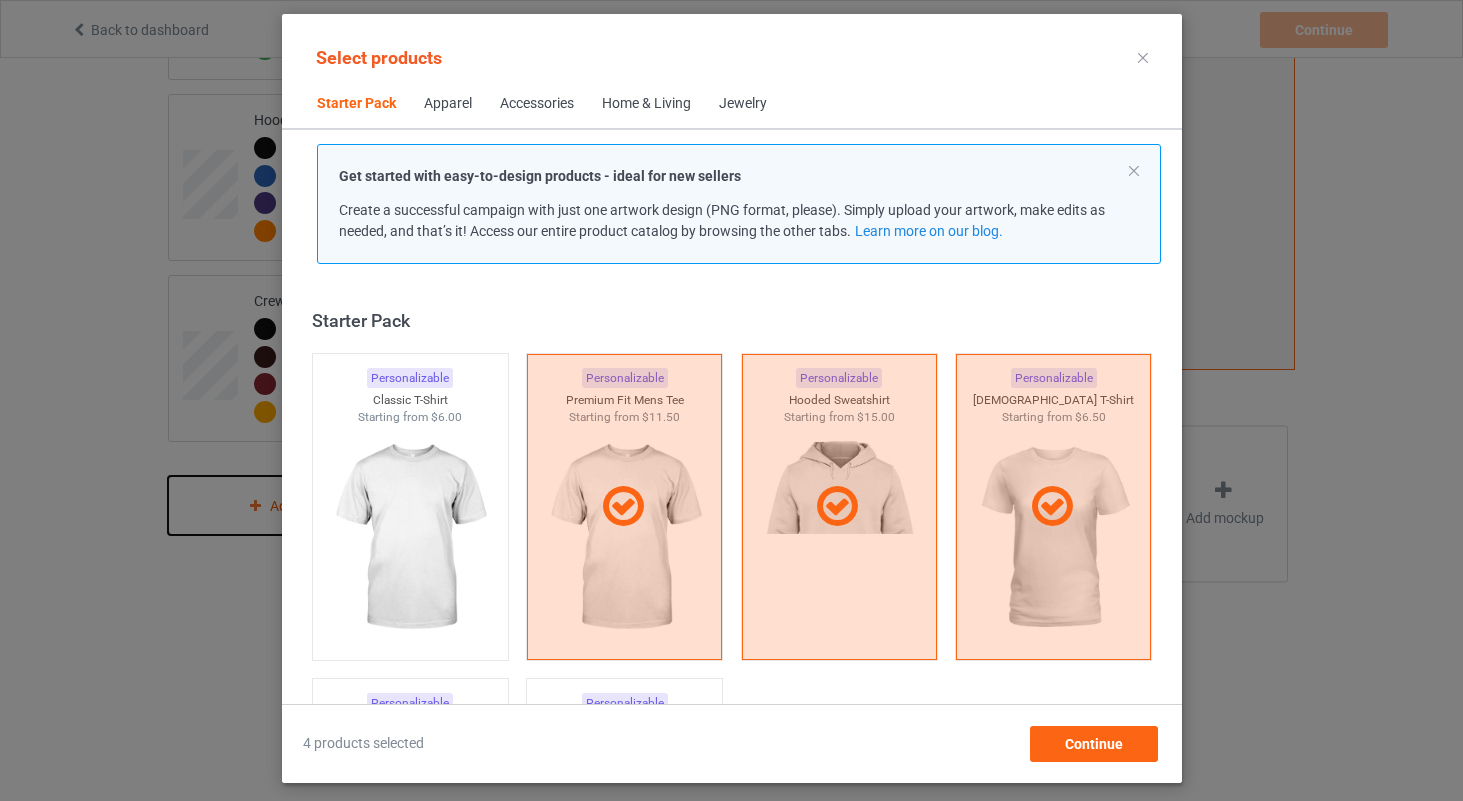 scroll, scrollTop: 25, scrollLeft: 0, axis: vertical 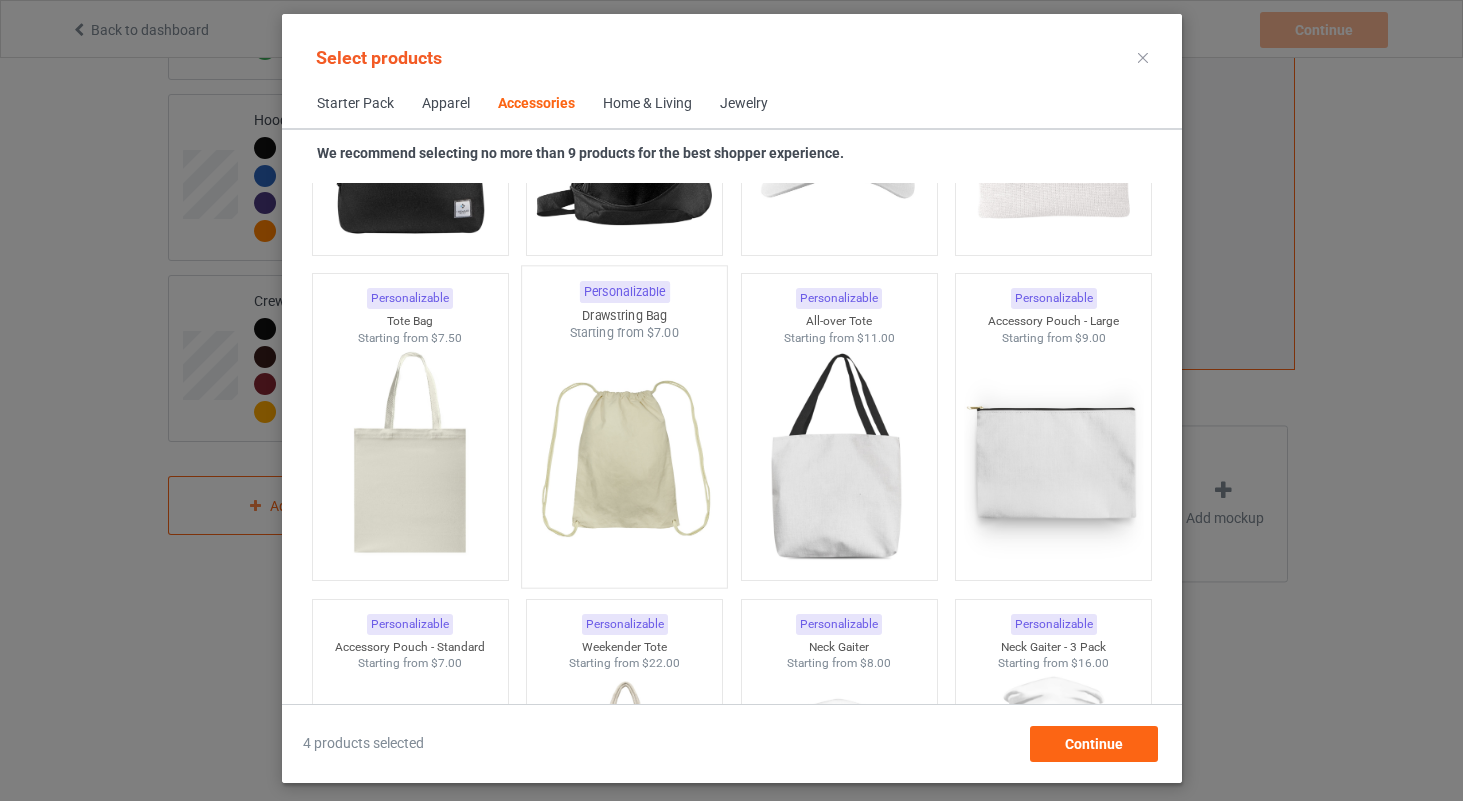 click at bounding box center (624, 459) 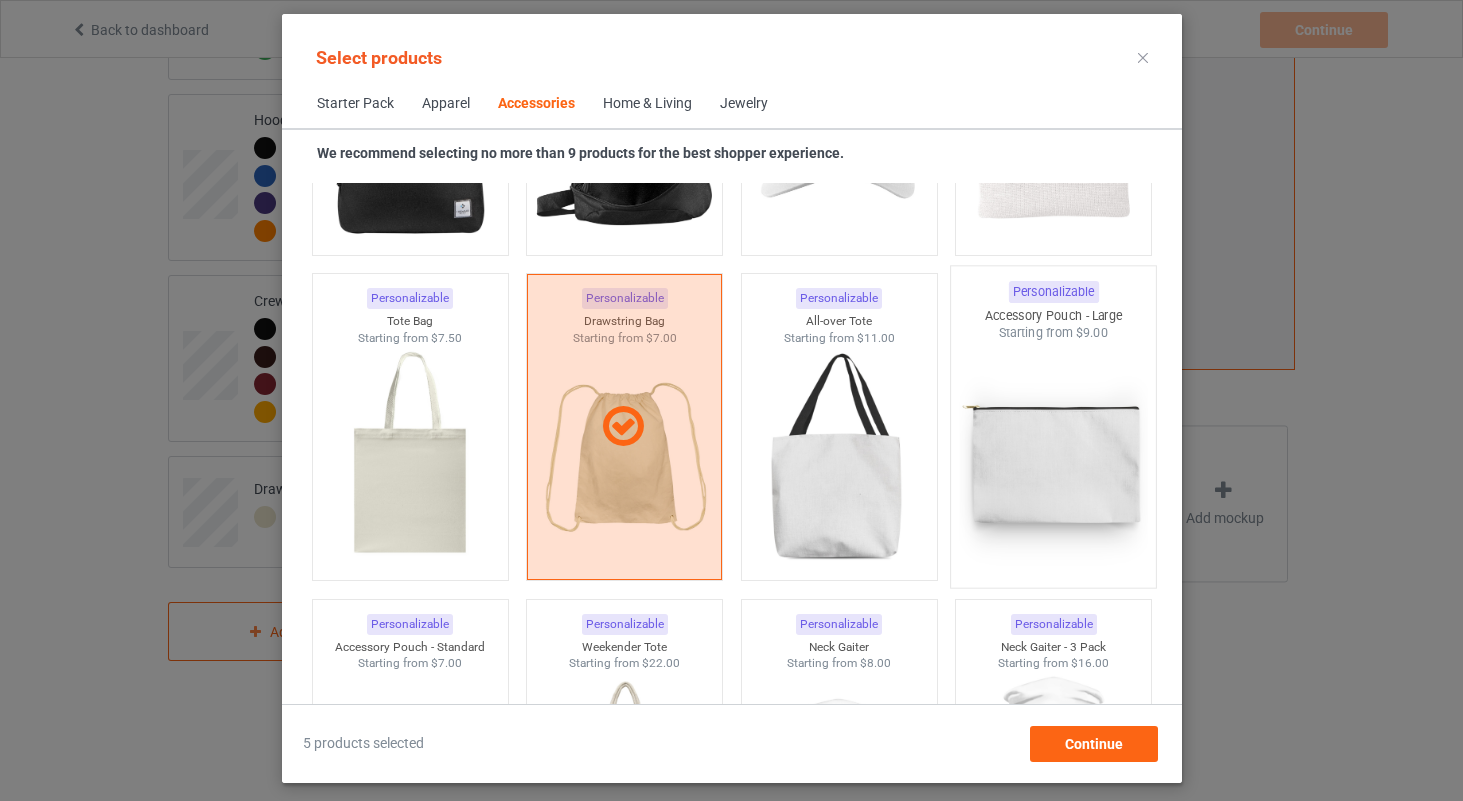 click at bounding box center [1053, 459] 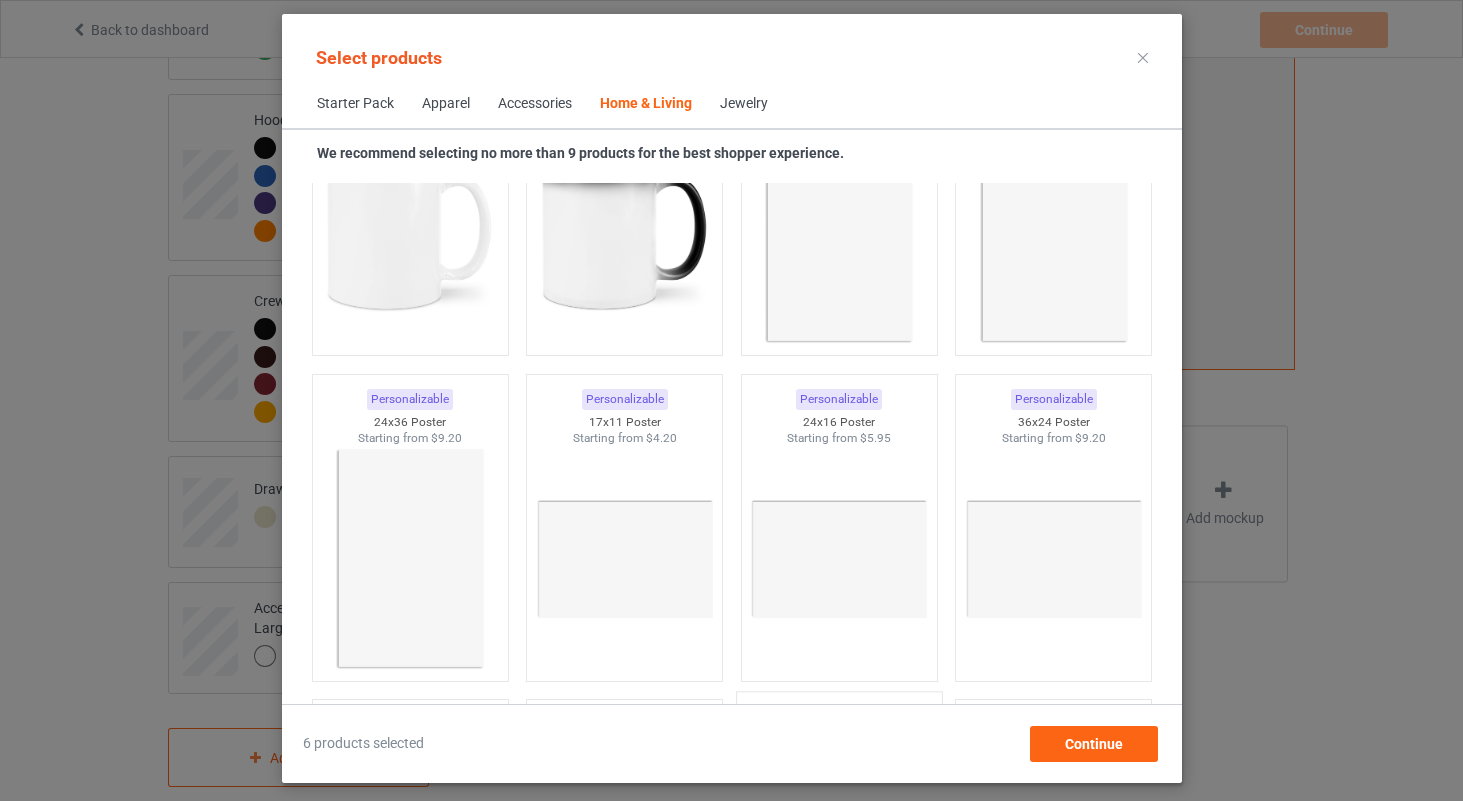 scroll, scrollTop: 9041, scrollLeft: 0, axis: vertical 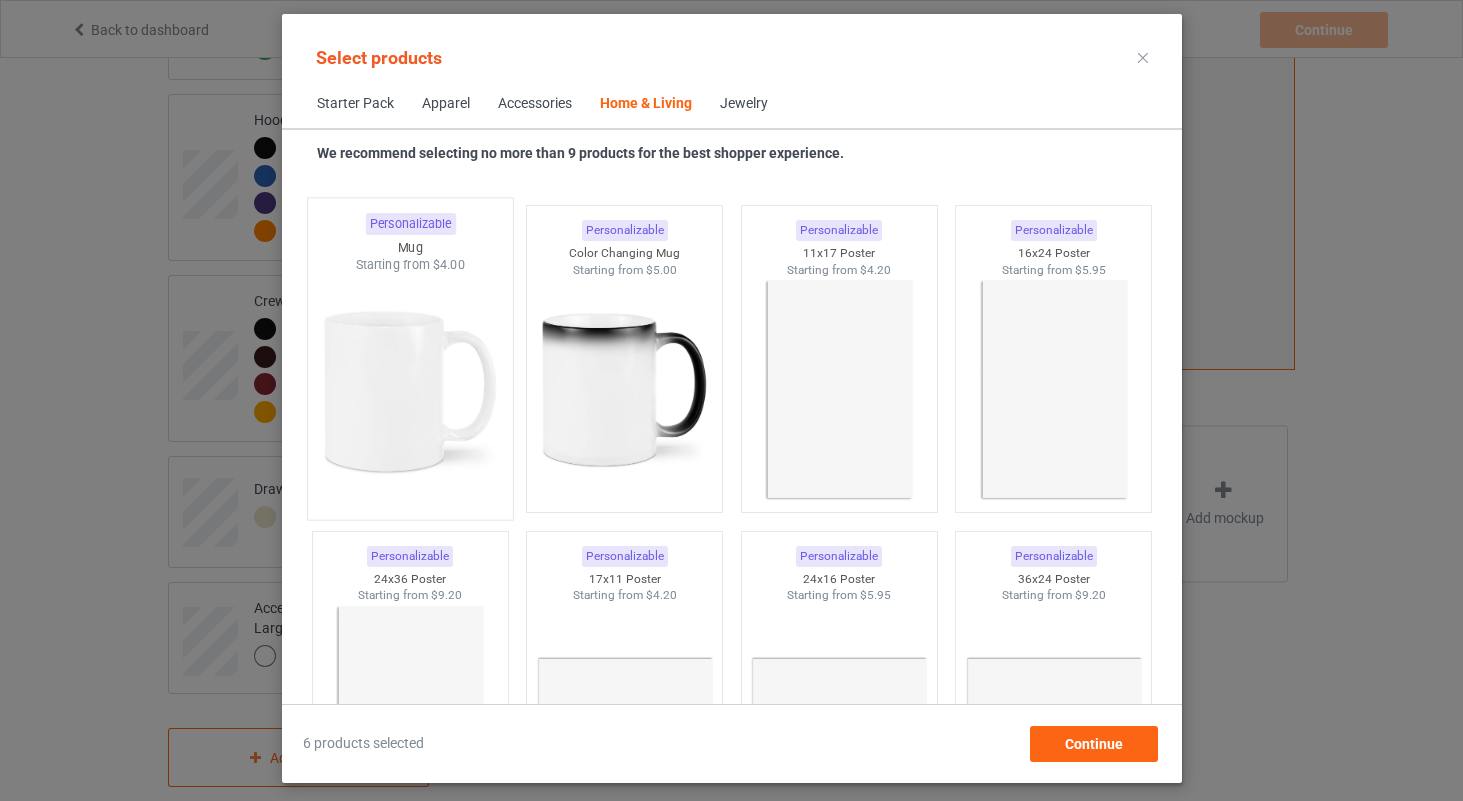 click at bounding box center [410, 391] 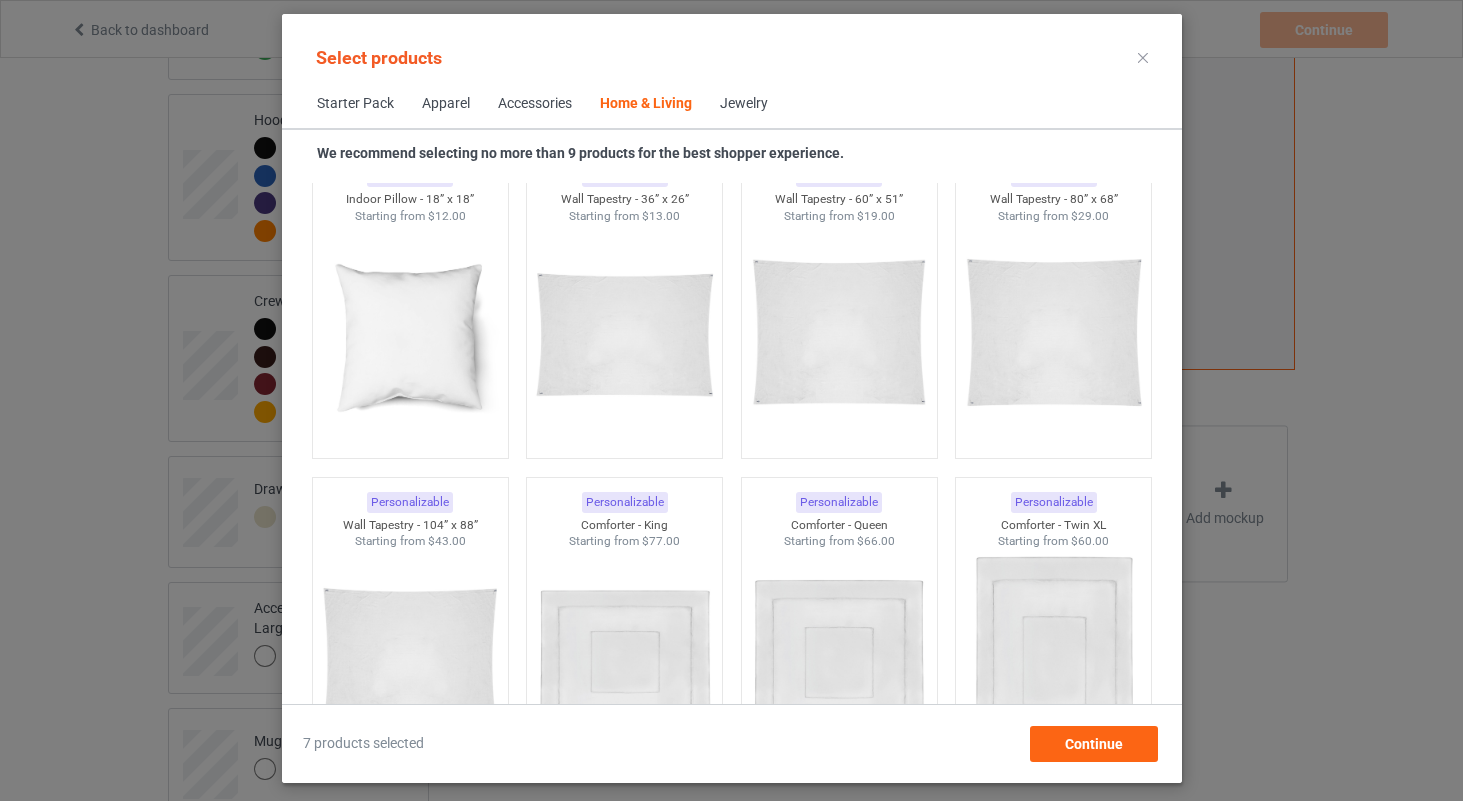 scroll, scrollTop: 10398, scrollLeft: 0, axis: vertical 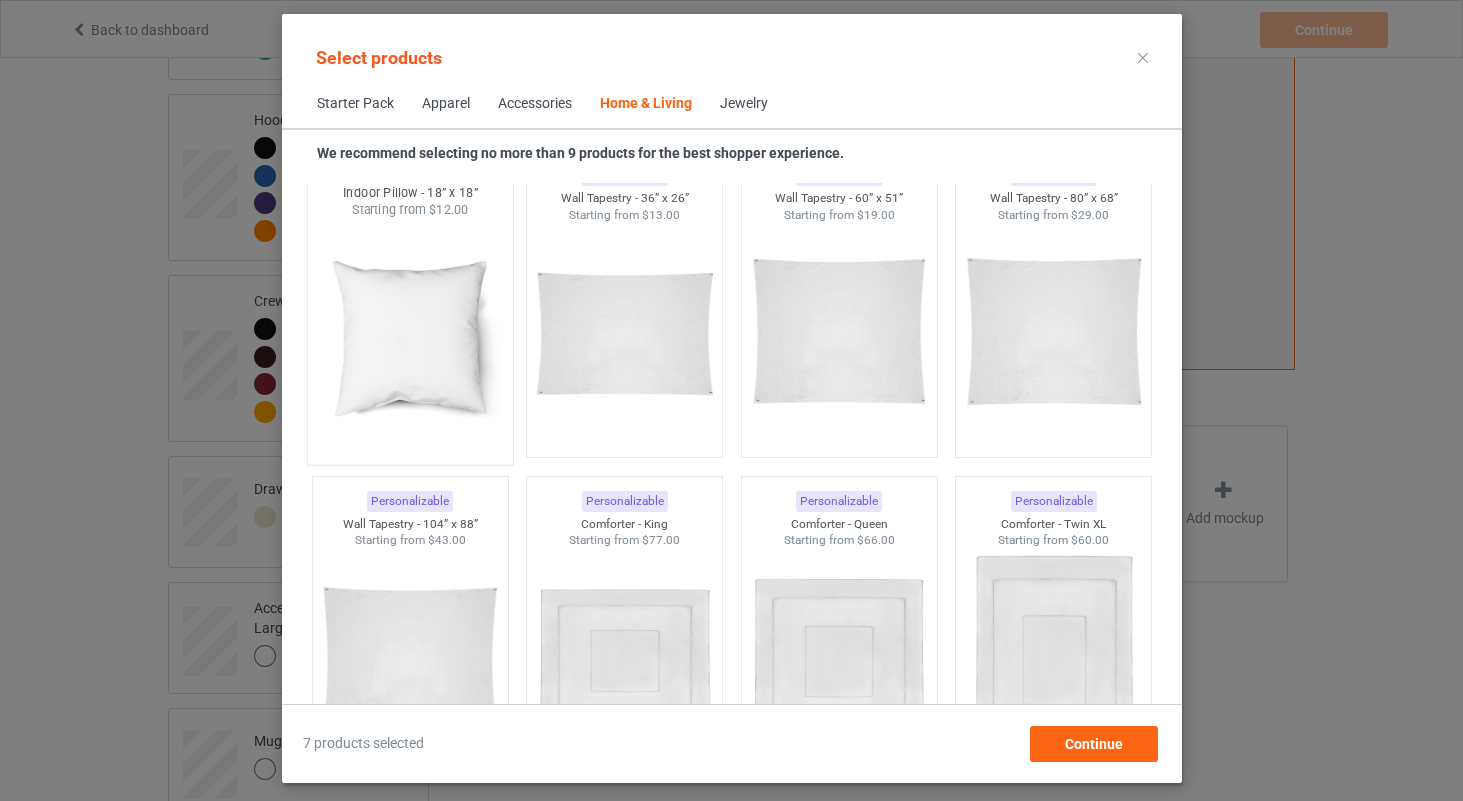 click at bounding box center (410, 336) 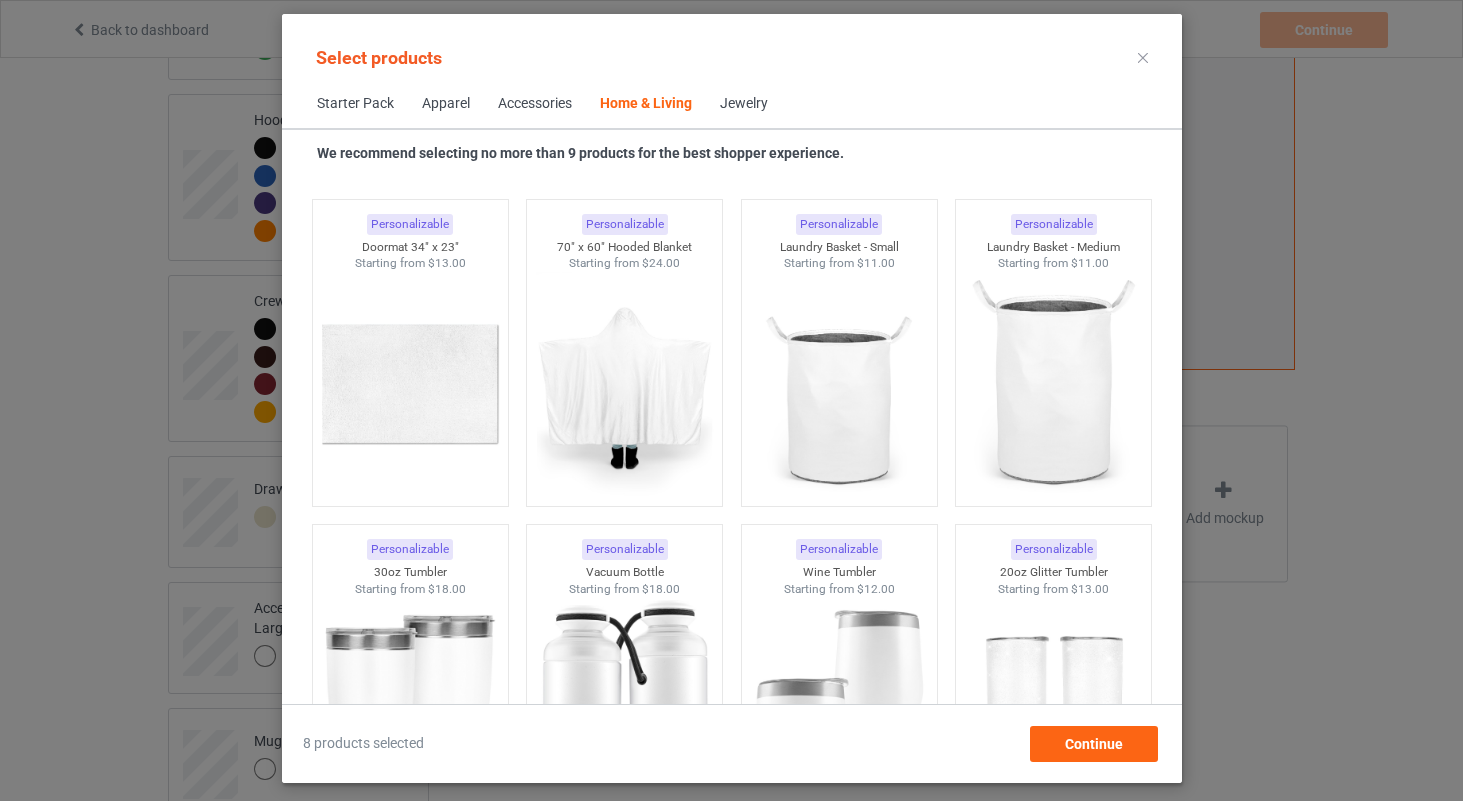 scroll, scrollTop: 16537, scrollLeft: 0, axis: vertical 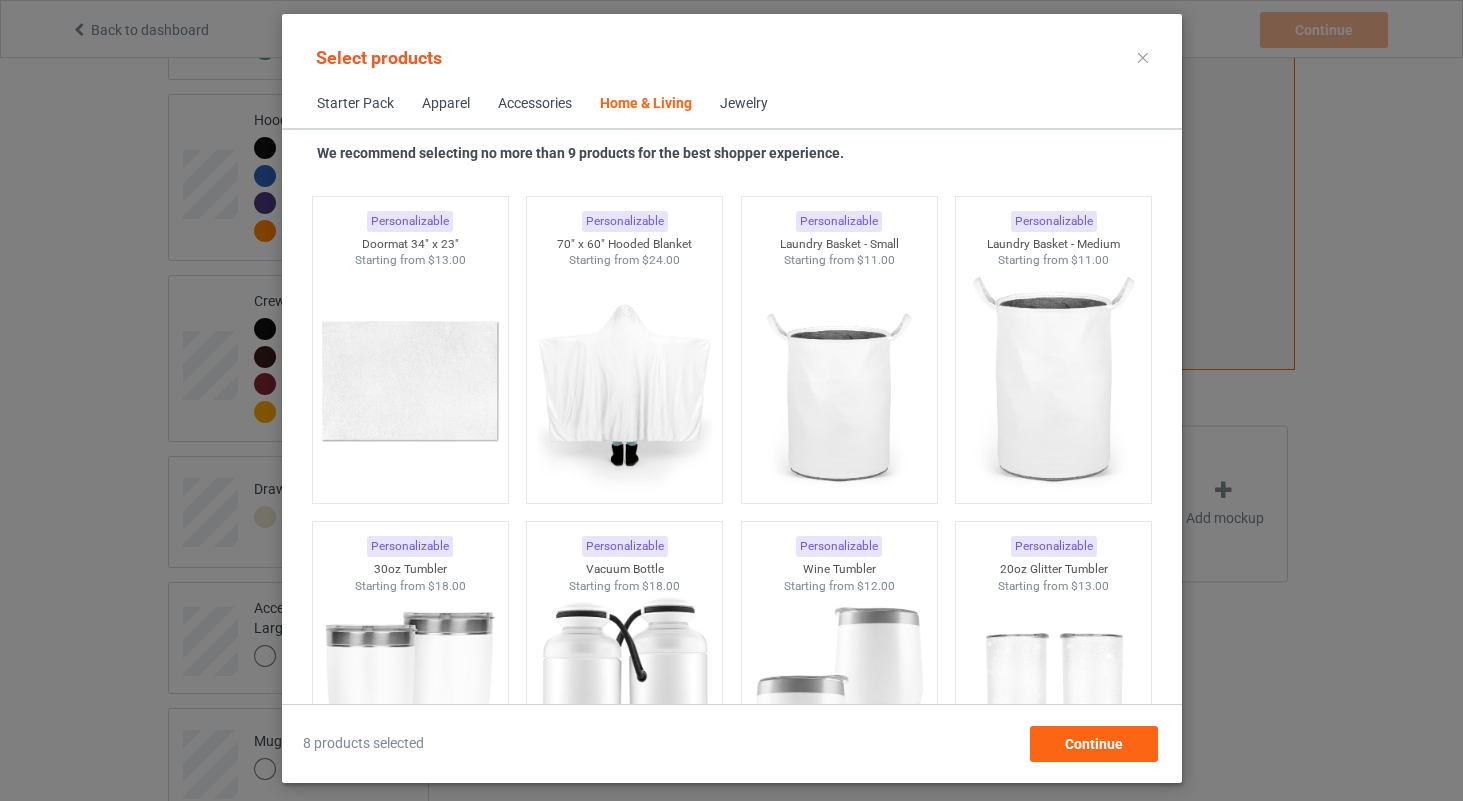 click at bounding box center (409, 381) 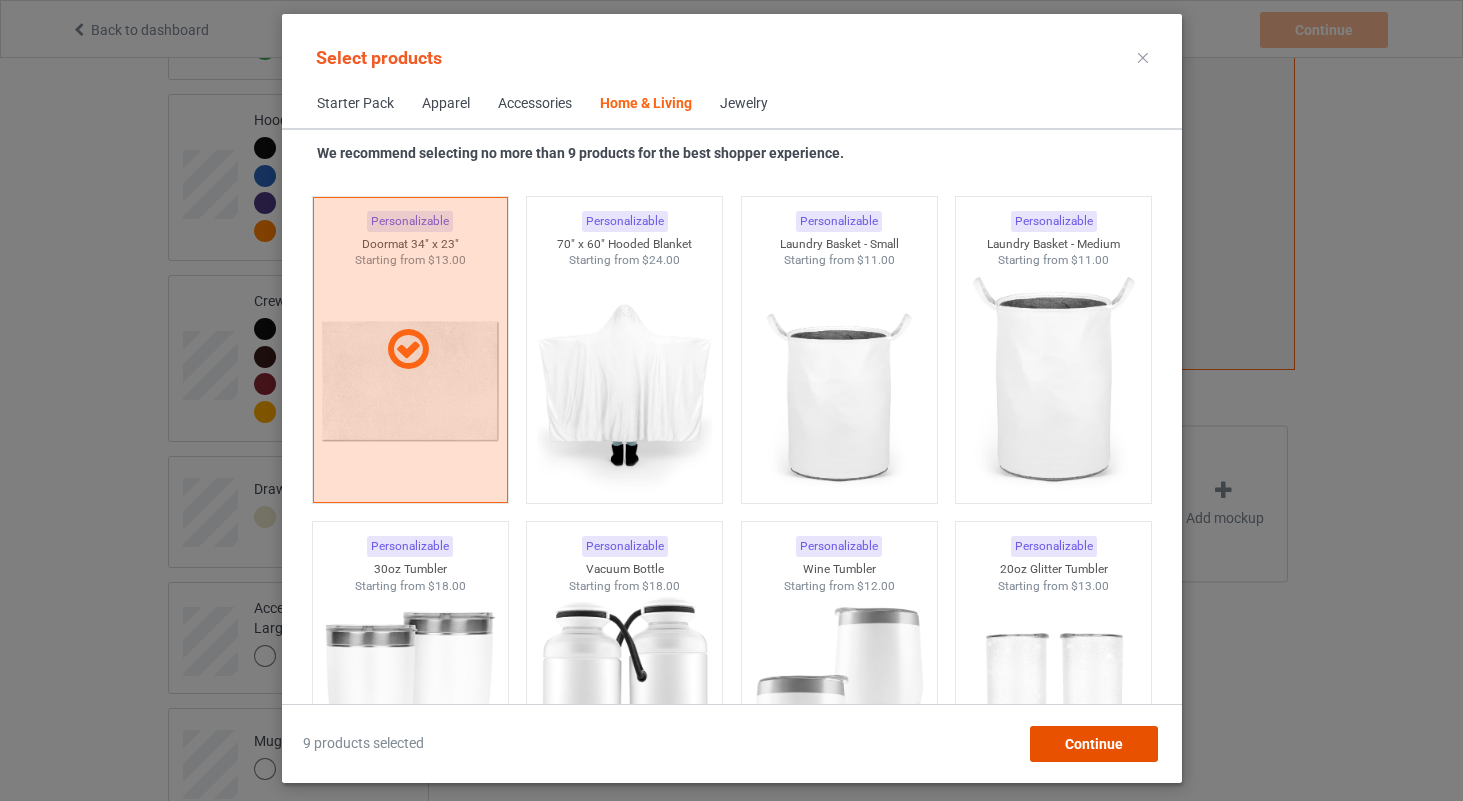 click on "Continue" at bounding box center (1093, 744) 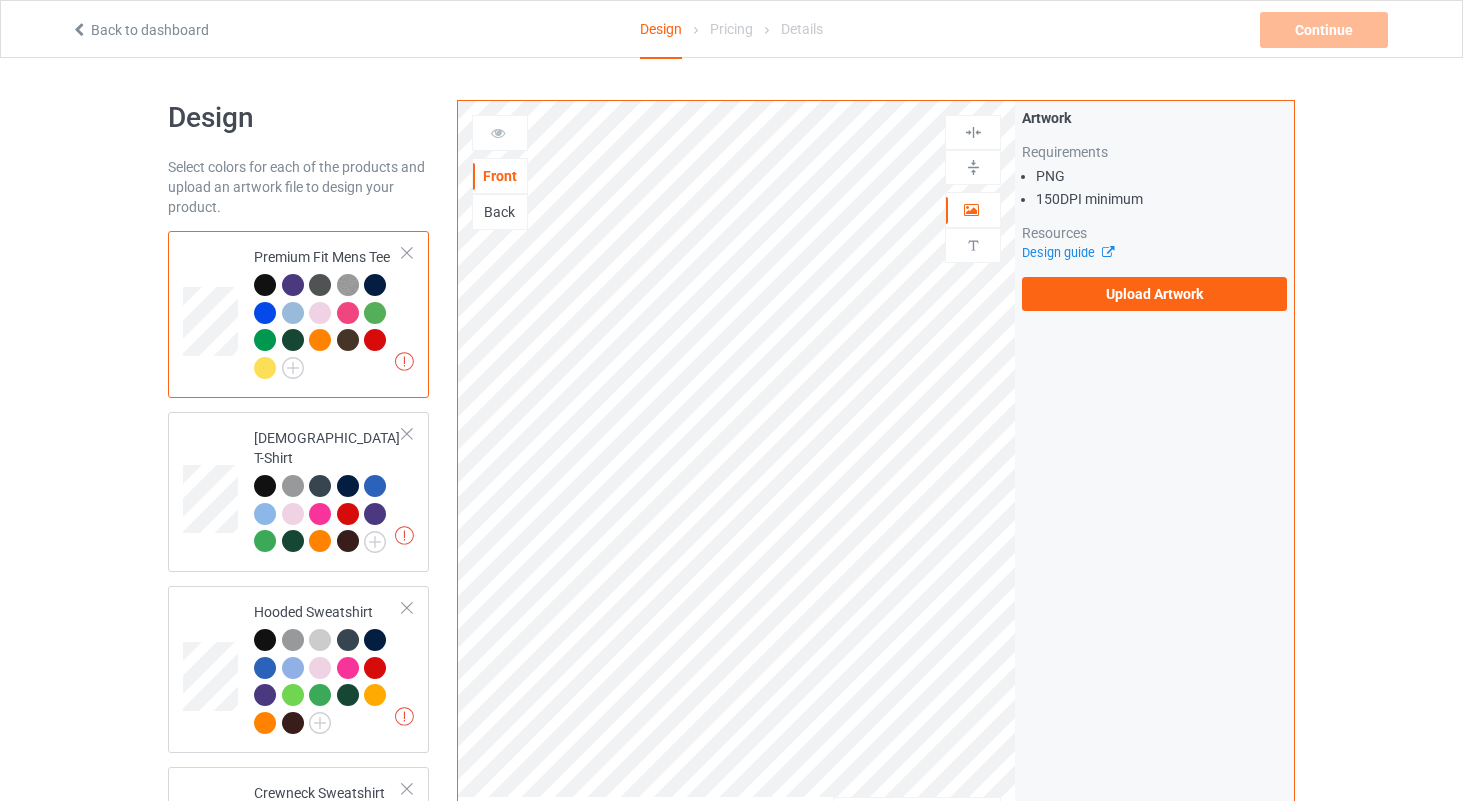 scroll, scrollTop: 0, scrollLeft: 0, axis: both 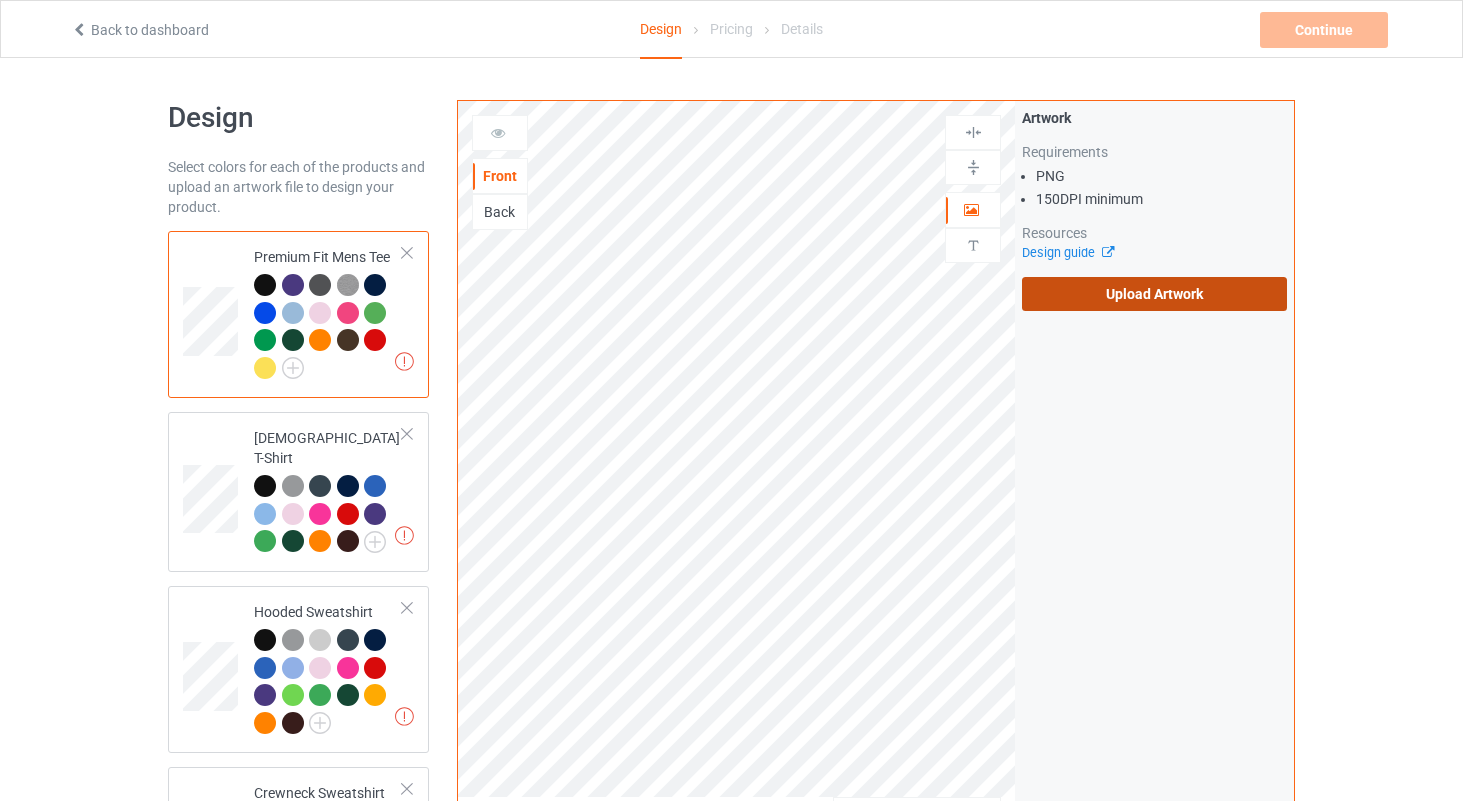 click on "Upload Artwork" at bounding box center (1154, 294) 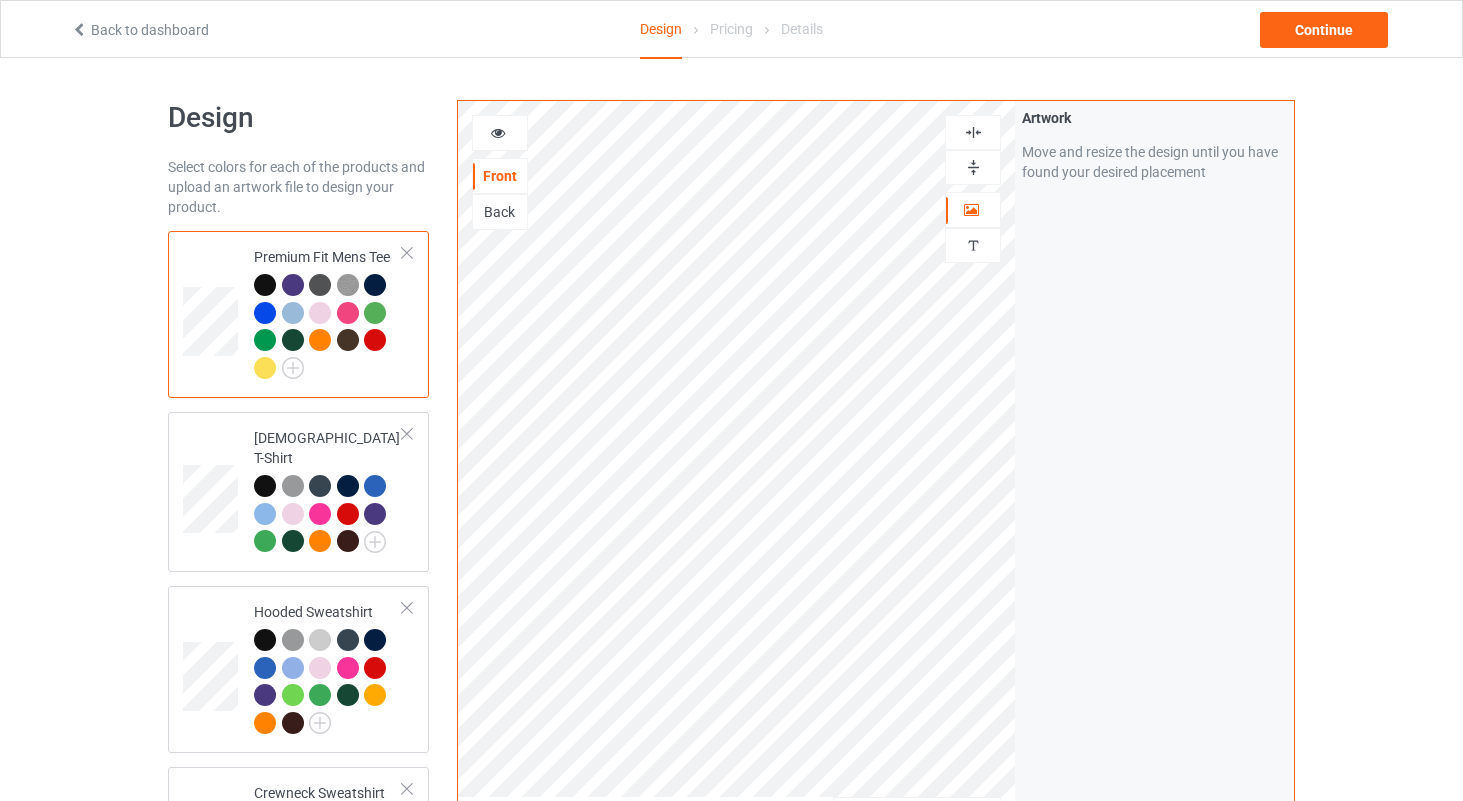 click at bounding box center [973, 132] 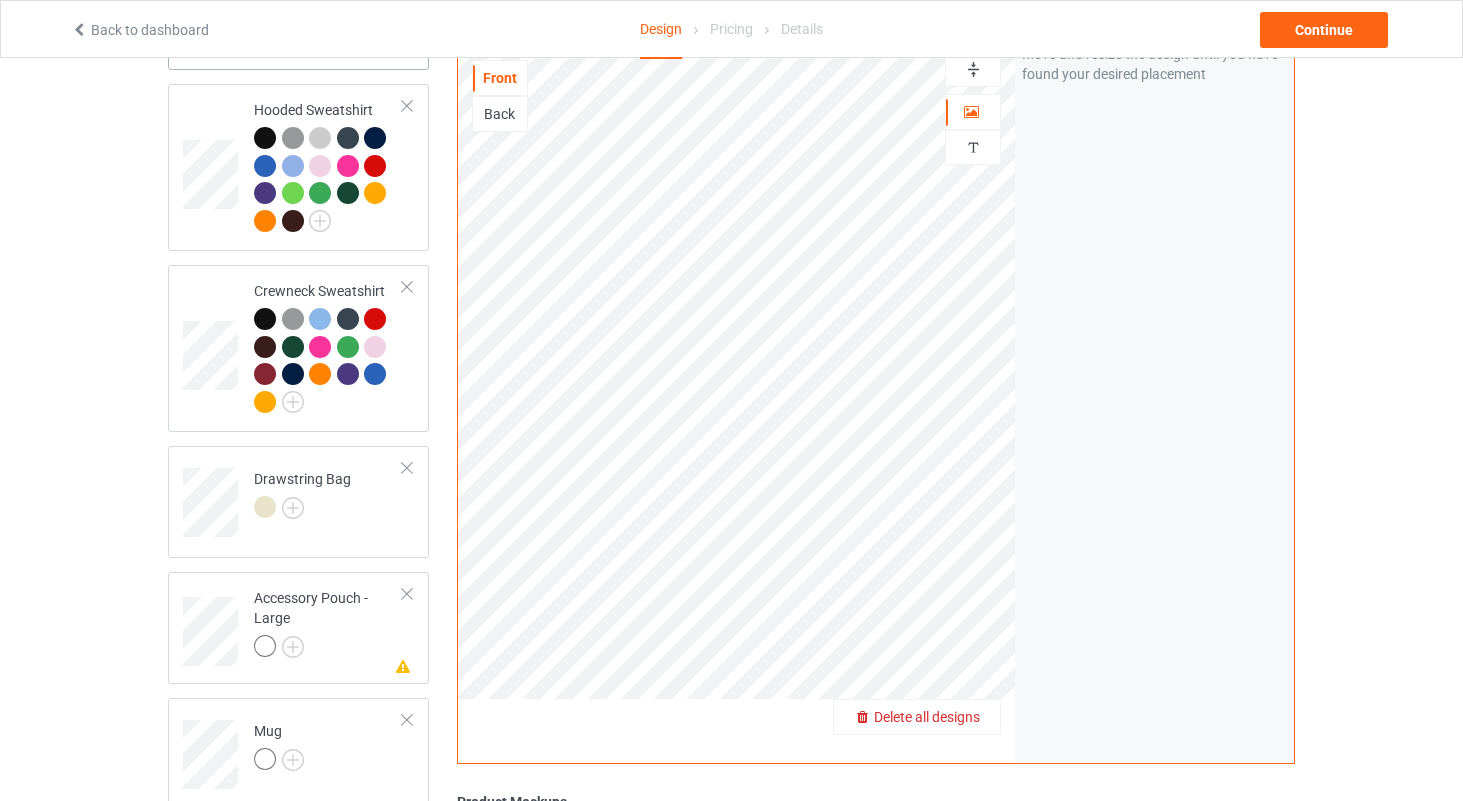 scroll, scrollTop: 508, scrollLeft: 0, axis: vertical 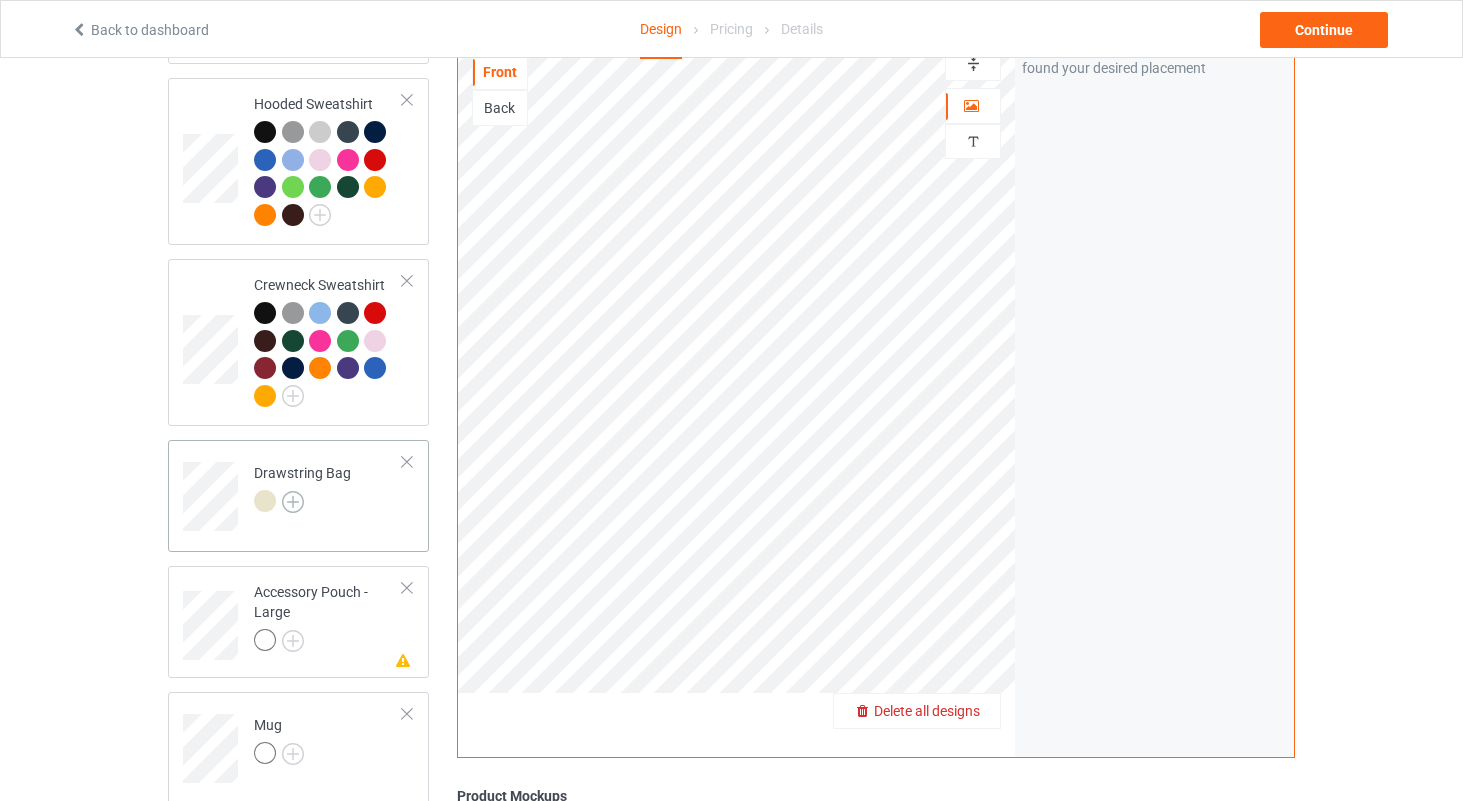 click at bounding box center [293, 502] 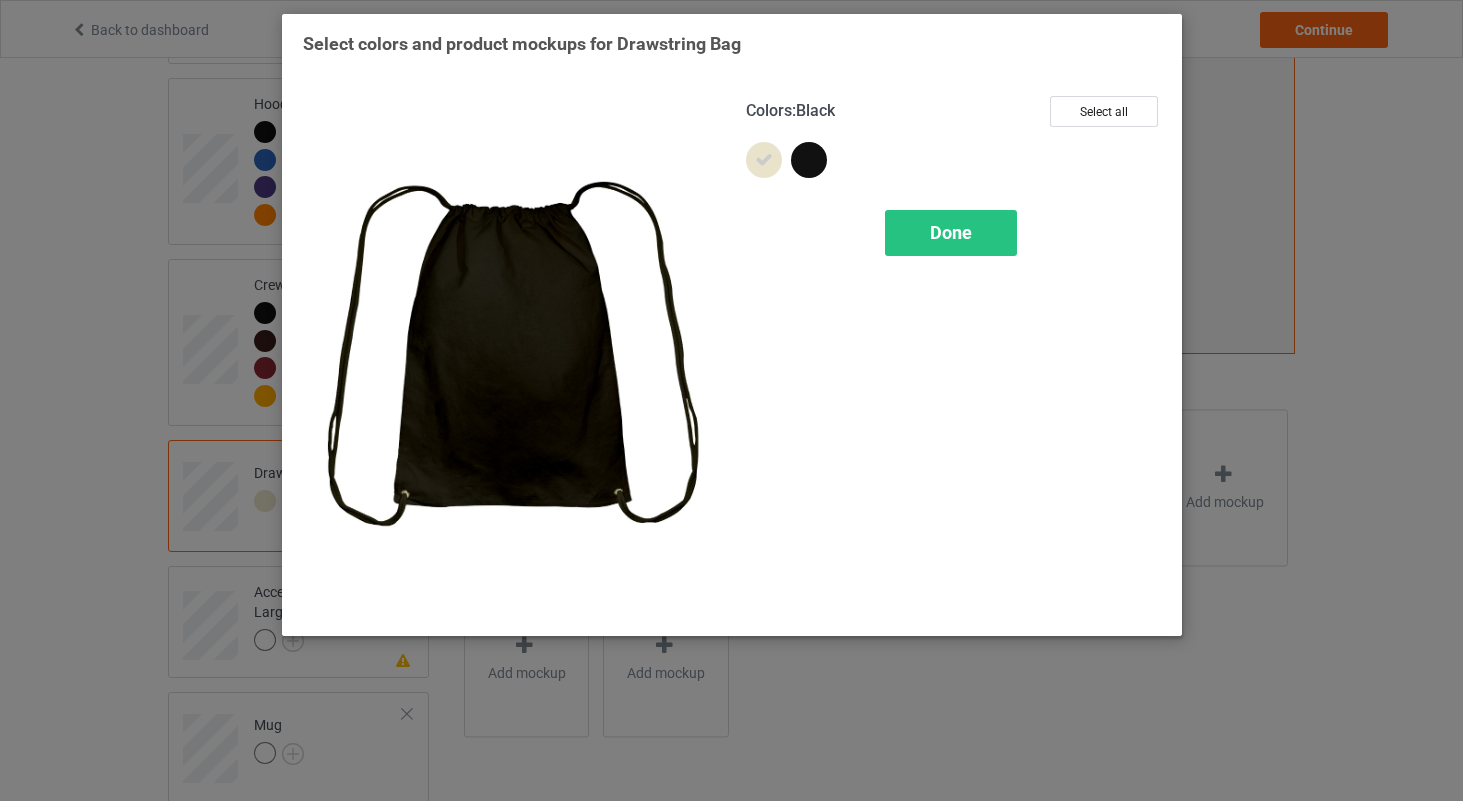 click at bounding box center [809, 160] 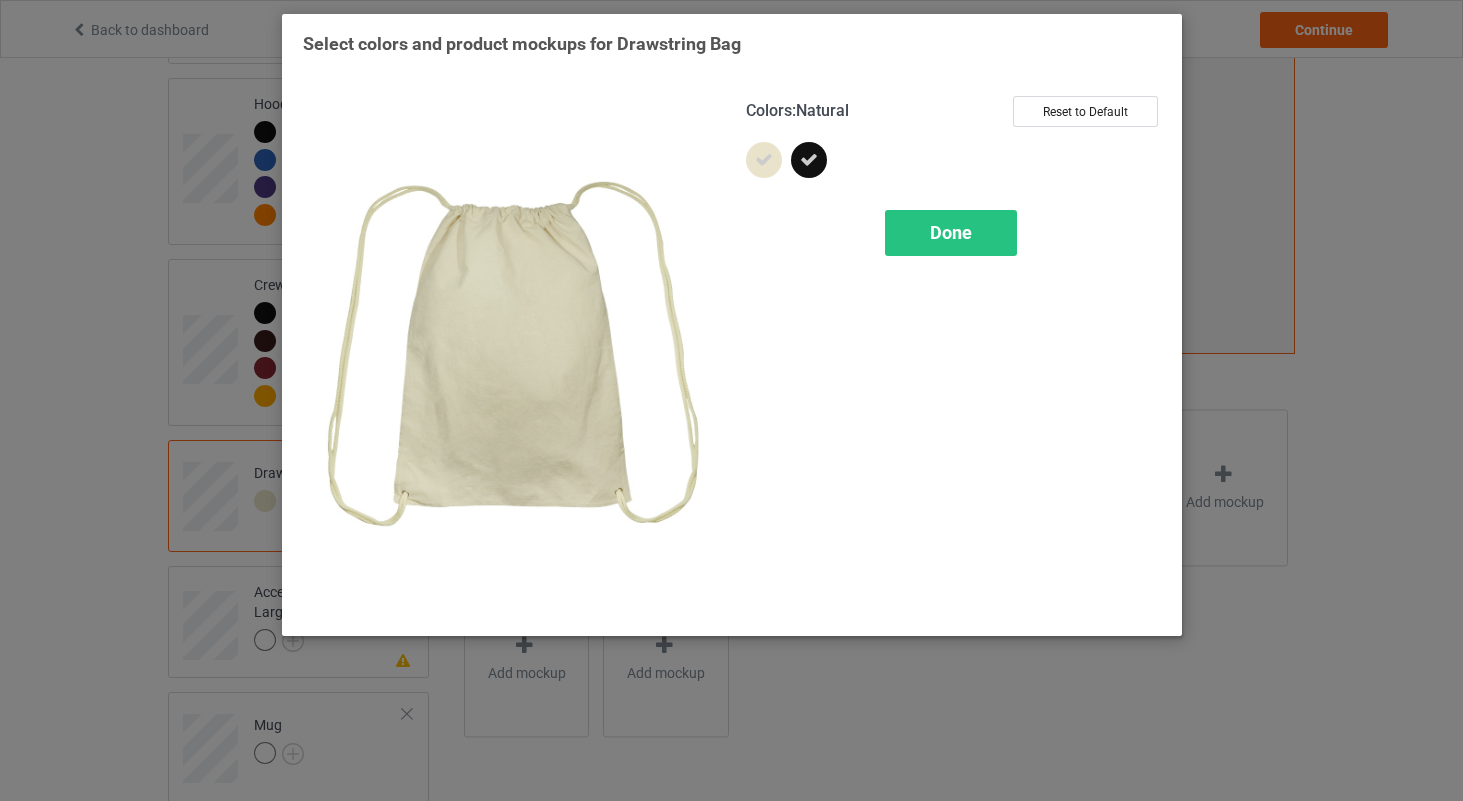 click at bounding box center [764, 160] 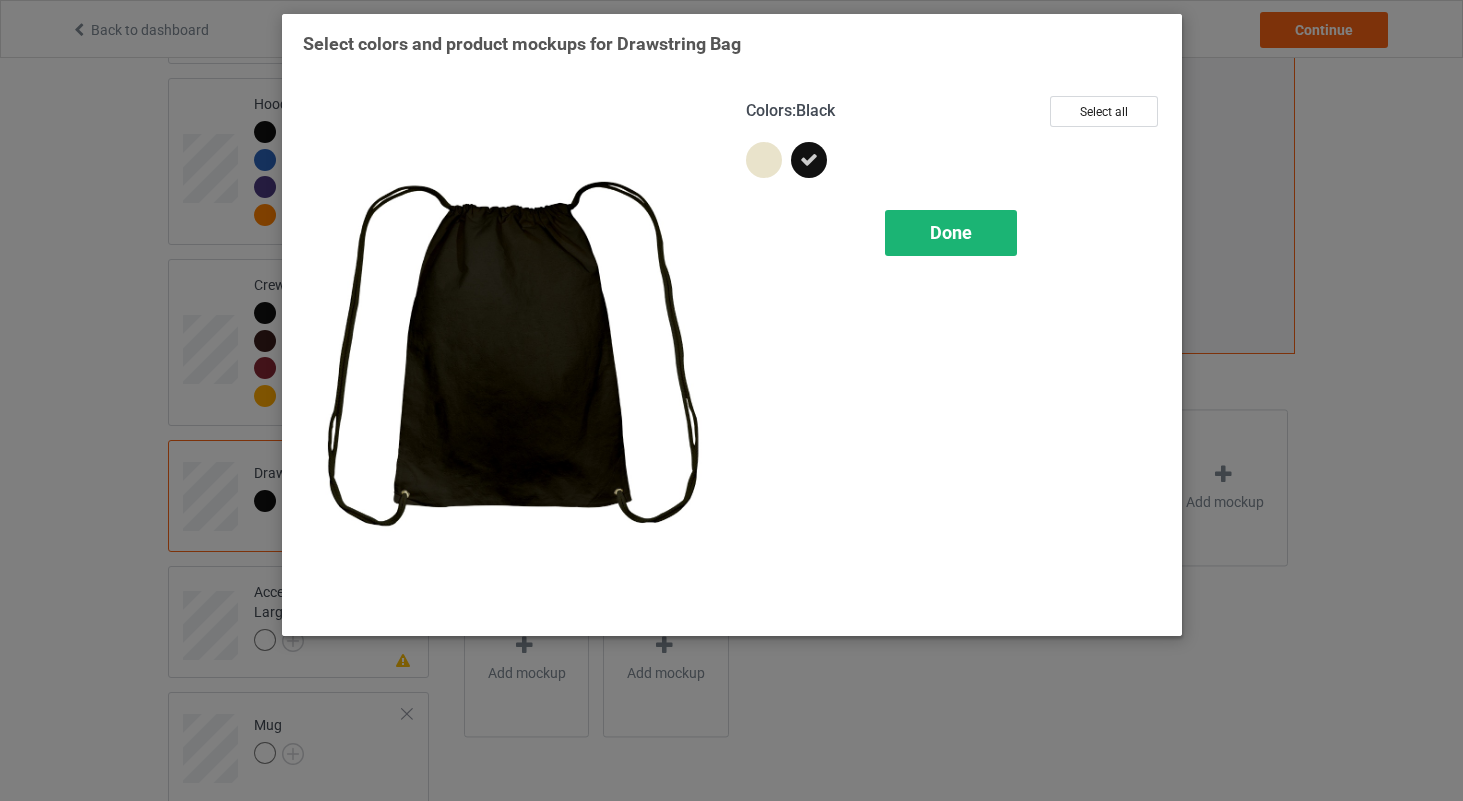click on "Done" at bounding box center (951, 233) 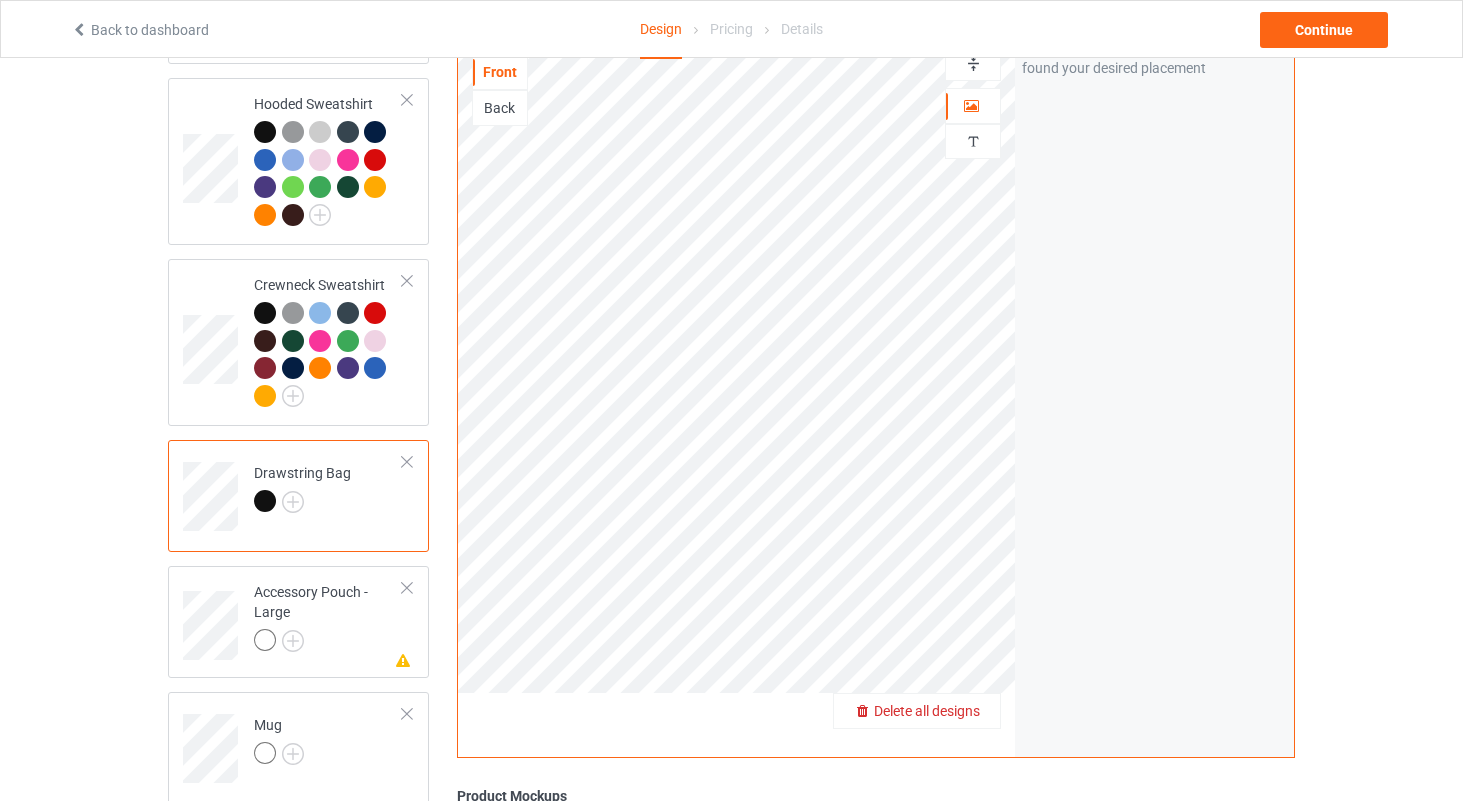 click at bounding box center [265, 501] 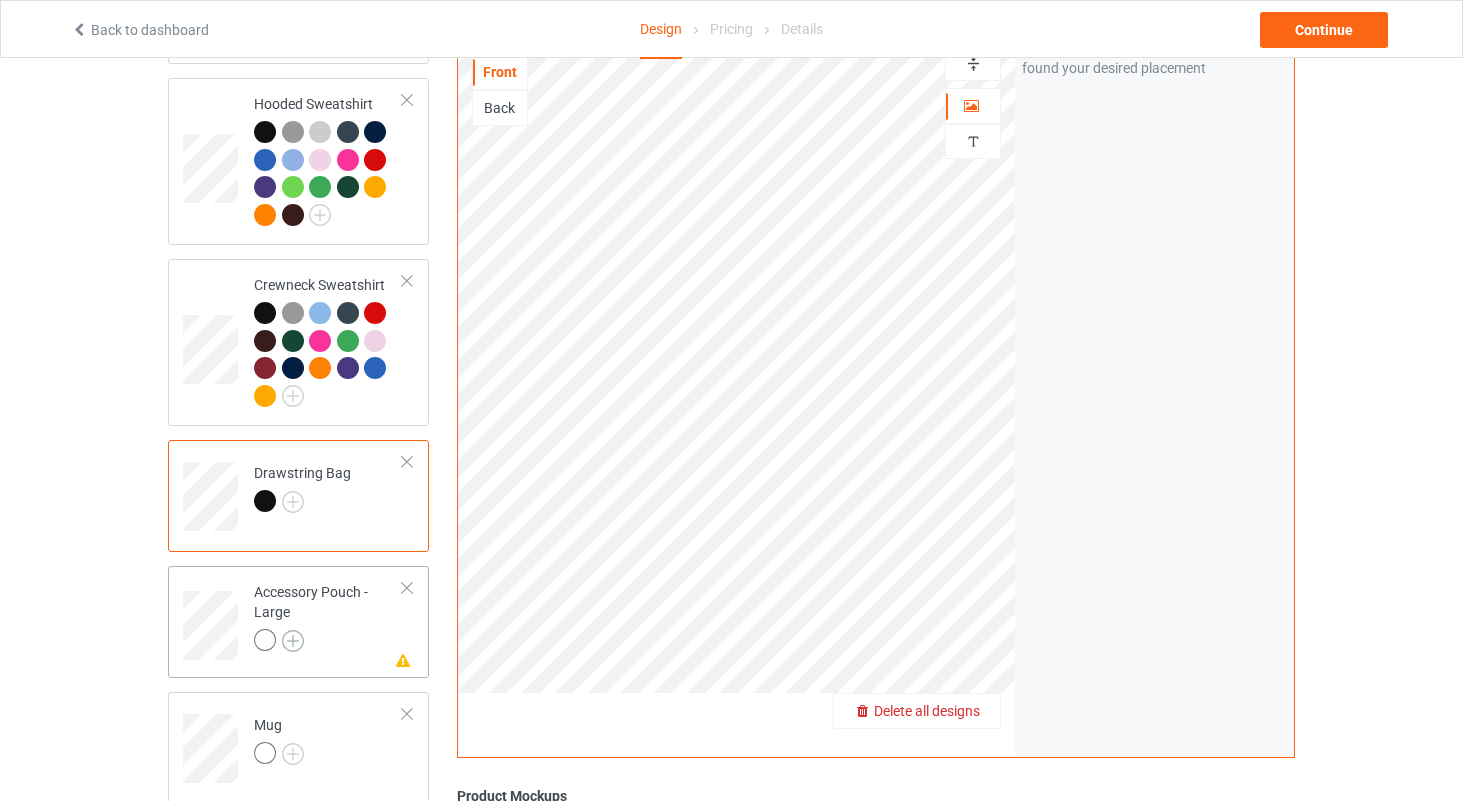 click at bounding box center (293, 641) 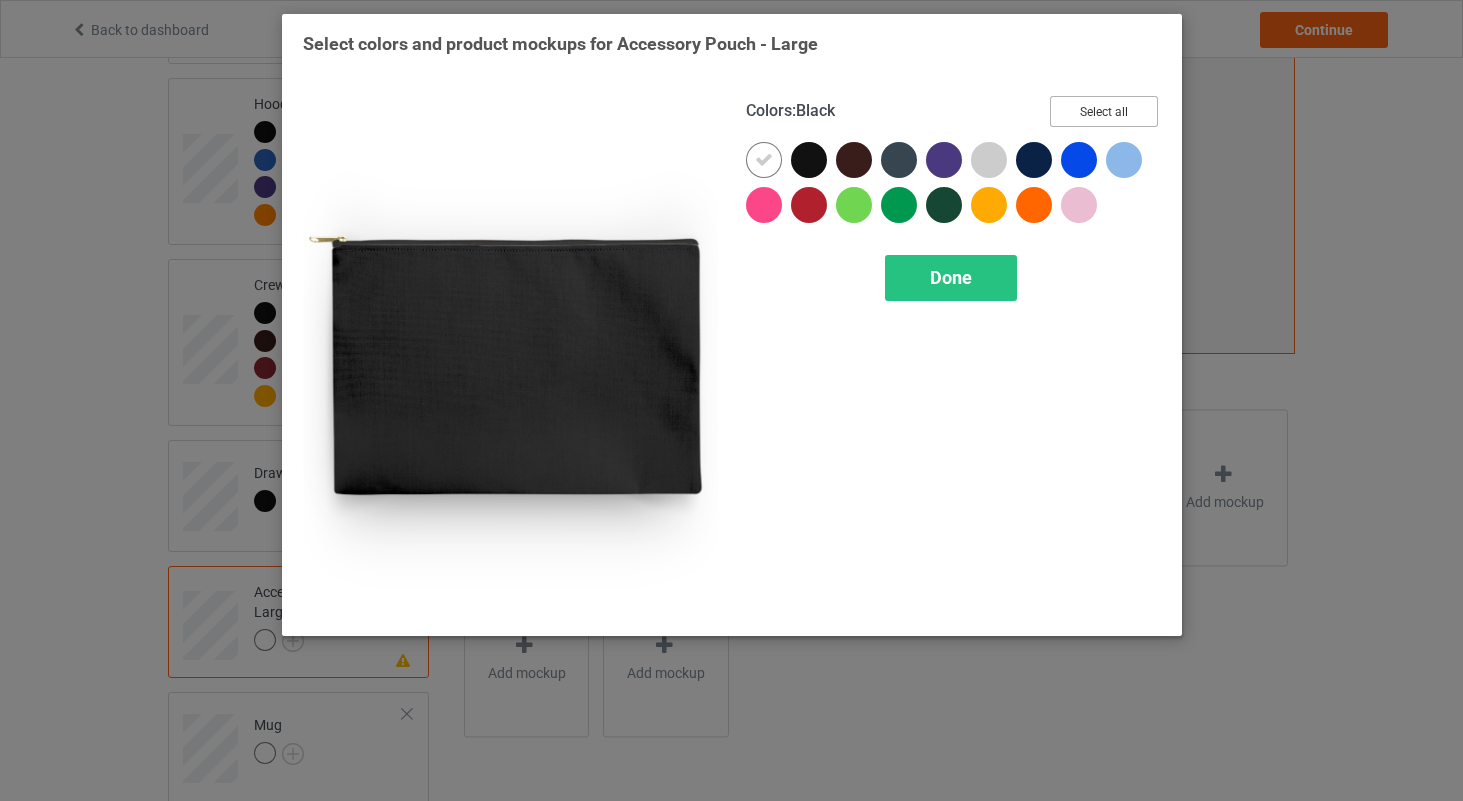 click on "Select all" at bounding box center (1104, 111) 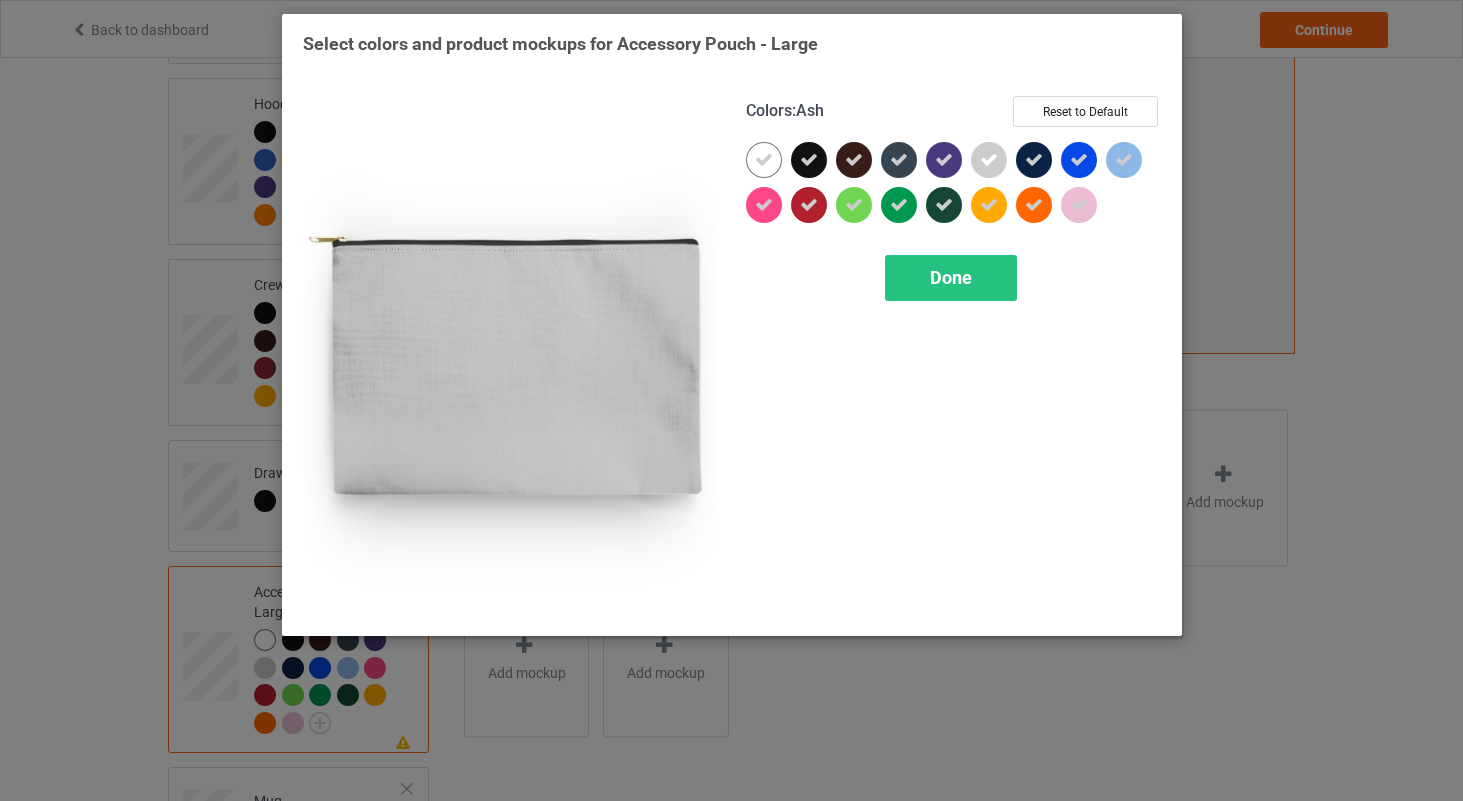 click at bounding box center [989, 160] 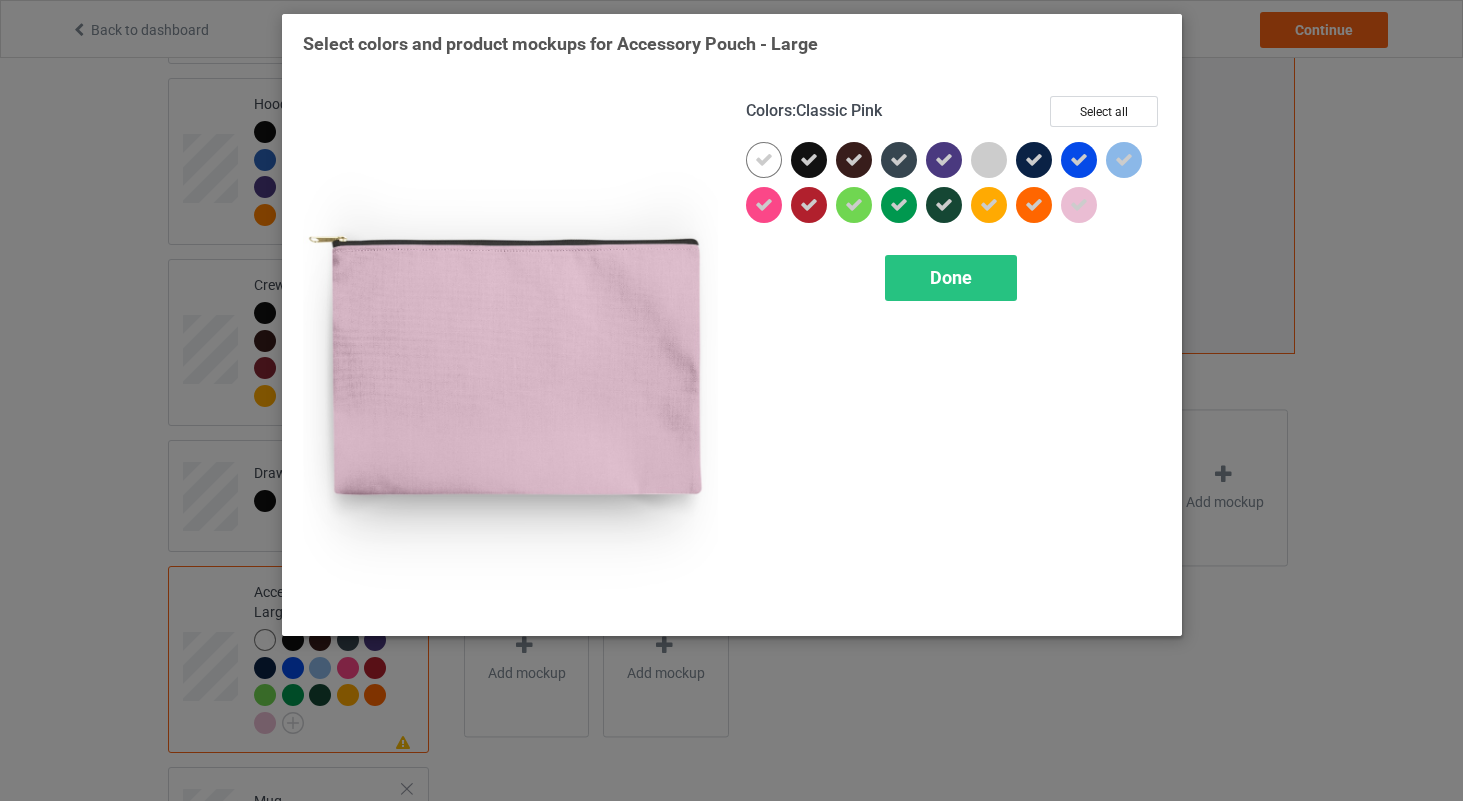 click at bounding box center (1079, 205) 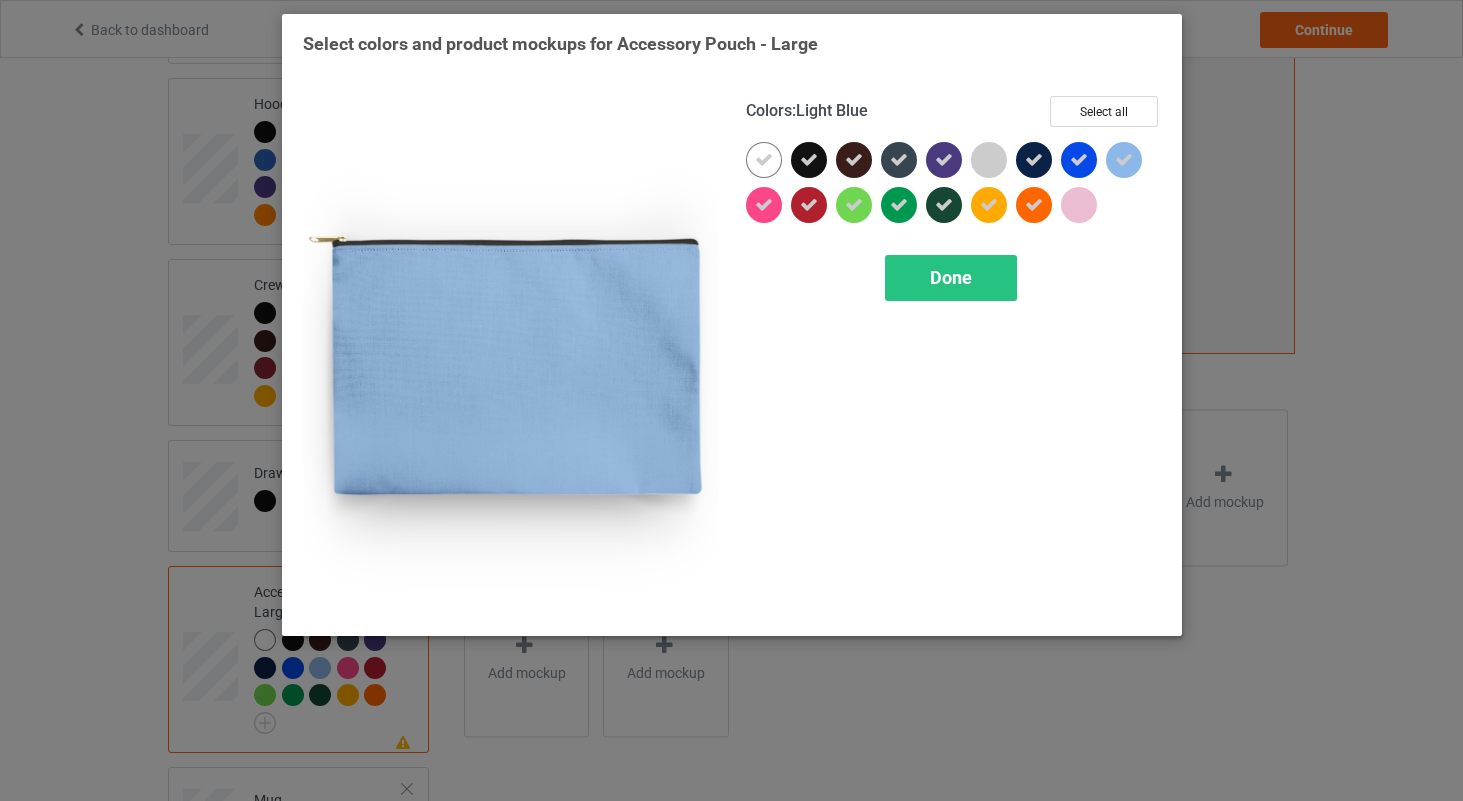 click at bounding box center [1124, 160] 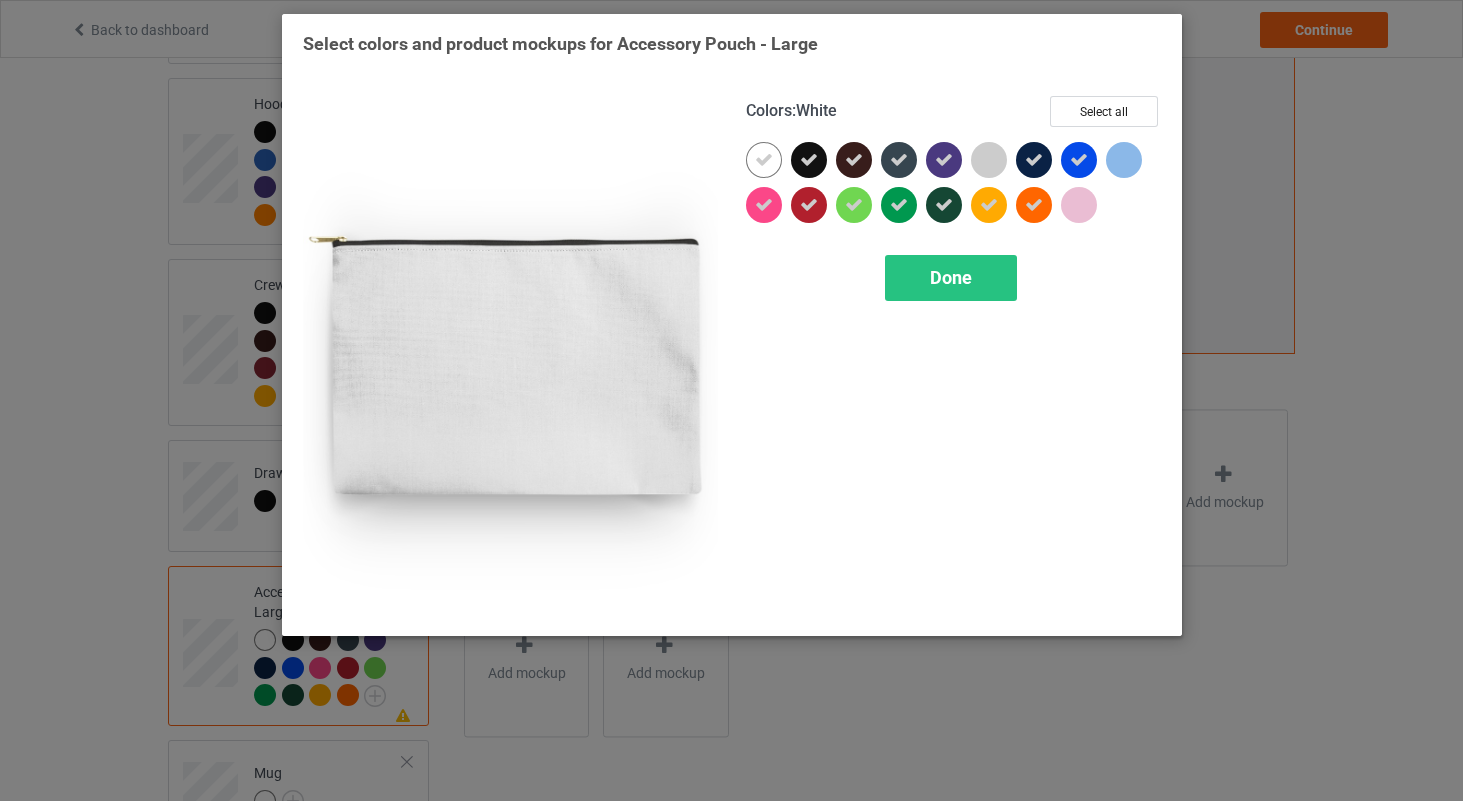 click at bounding box center [764, 160] 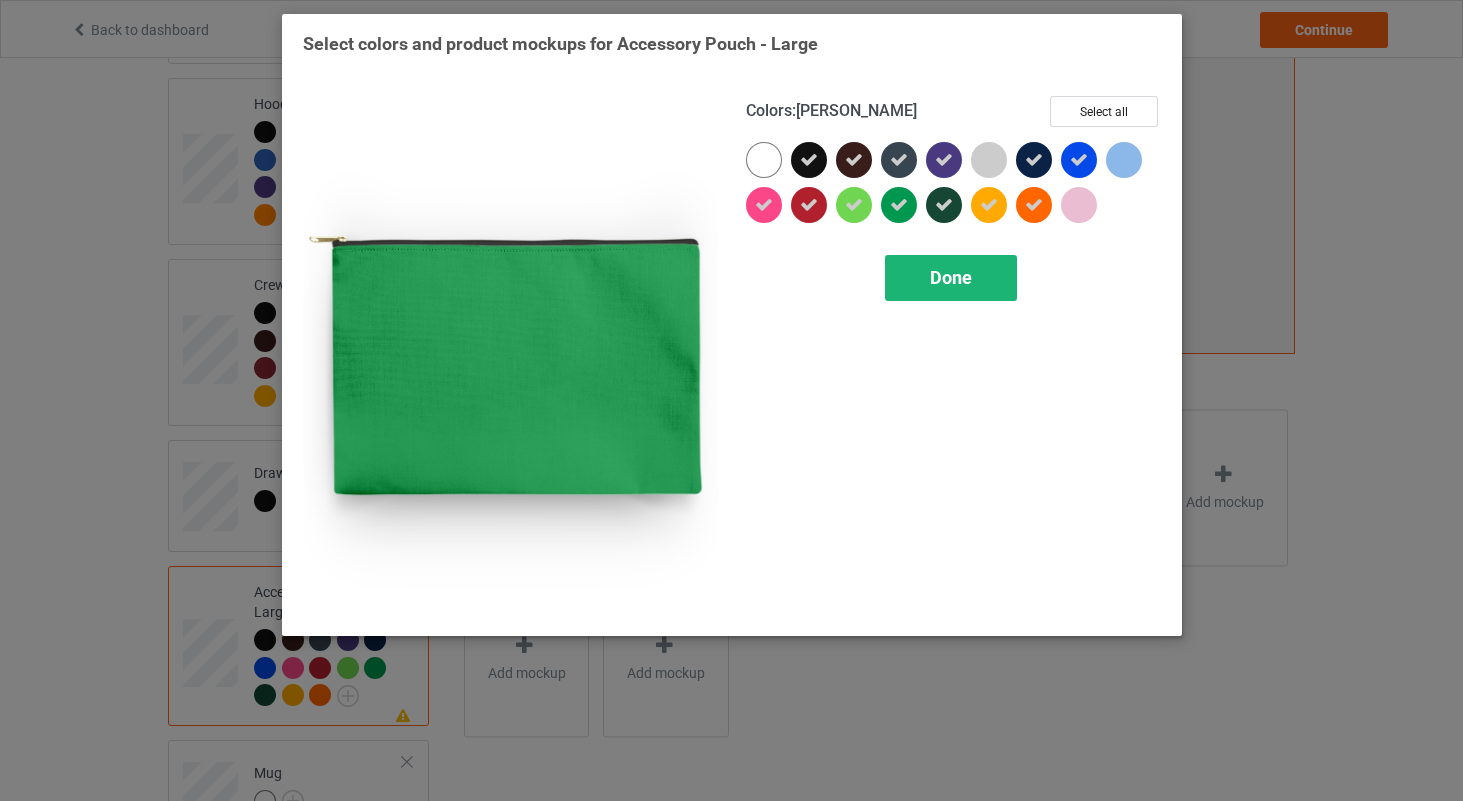 click on "Done" at bounding box center [951, 277] 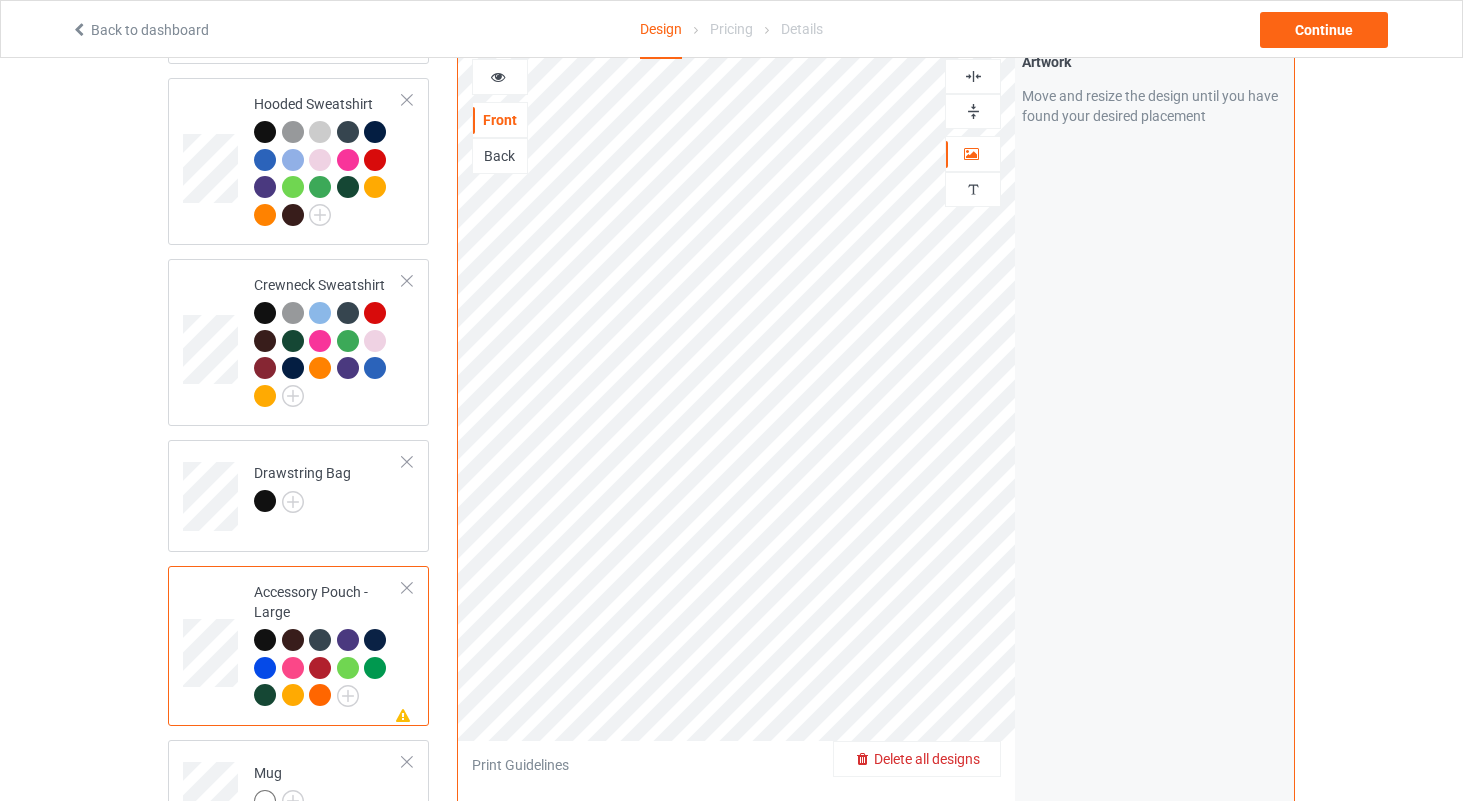 click at bounding box center (973, 111) 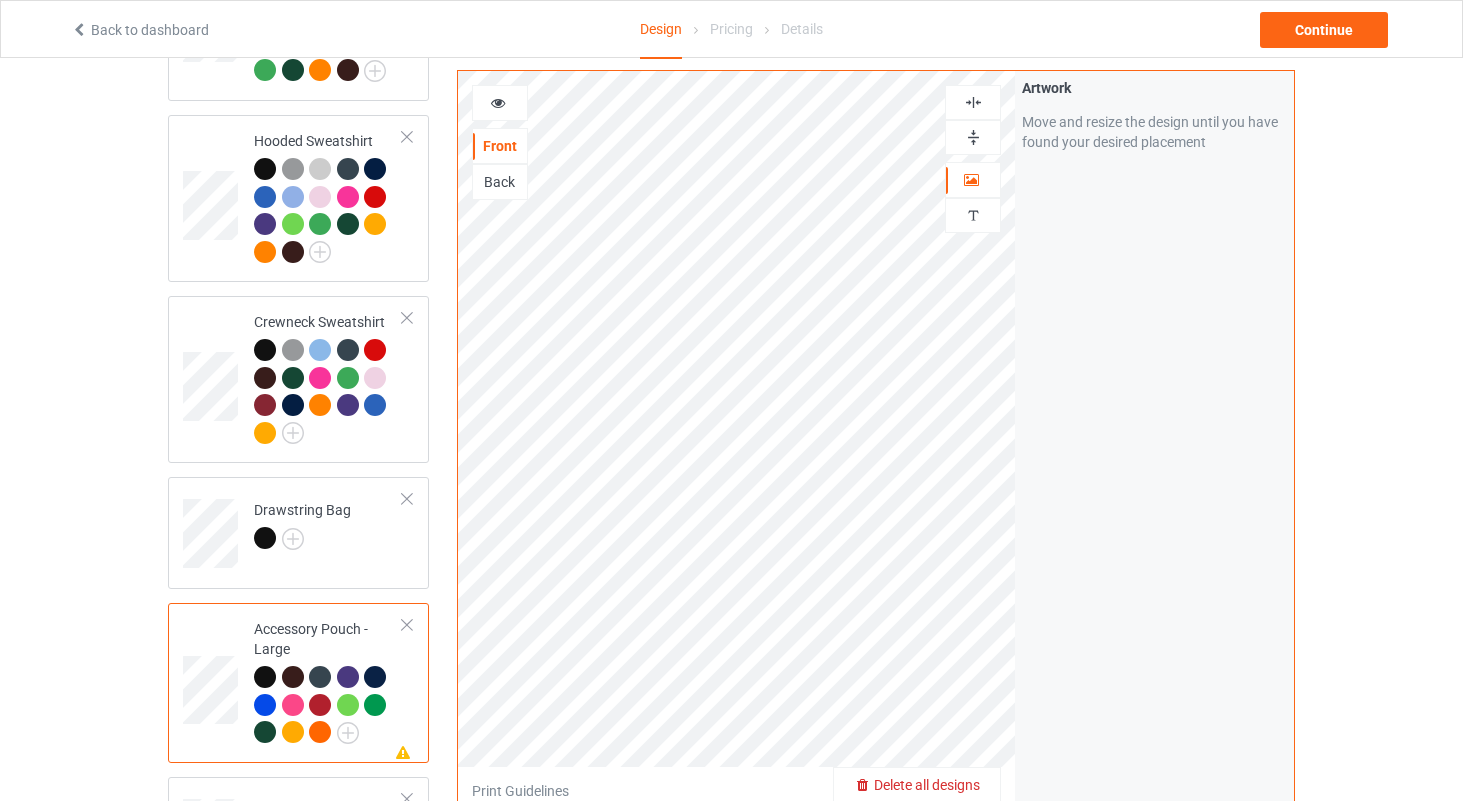 scroll, scrollTop: 470, scrollLeft: 0, axis: vertical 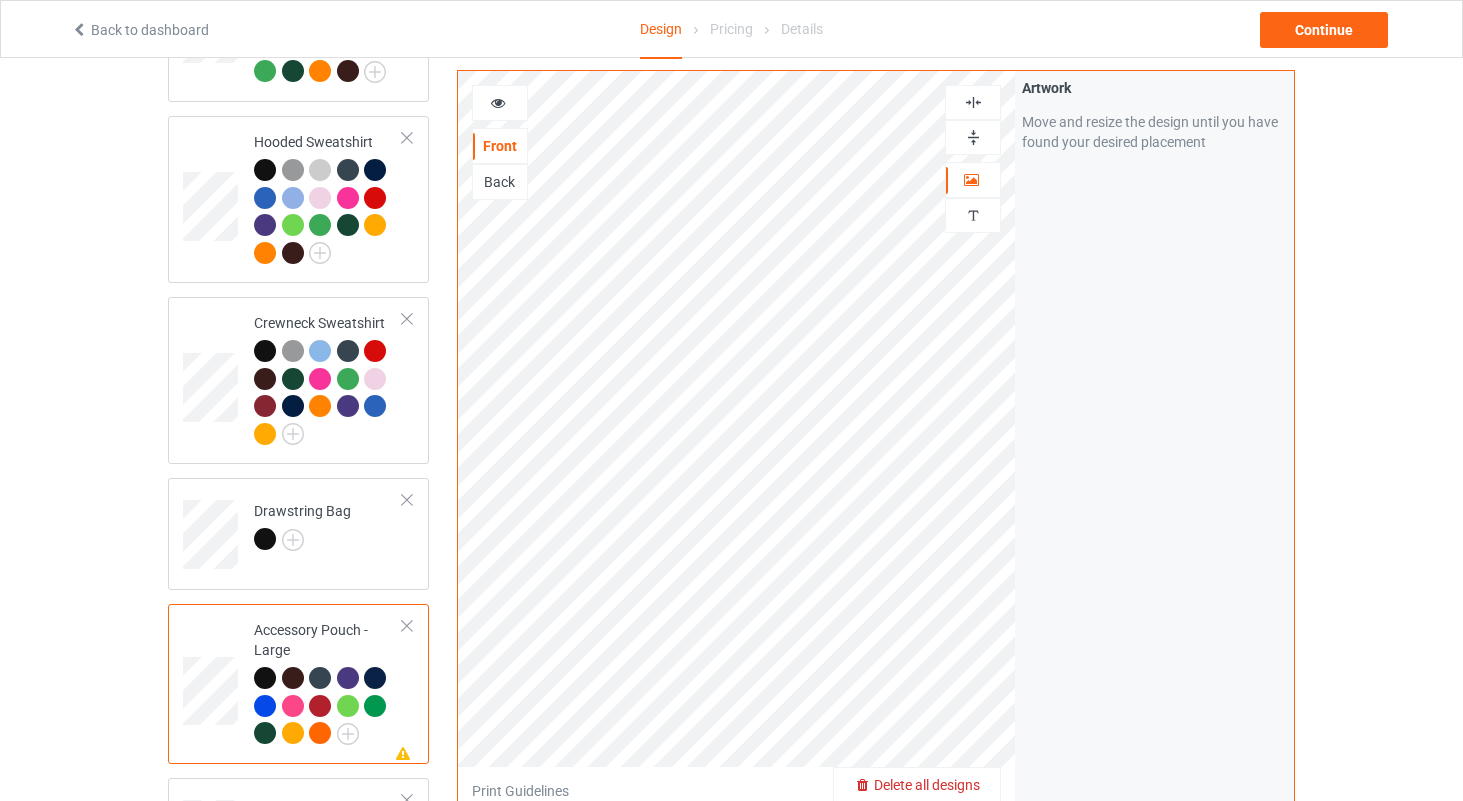 click at bounding box center [973, 102] 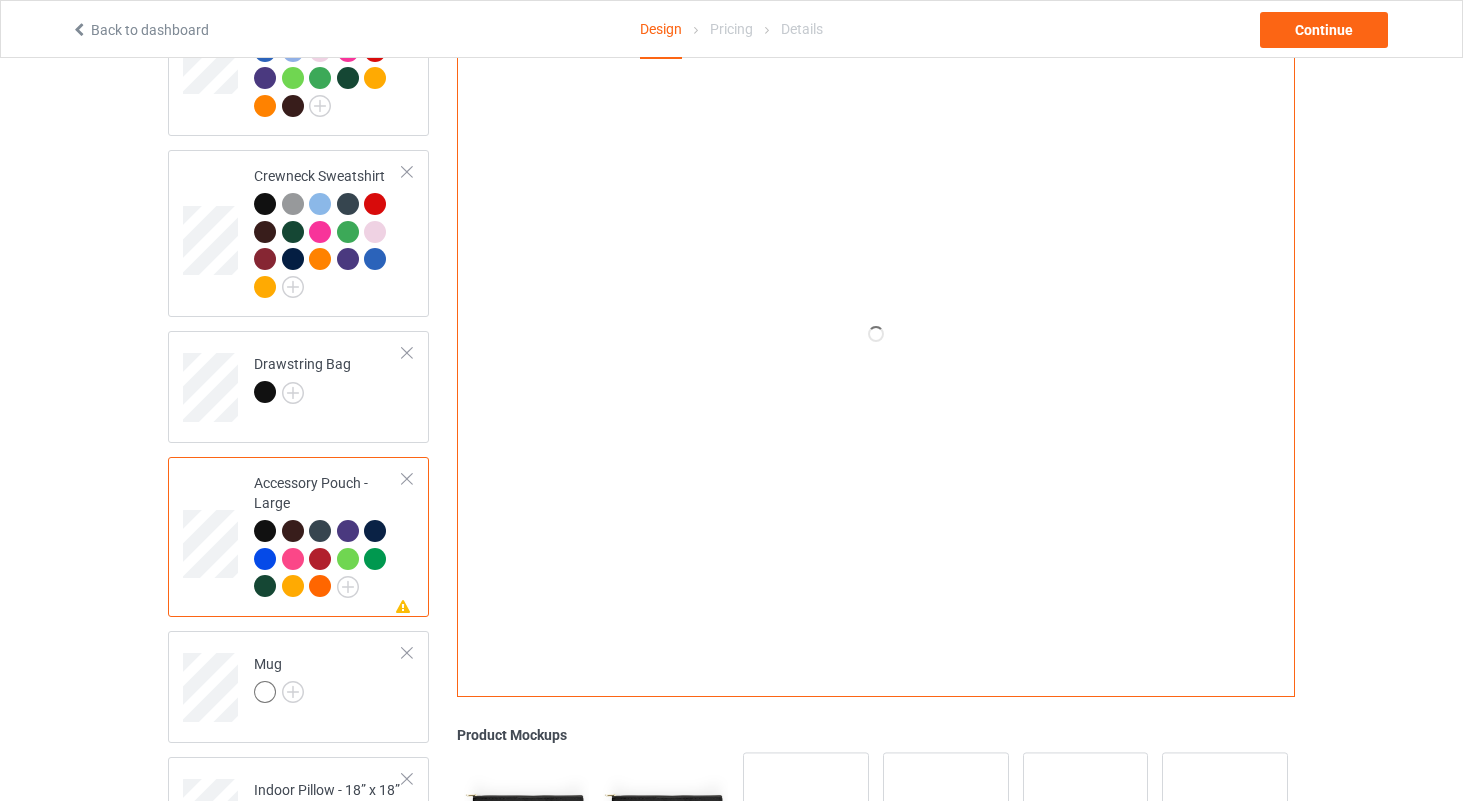 scroll, scrollTop: 747, scrollLeft: 0, axis: vertical 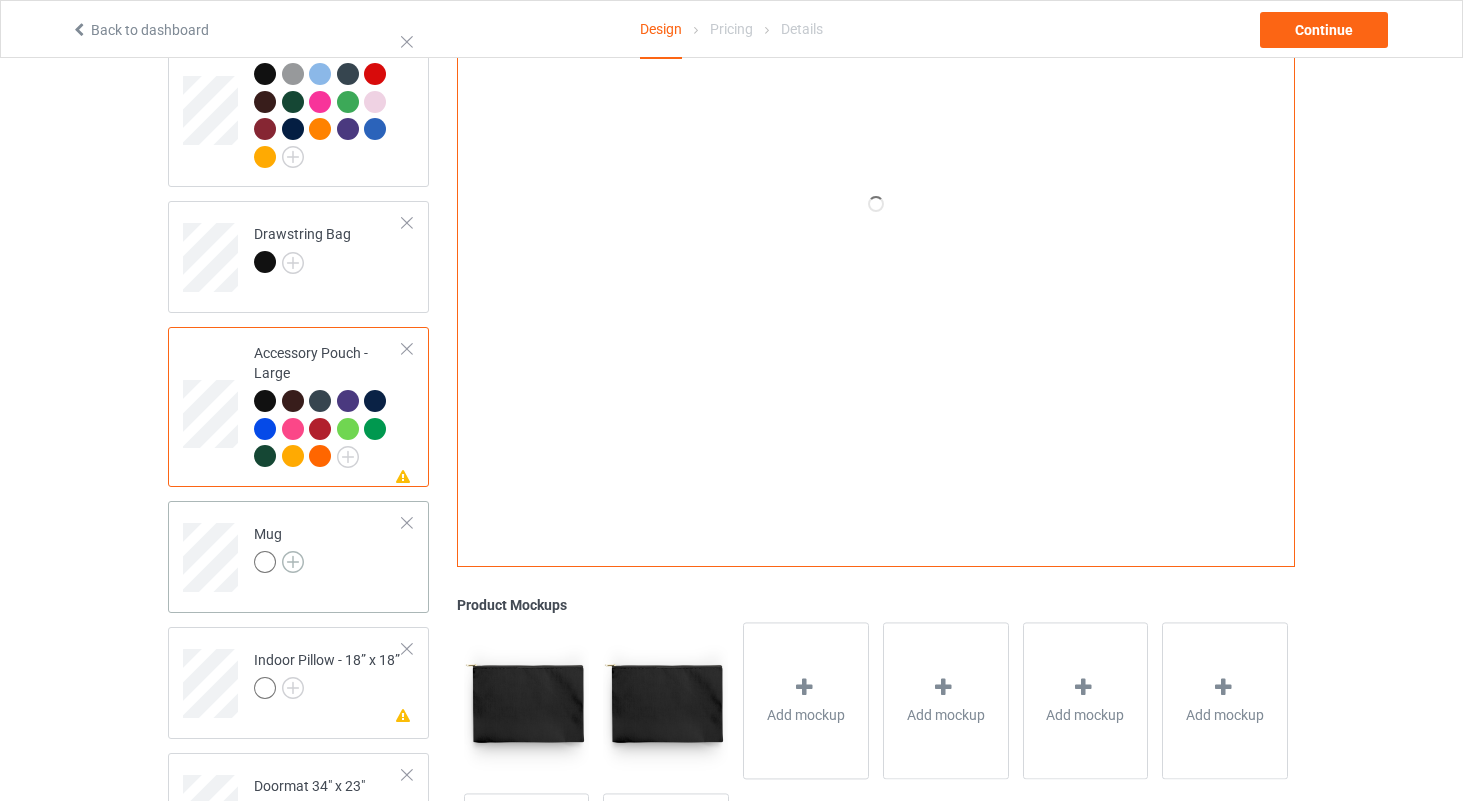 click at bounding box center (293, 562) 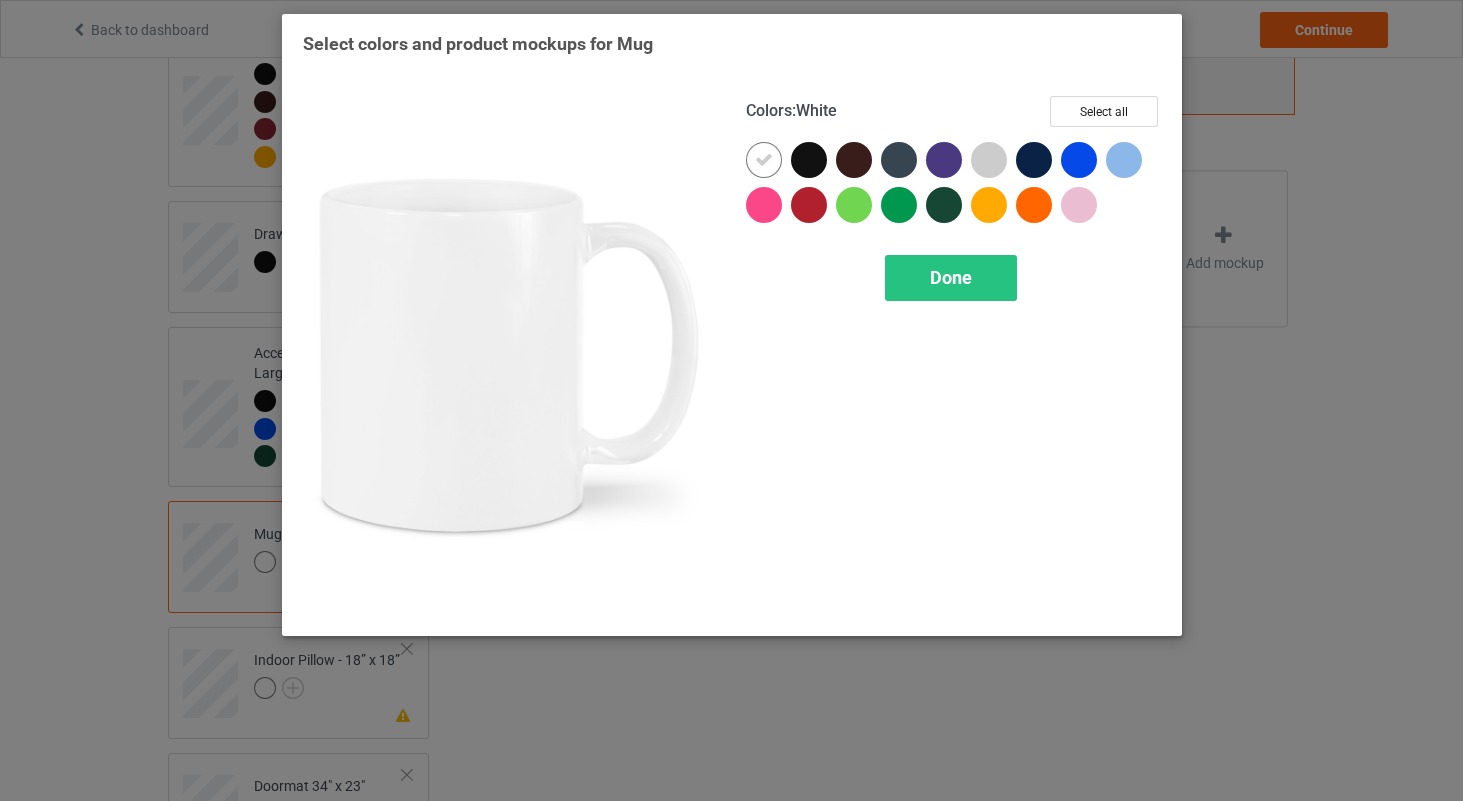 click at bounding box center (764, 160) 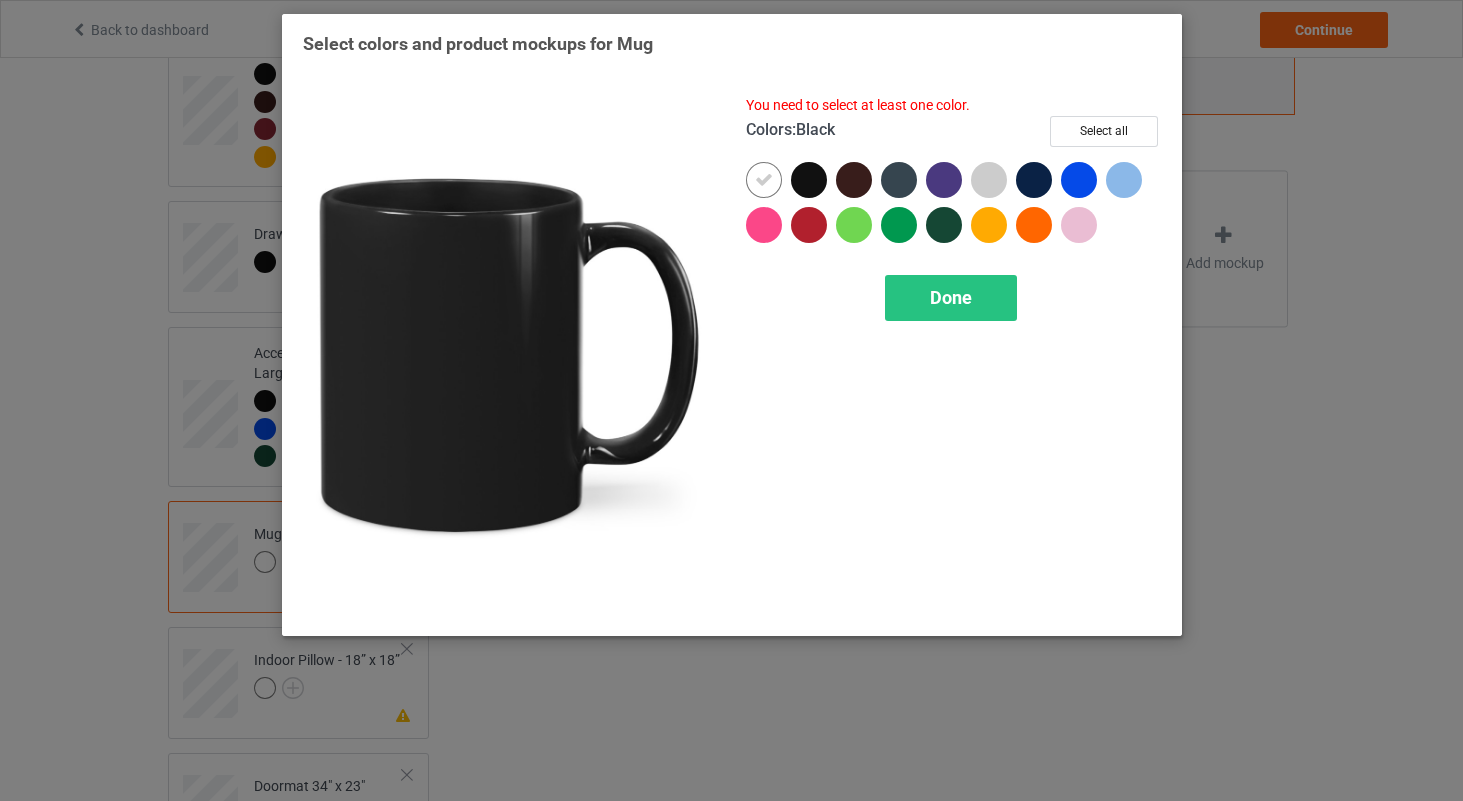 click at bounding box center (809, 180) 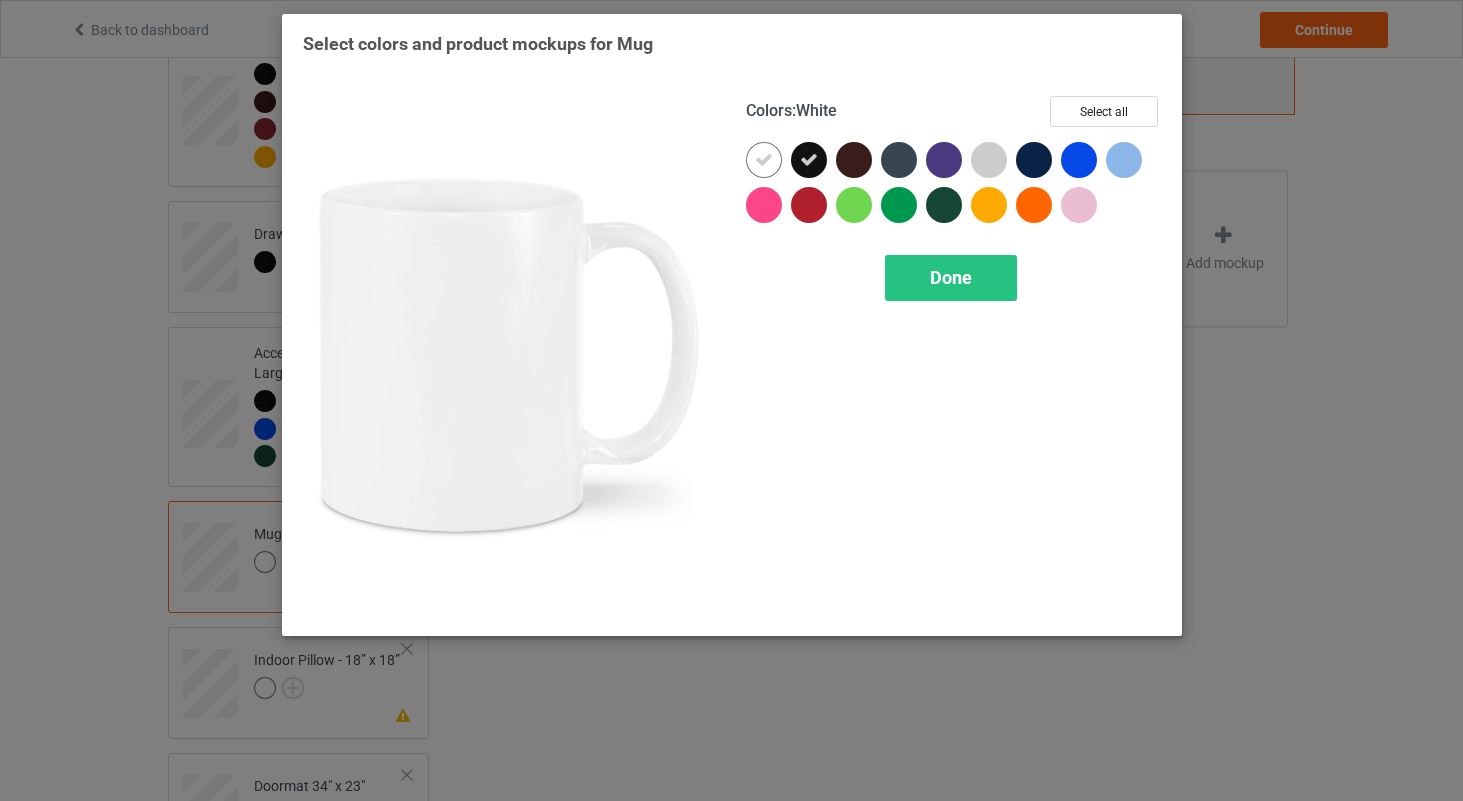 click at bounding box center [764, 160] 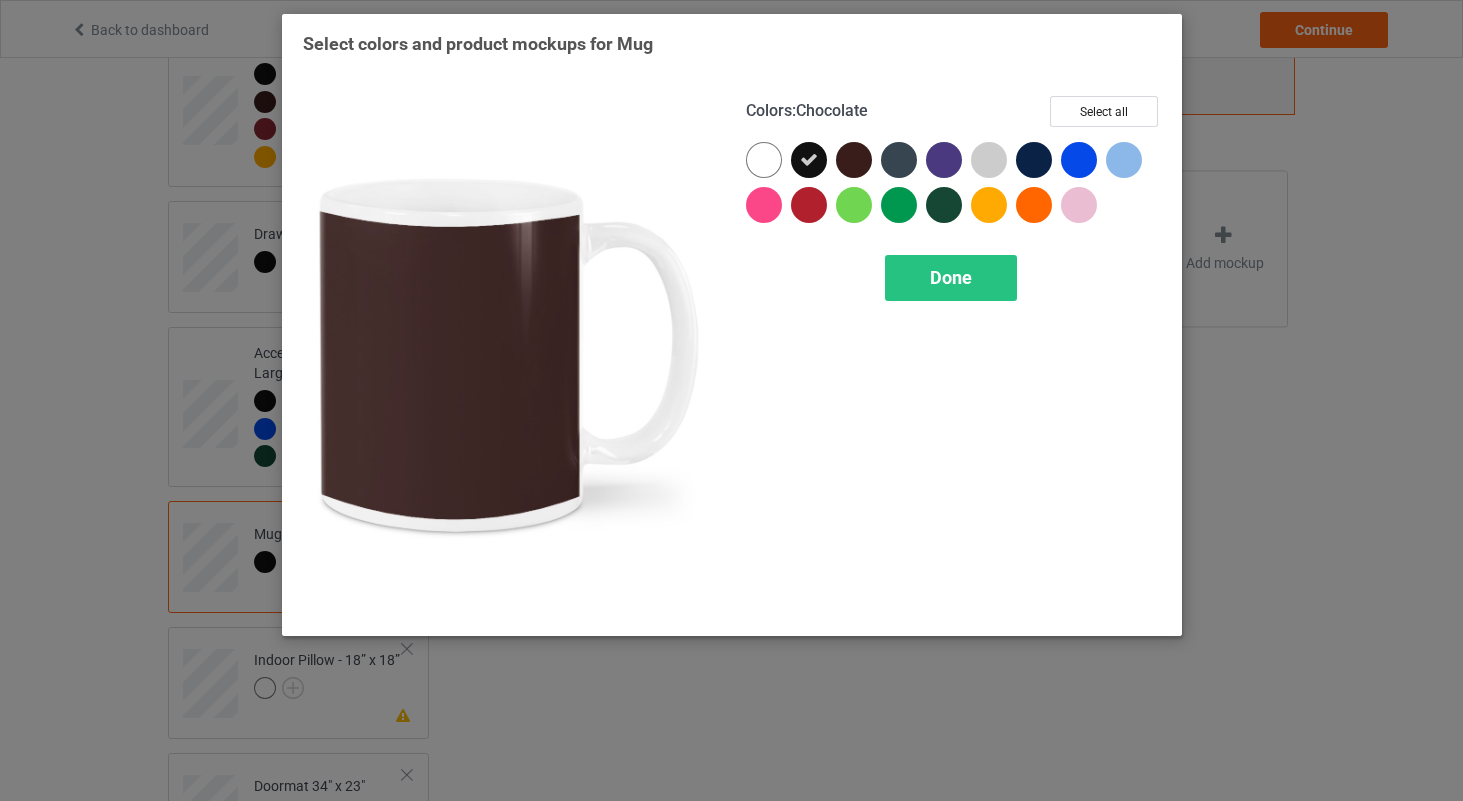 click at bounding box center (854, 160) 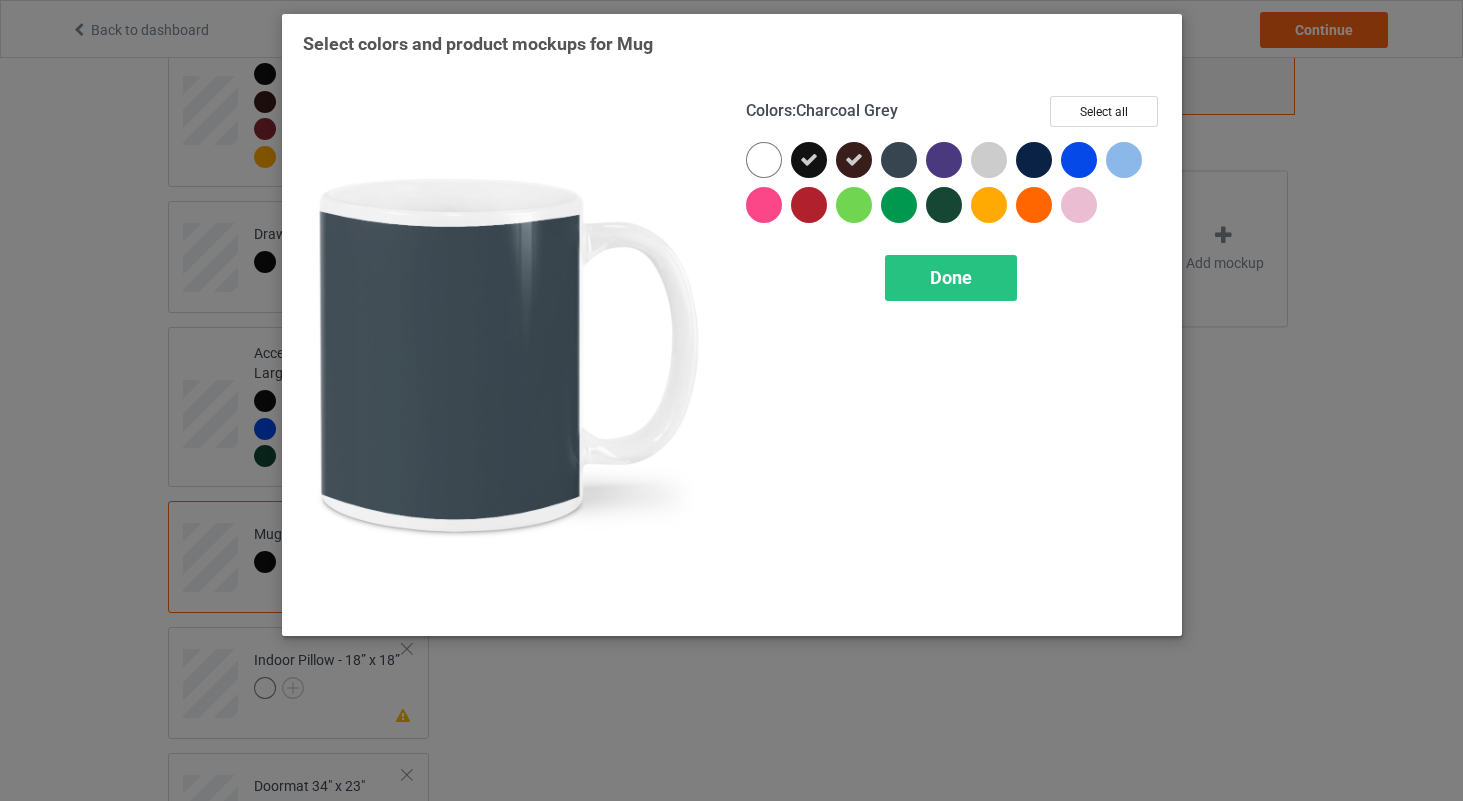 click at bounding box center [899, 160] 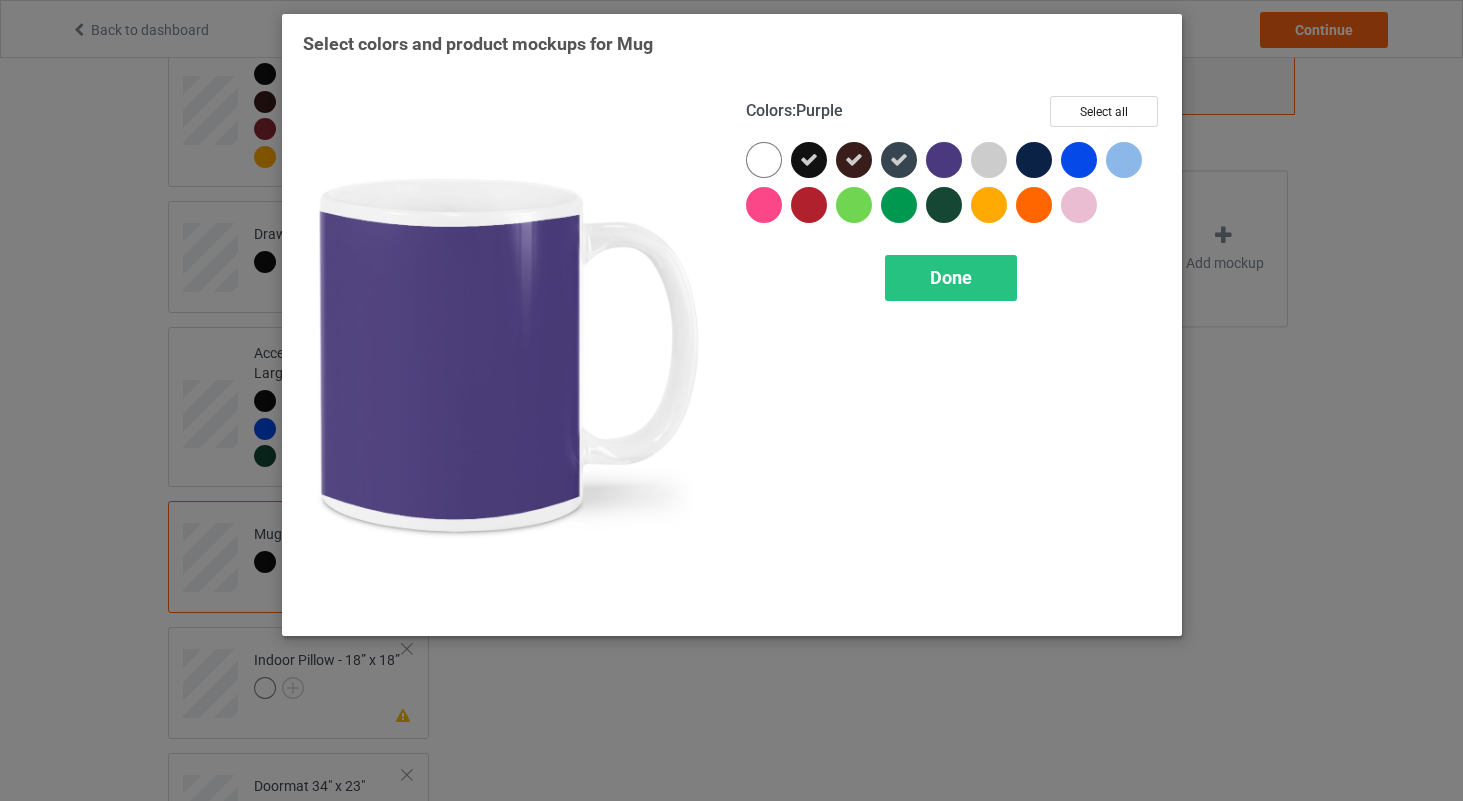click at bounding box center [944, 160] 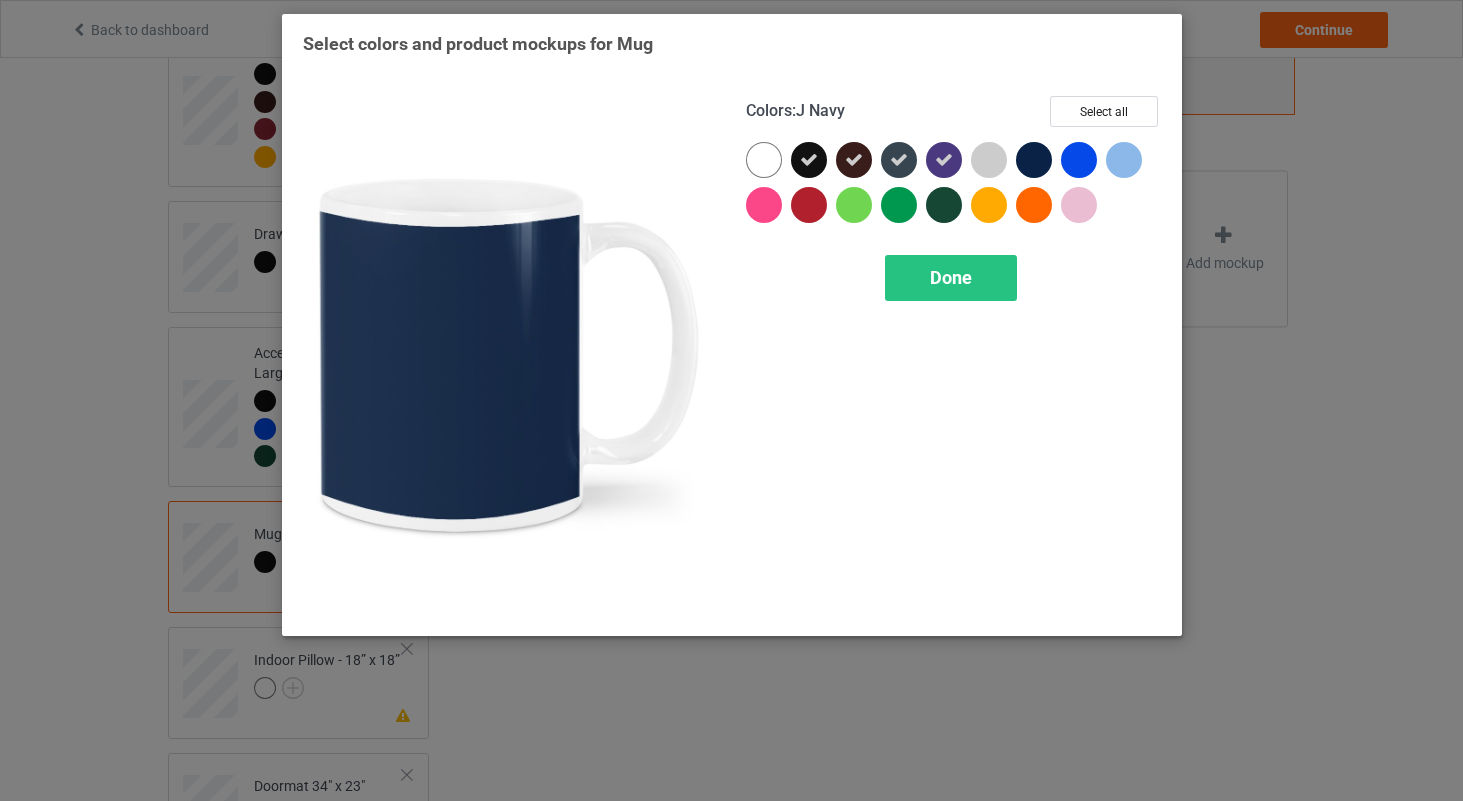 click at bounding box center (1034, 160) 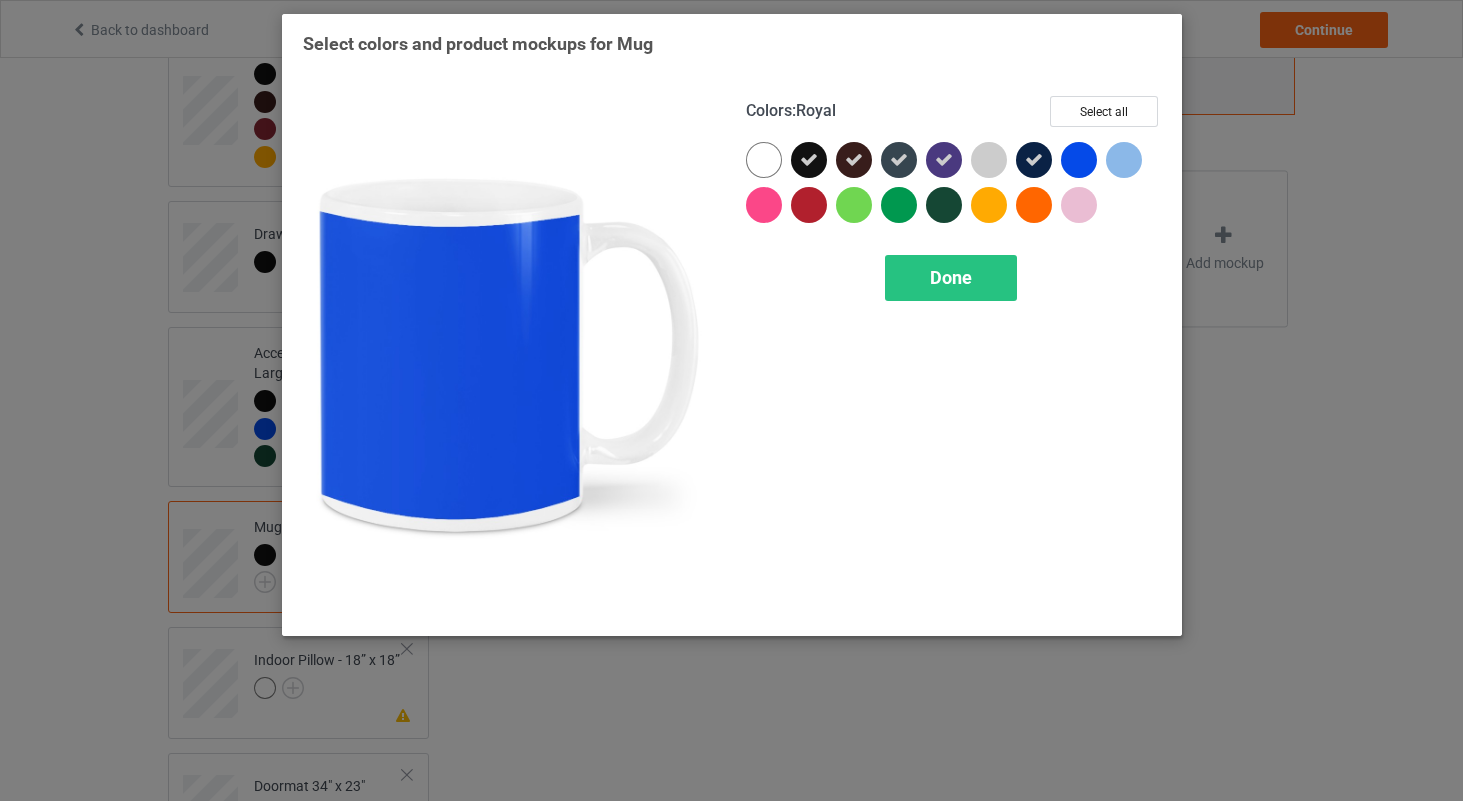 click at bounding box center [1079, 160] 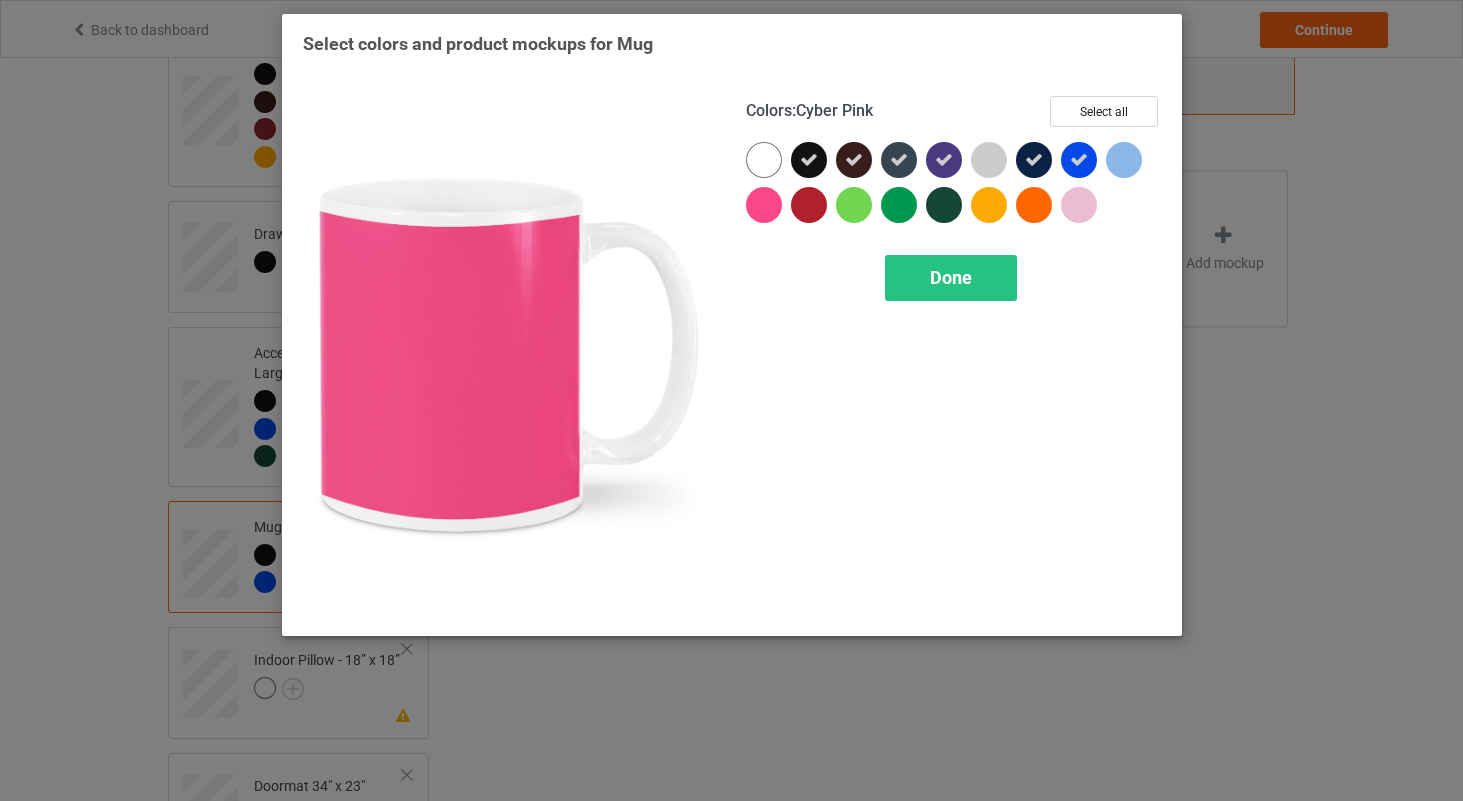 click at bounding box center [764, 205] 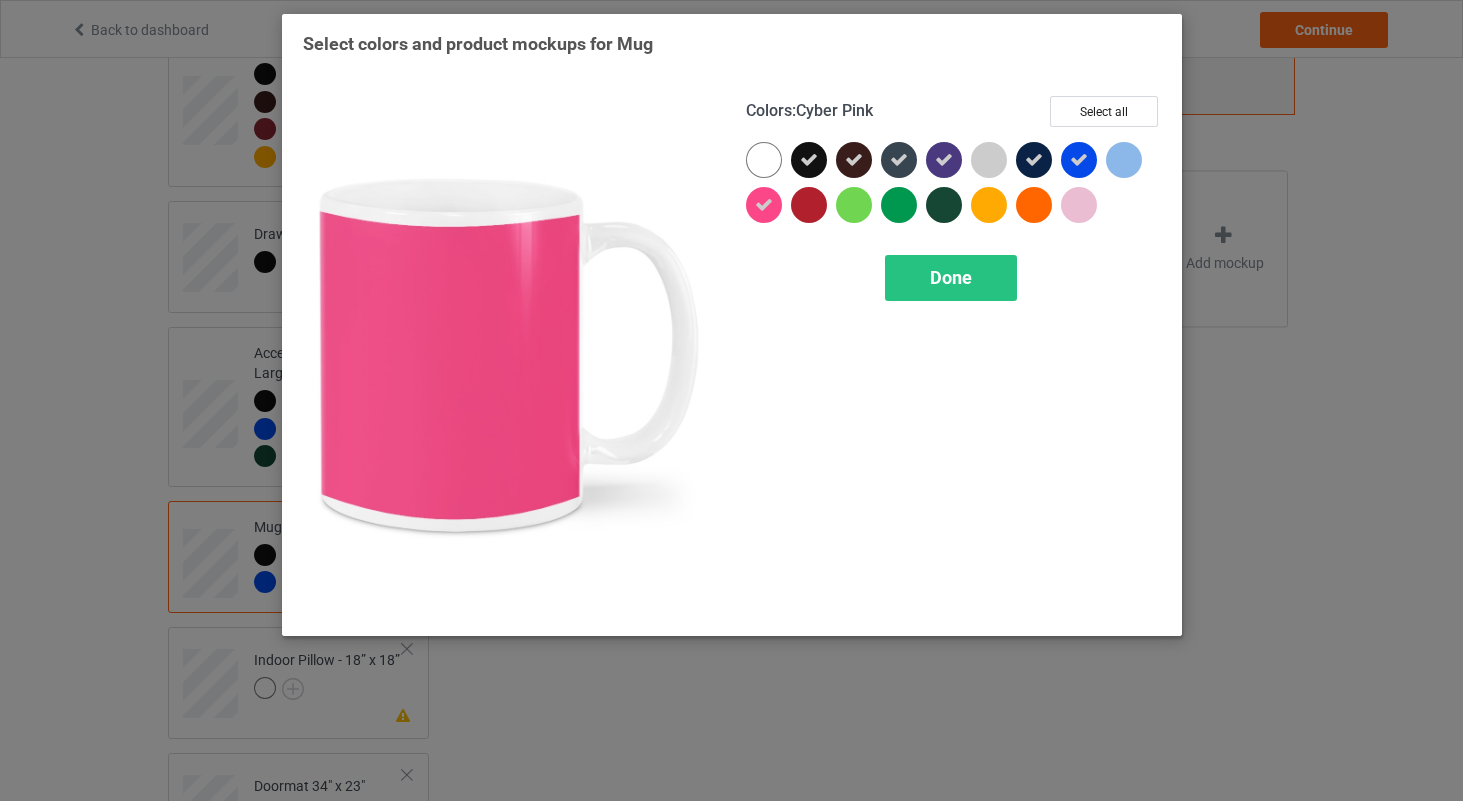 click at bounding box center (764, 205) 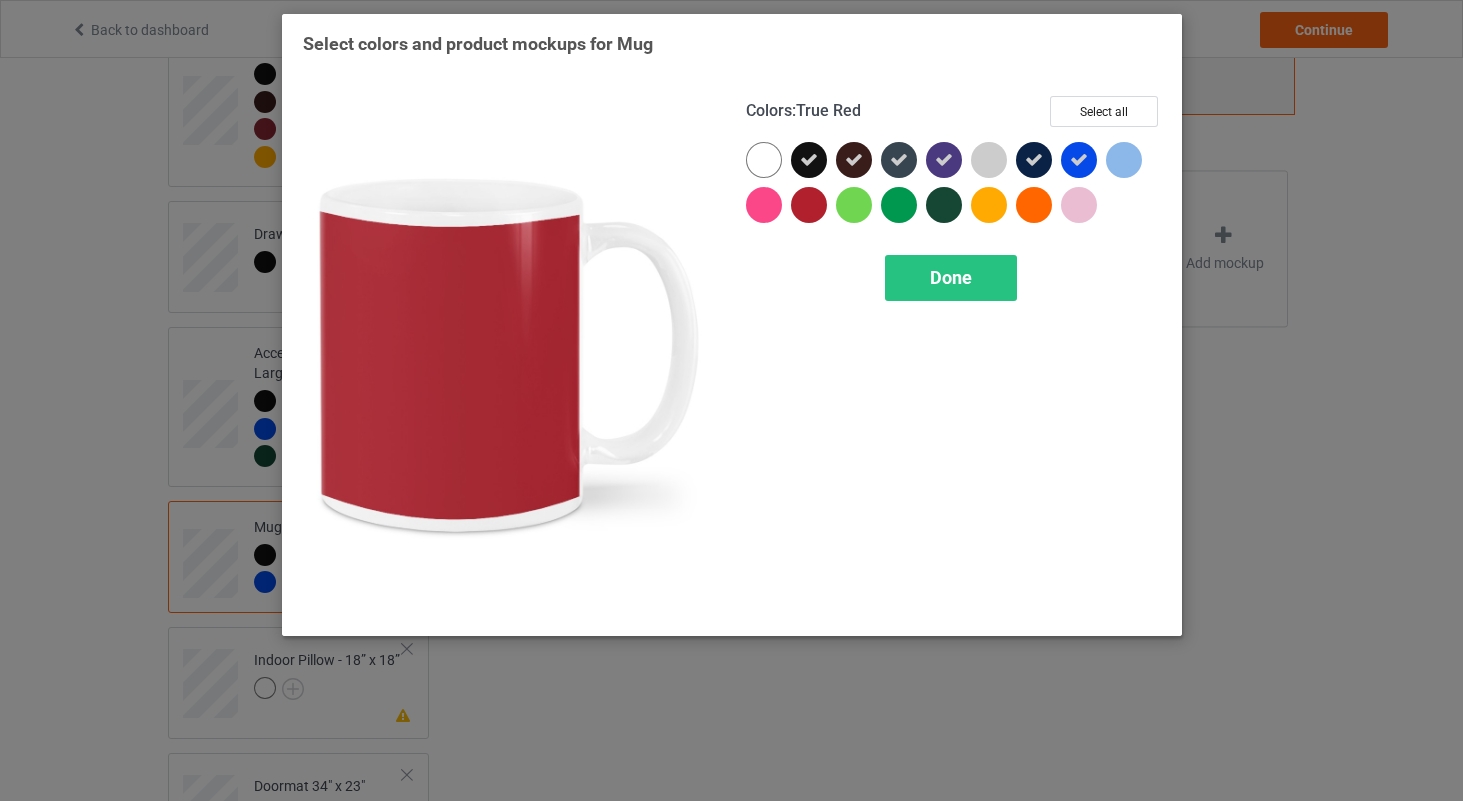 click at bounding box center (809, 205) 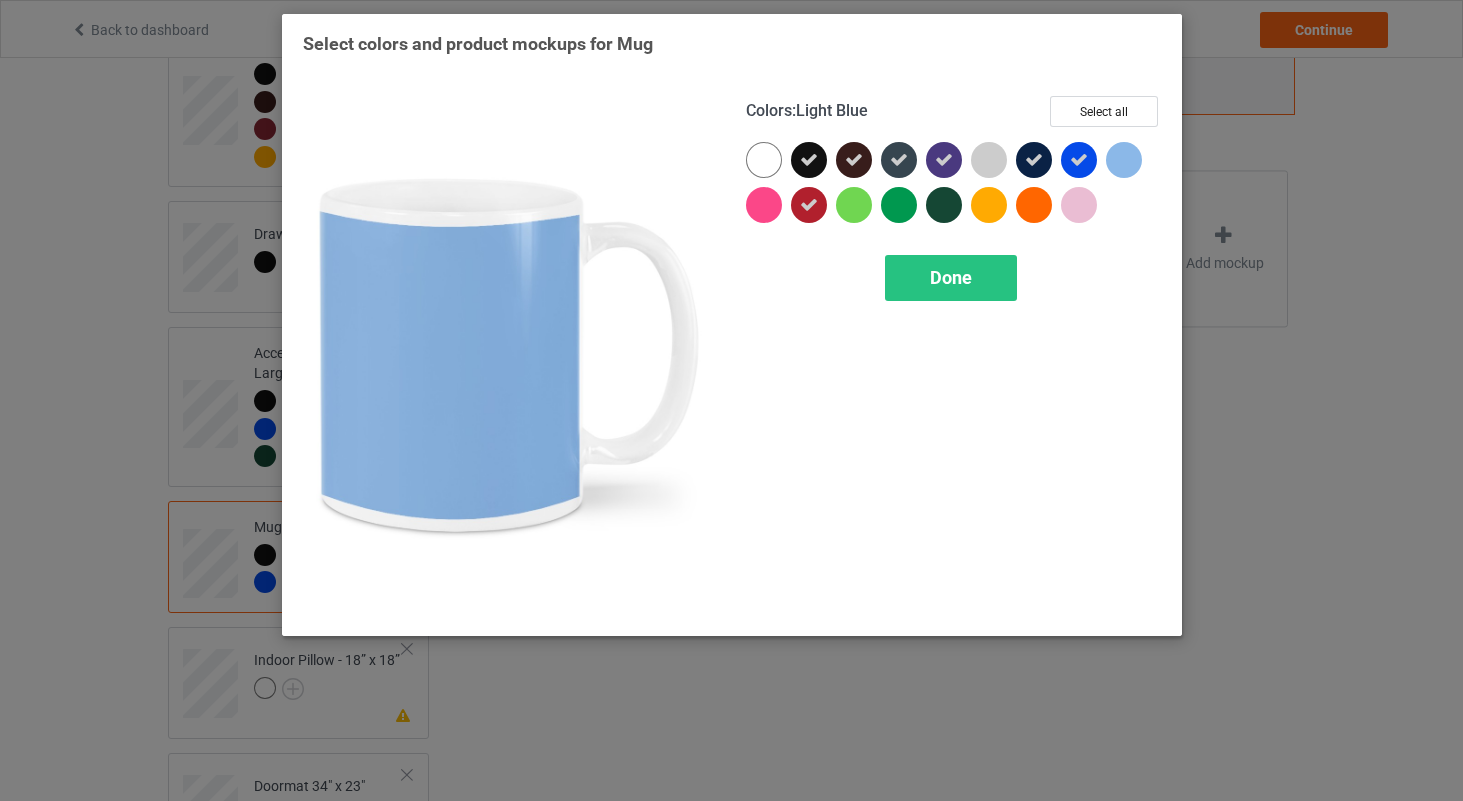 click at bounding box center [1124, 160] 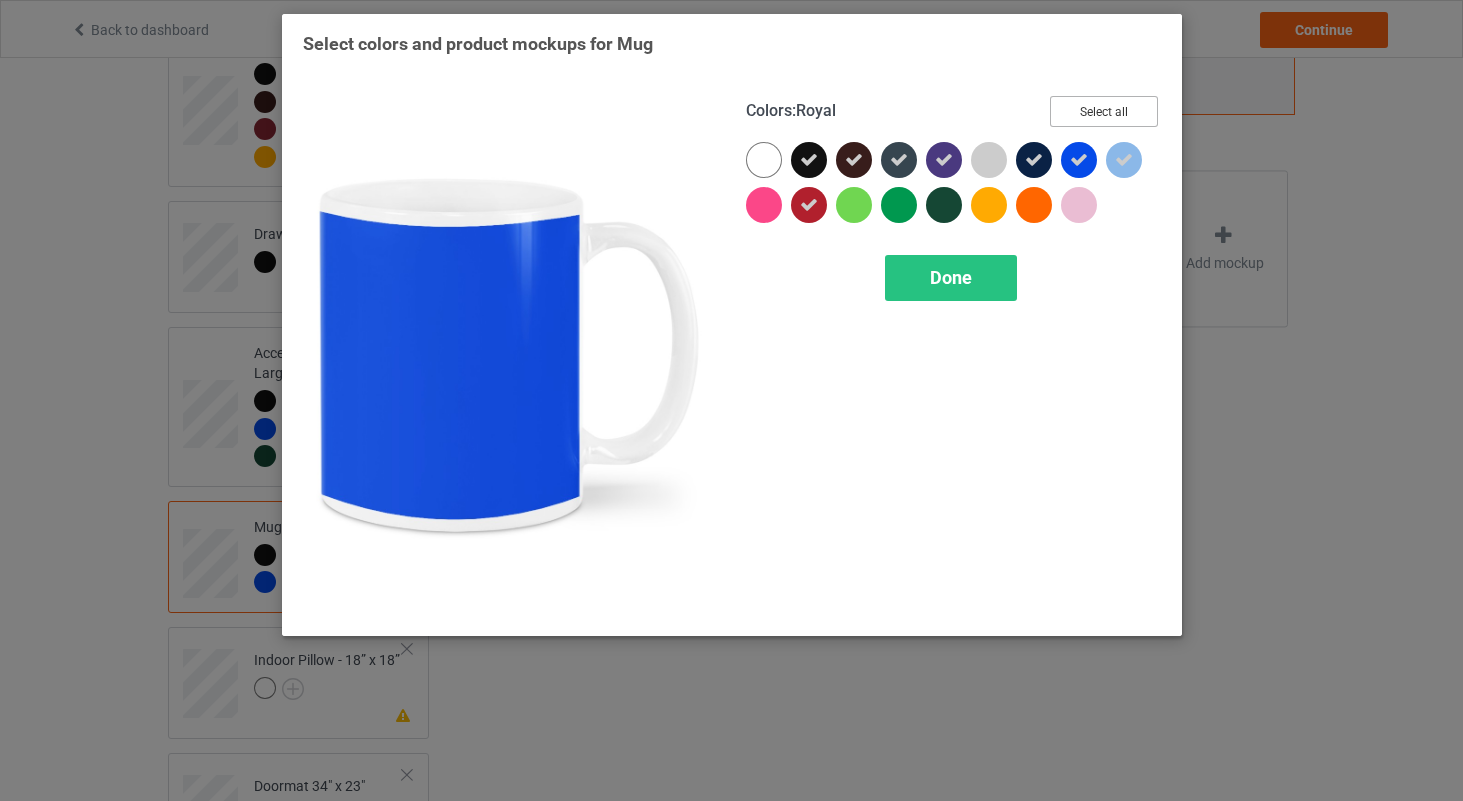 click on "Select all" at bounding box center [1104, 111] 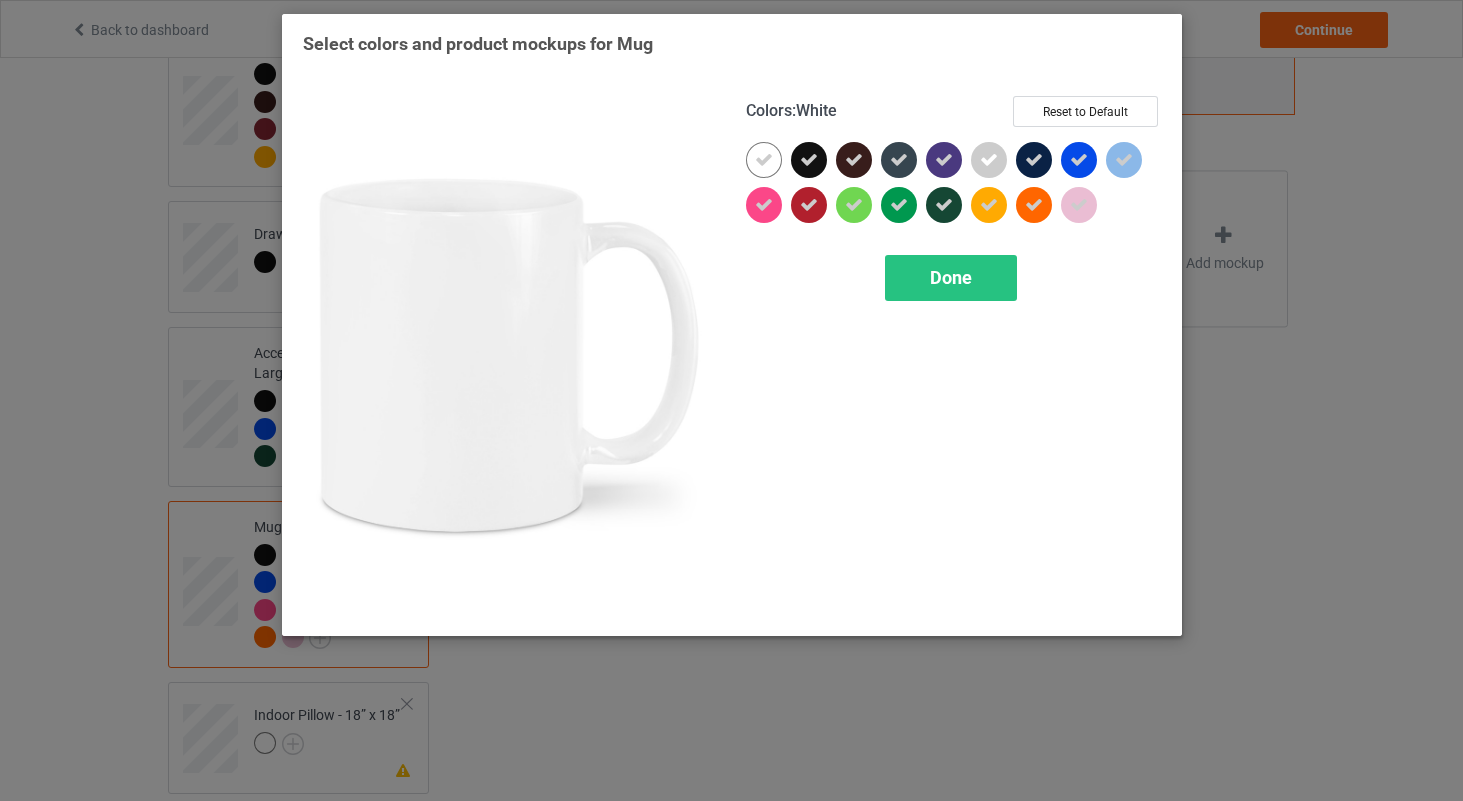 click at bounding box center [764, 160] 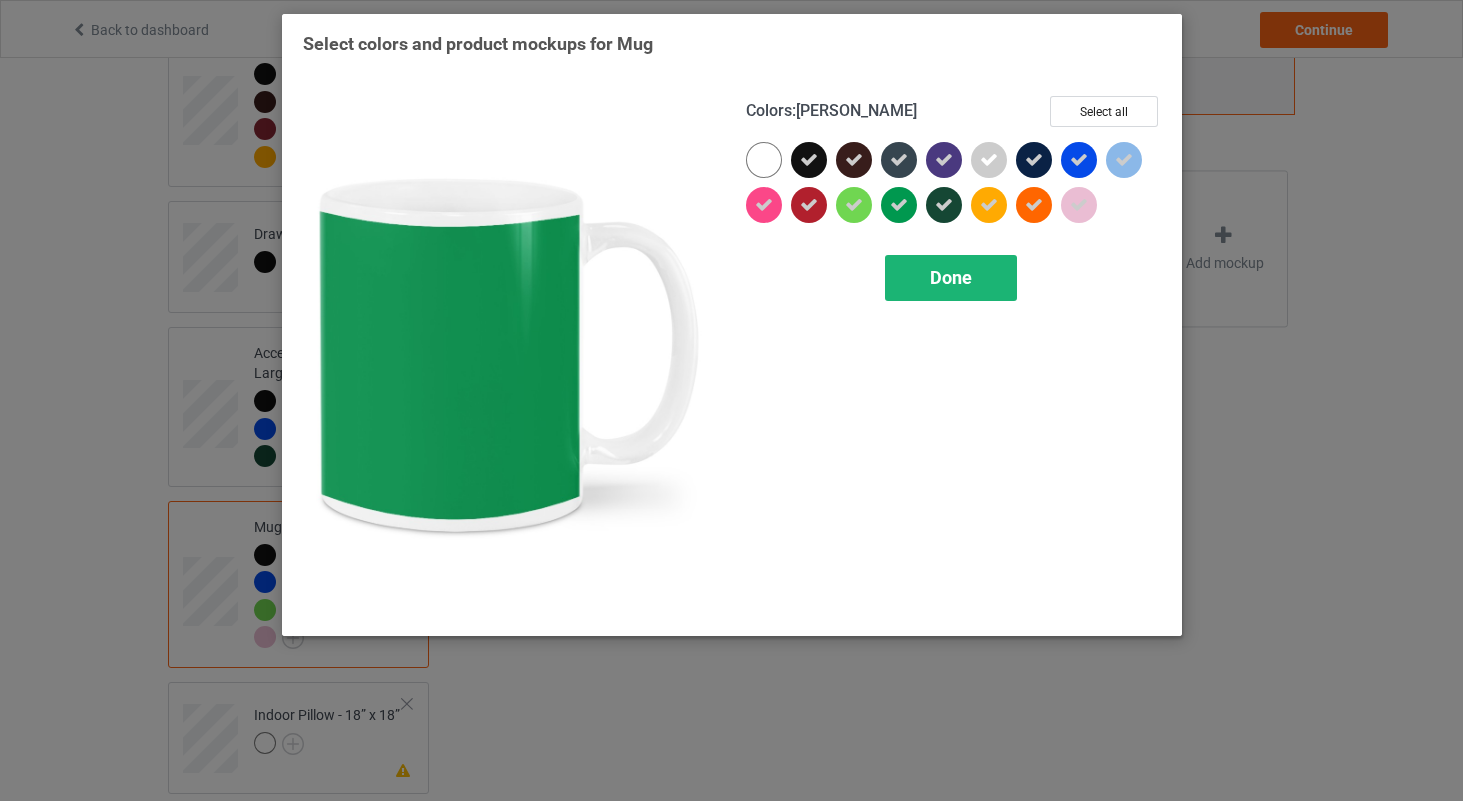 click on "Done" at bounding box center (951, 277) 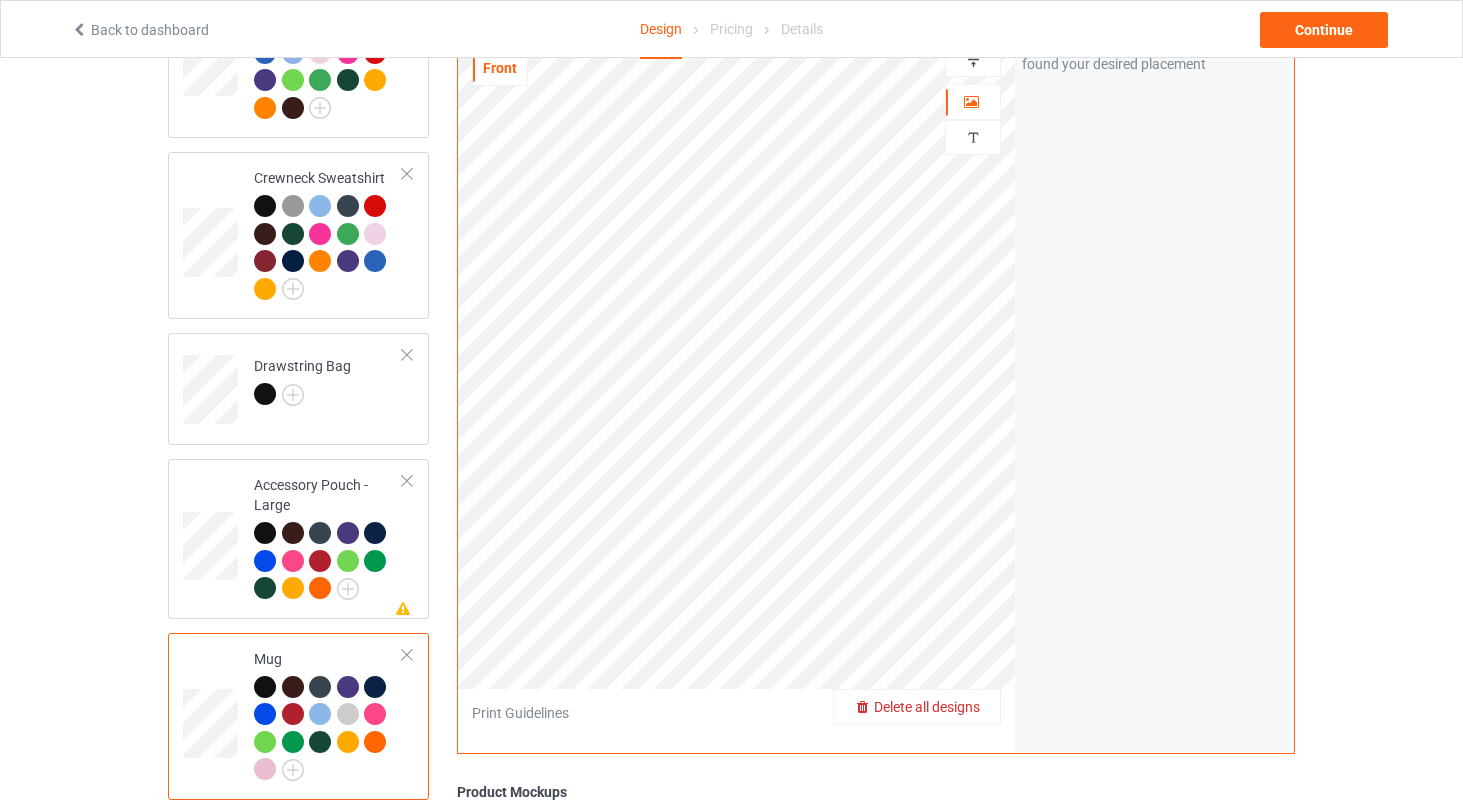scroll, scrollTop: 546, scrollLeft: 0, axis: vertical 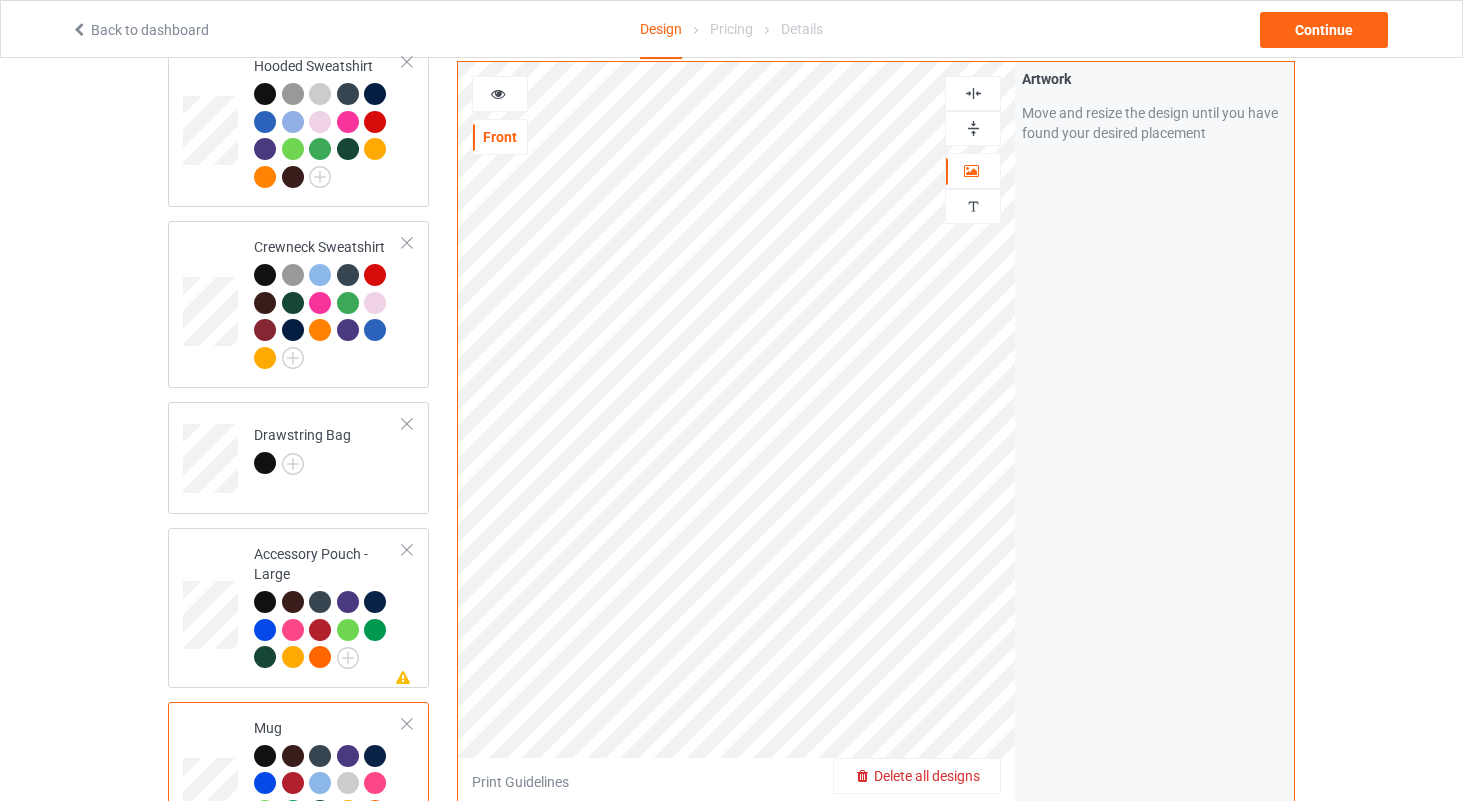 click at bounding box center [973, 128] 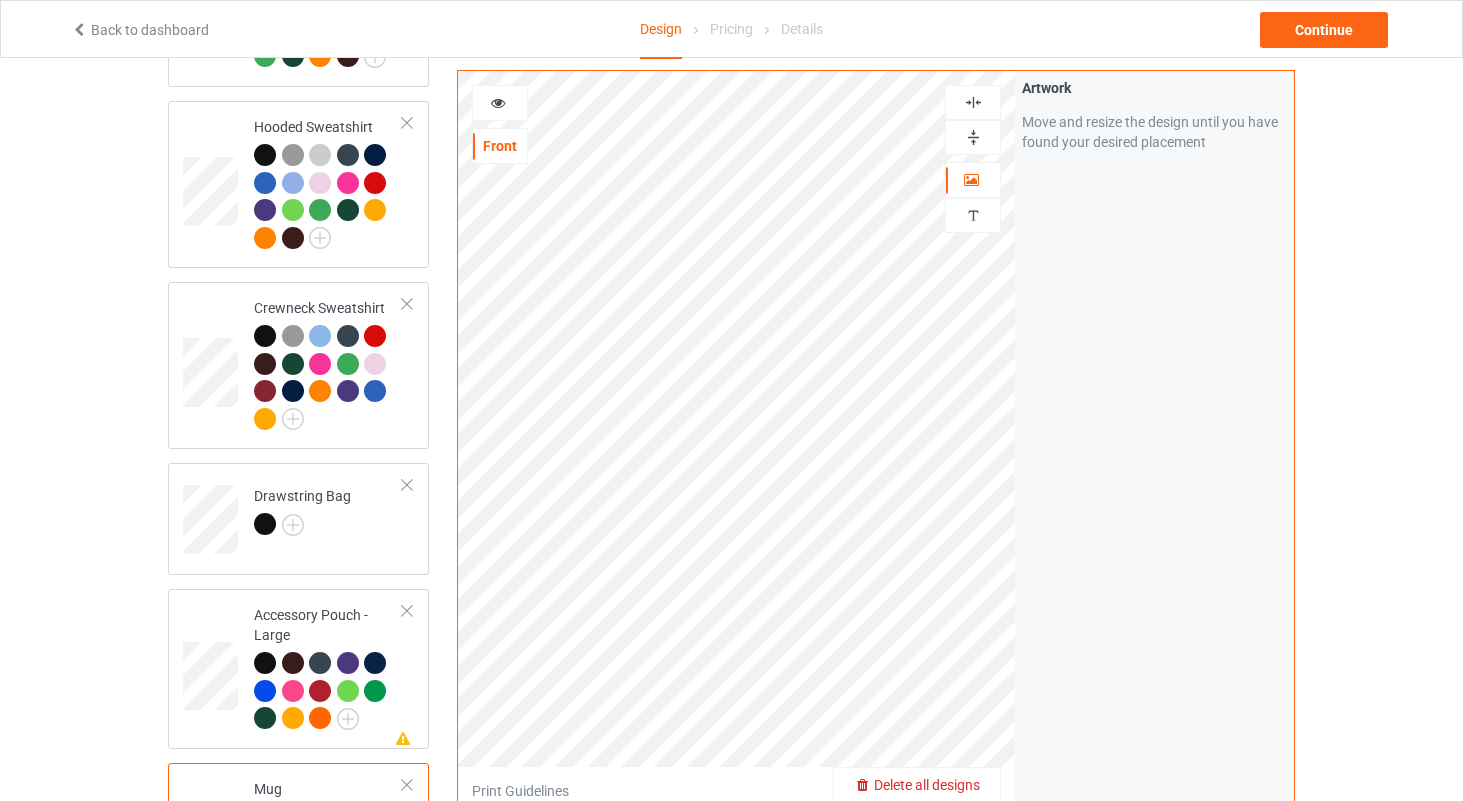 scroll, scrollTop: 486, scrollLeft: 0, axis: vertical 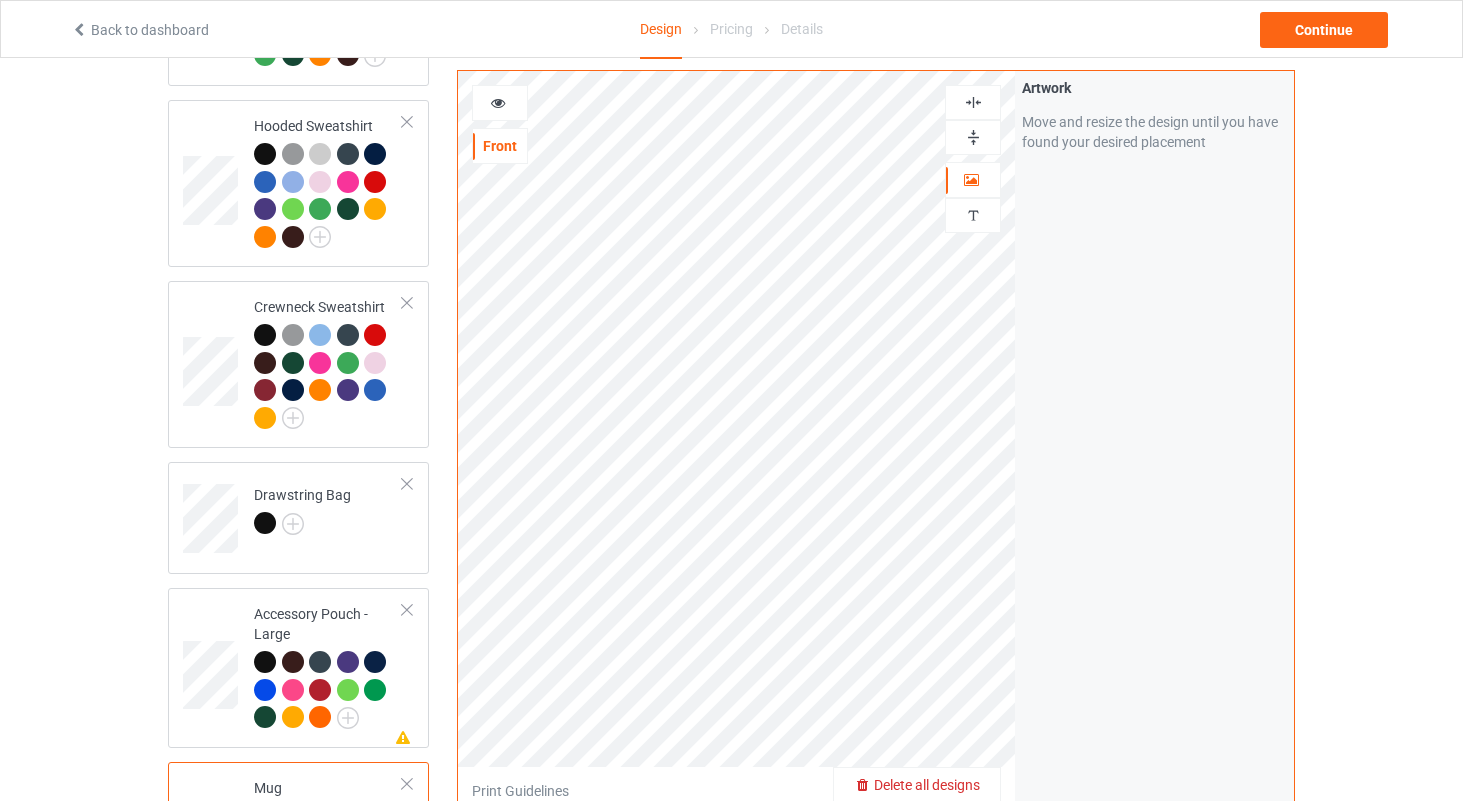 click at bounding box center (498, 100) 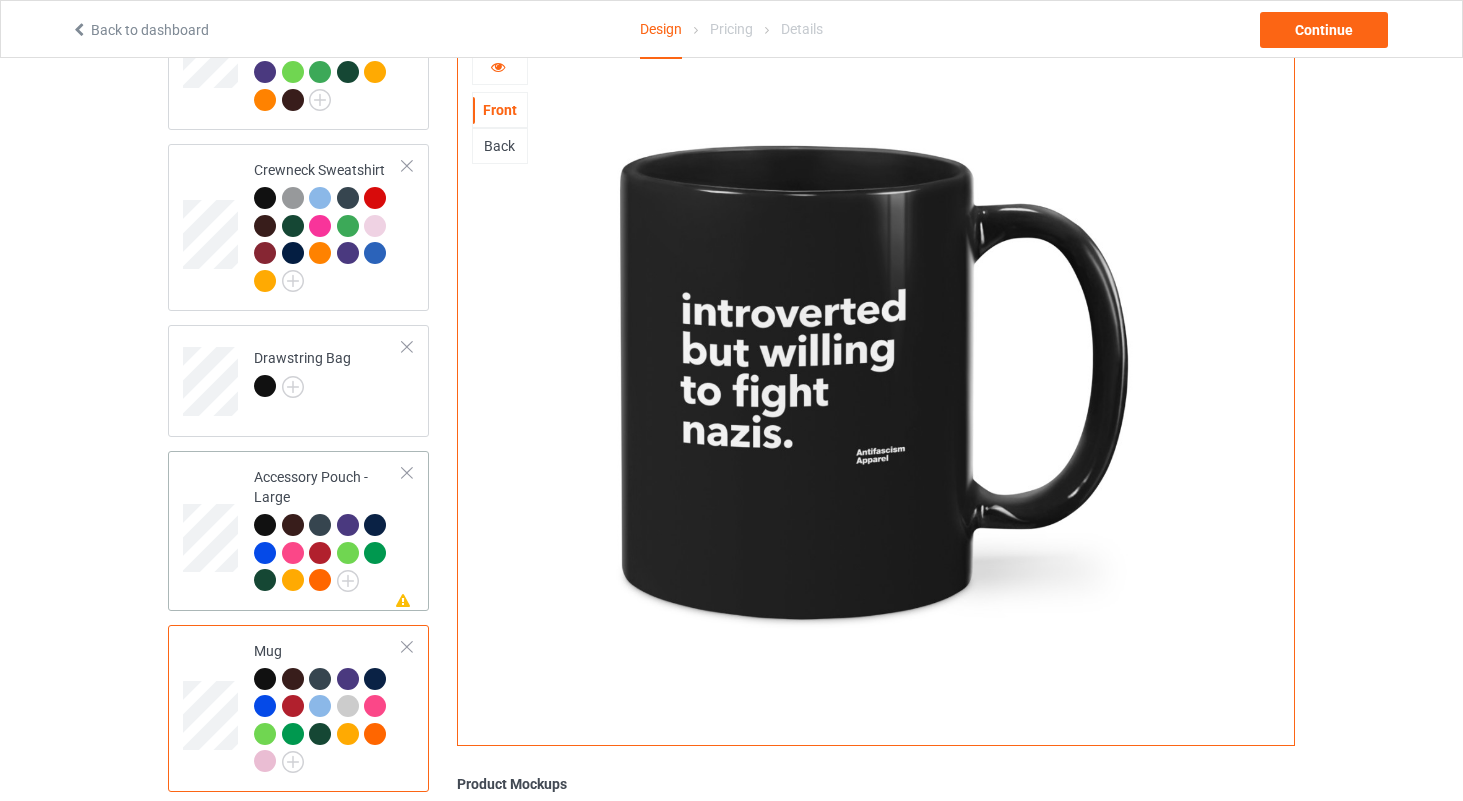 scroll, scrollTop: 629, scrollLeft: 0, axis: vertical 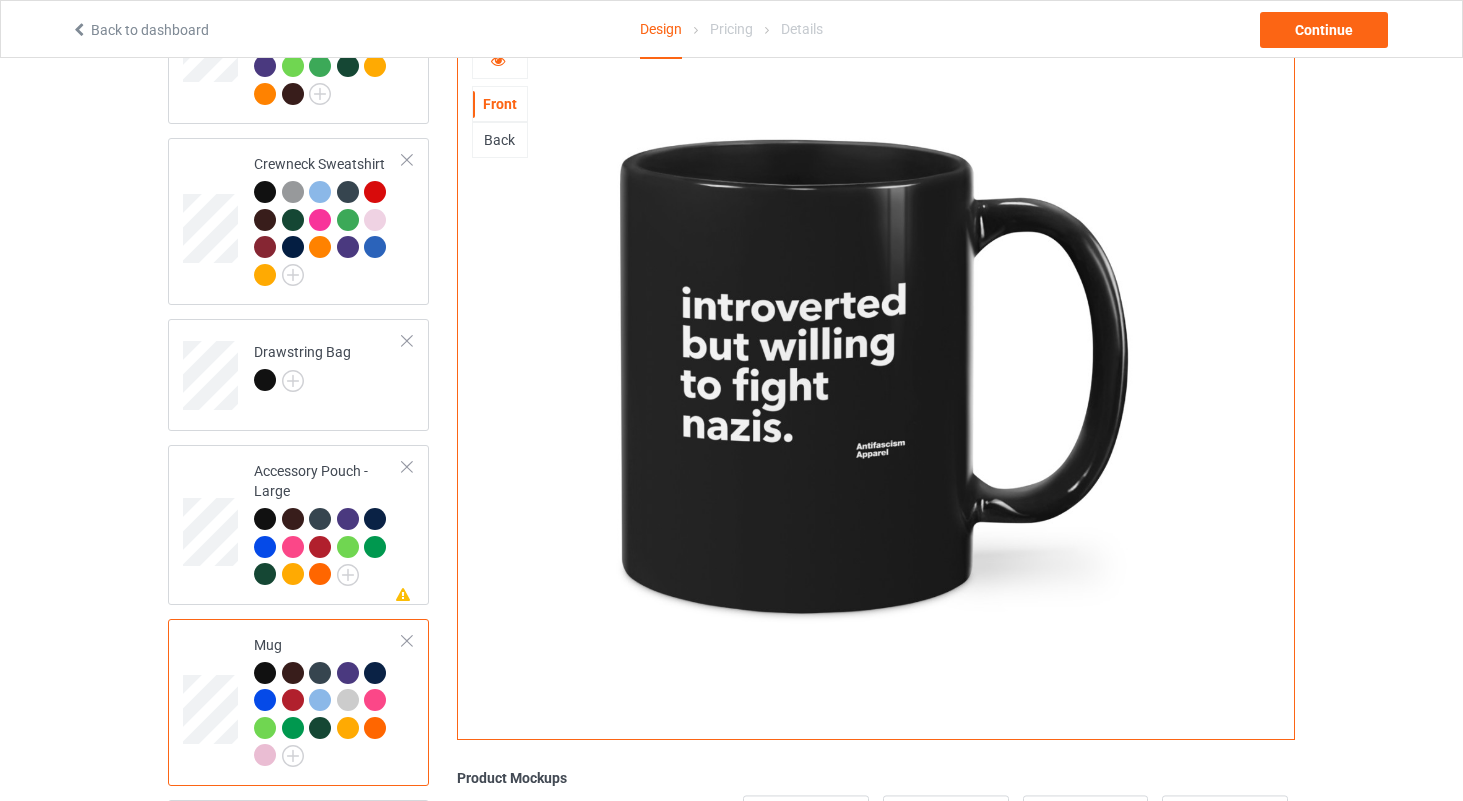 click at bounding box center [293, 700] 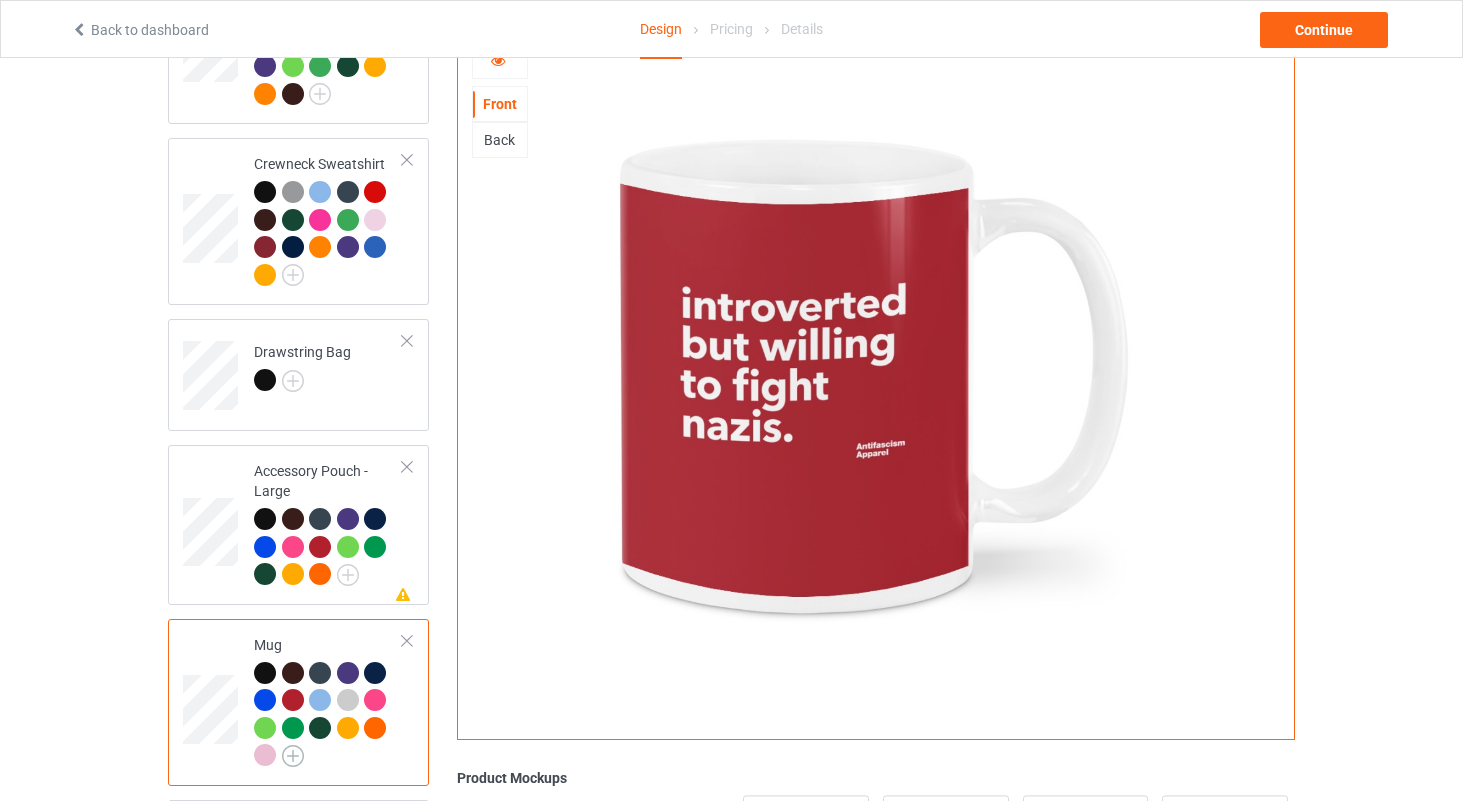 click at bounding box center (293, 756) 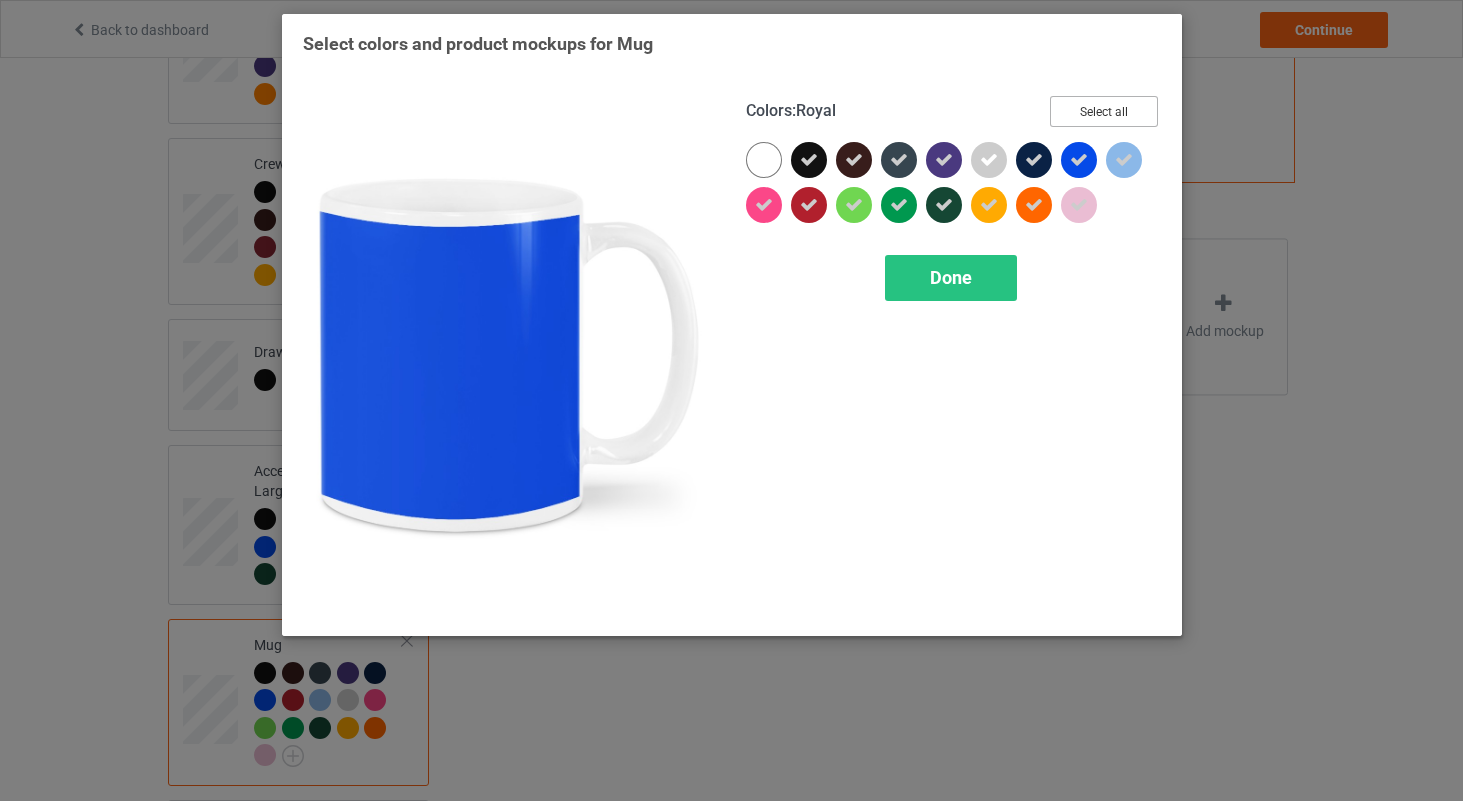 click on "Select all" at bounding box center [1104, 111] 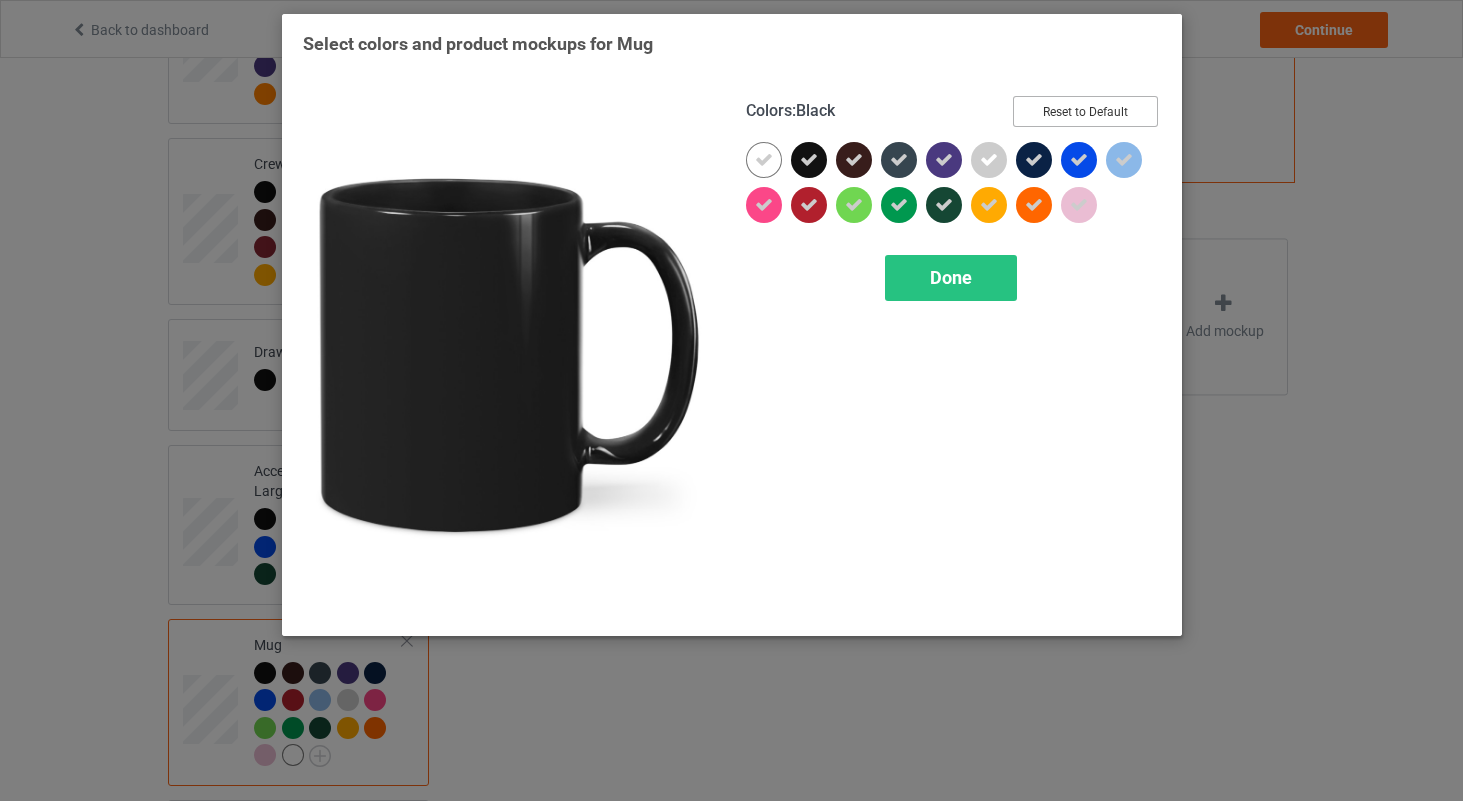 click on "Reset to Default" at bounding box center [1085, 111] 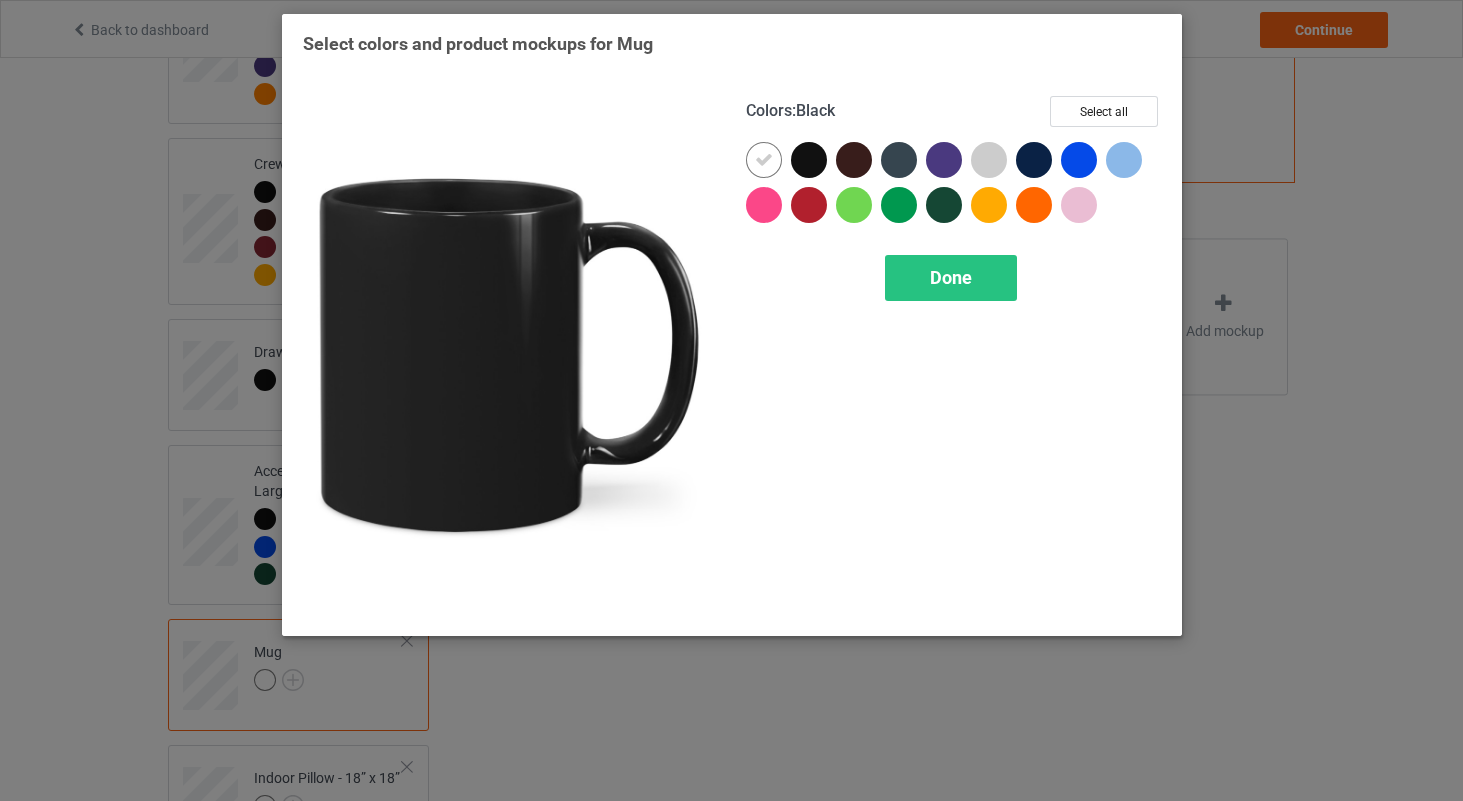 click at bounding box center [809, 160] 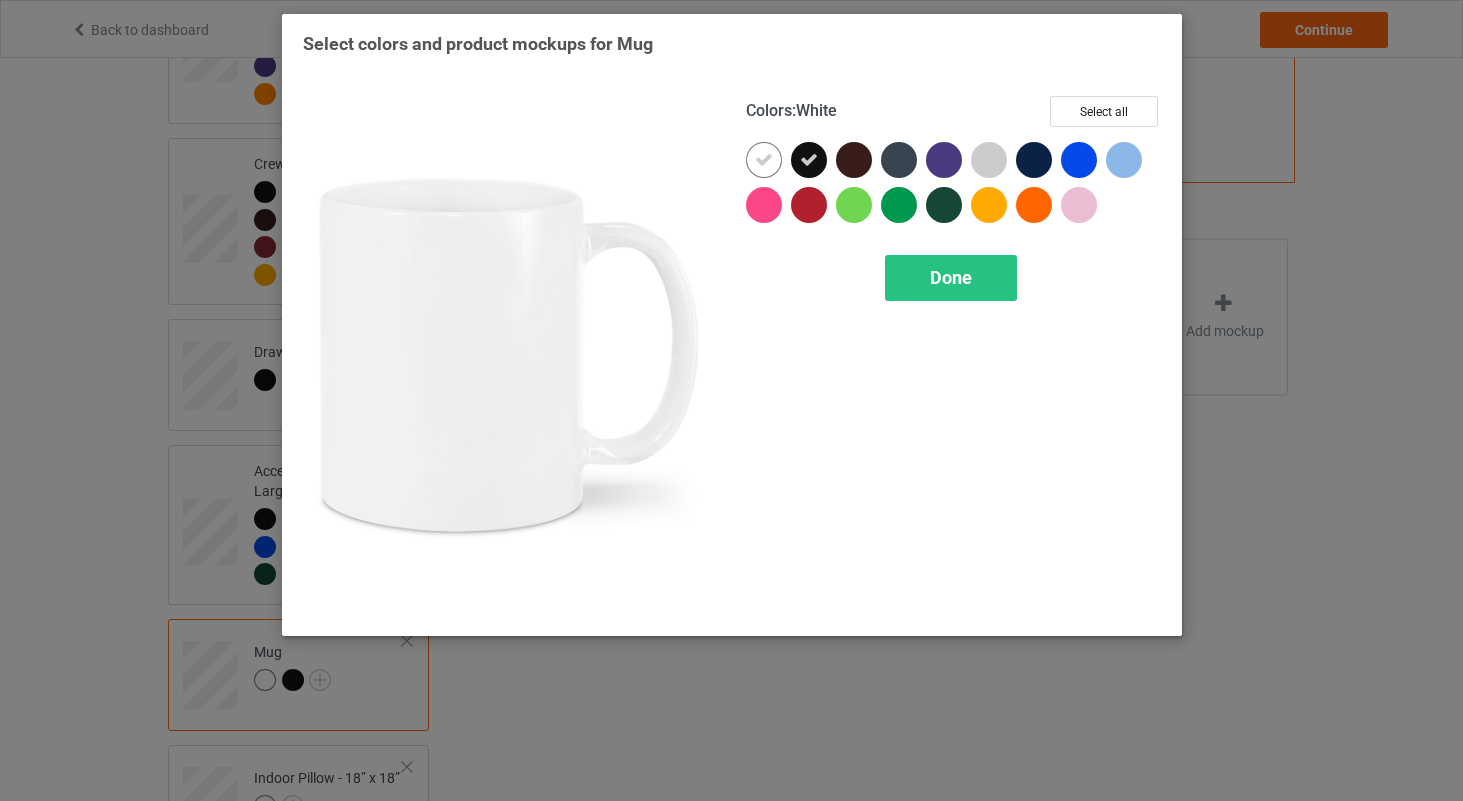 click at bounding box center (764, 160) 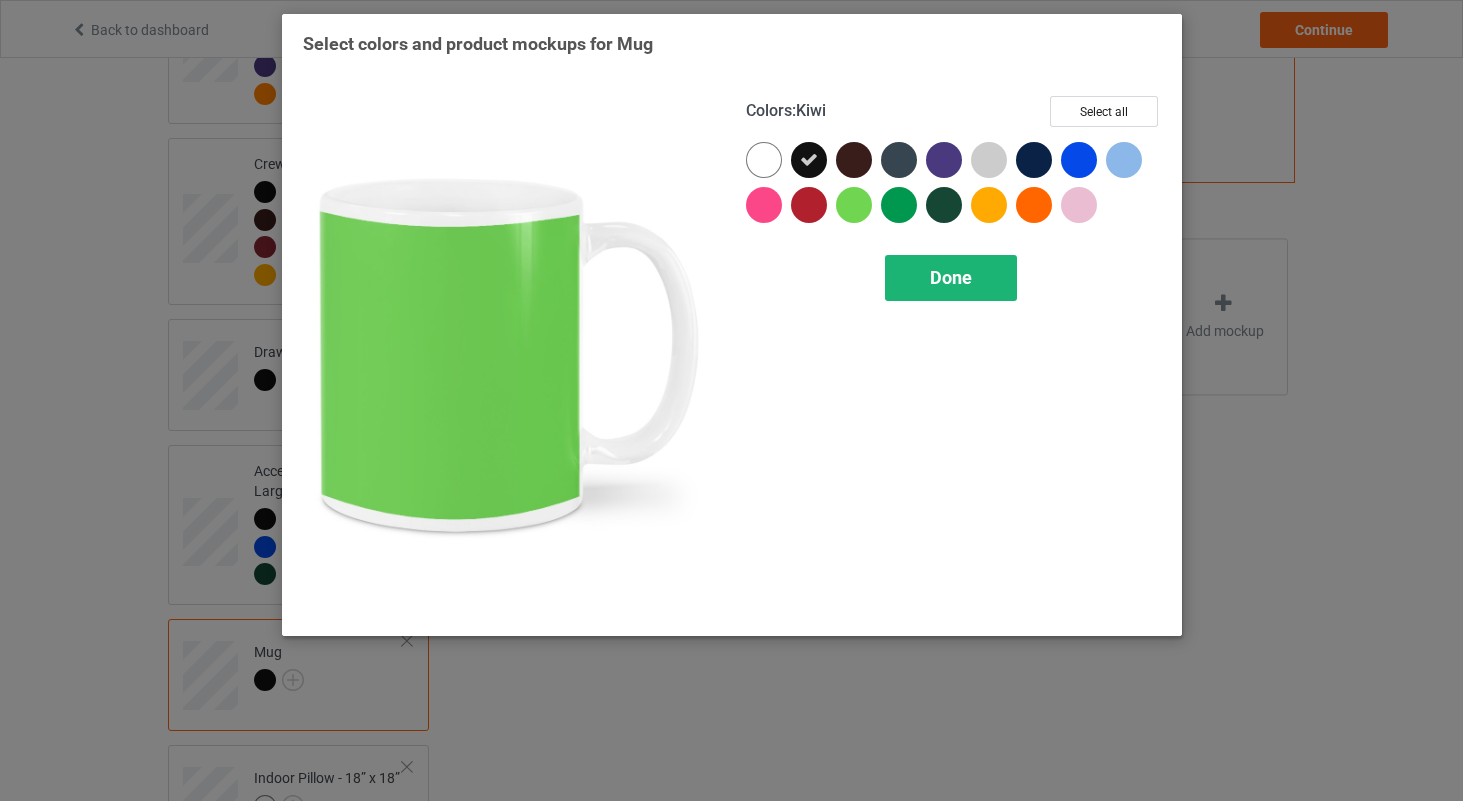 click on "Done" at bounding box center (951, 277) 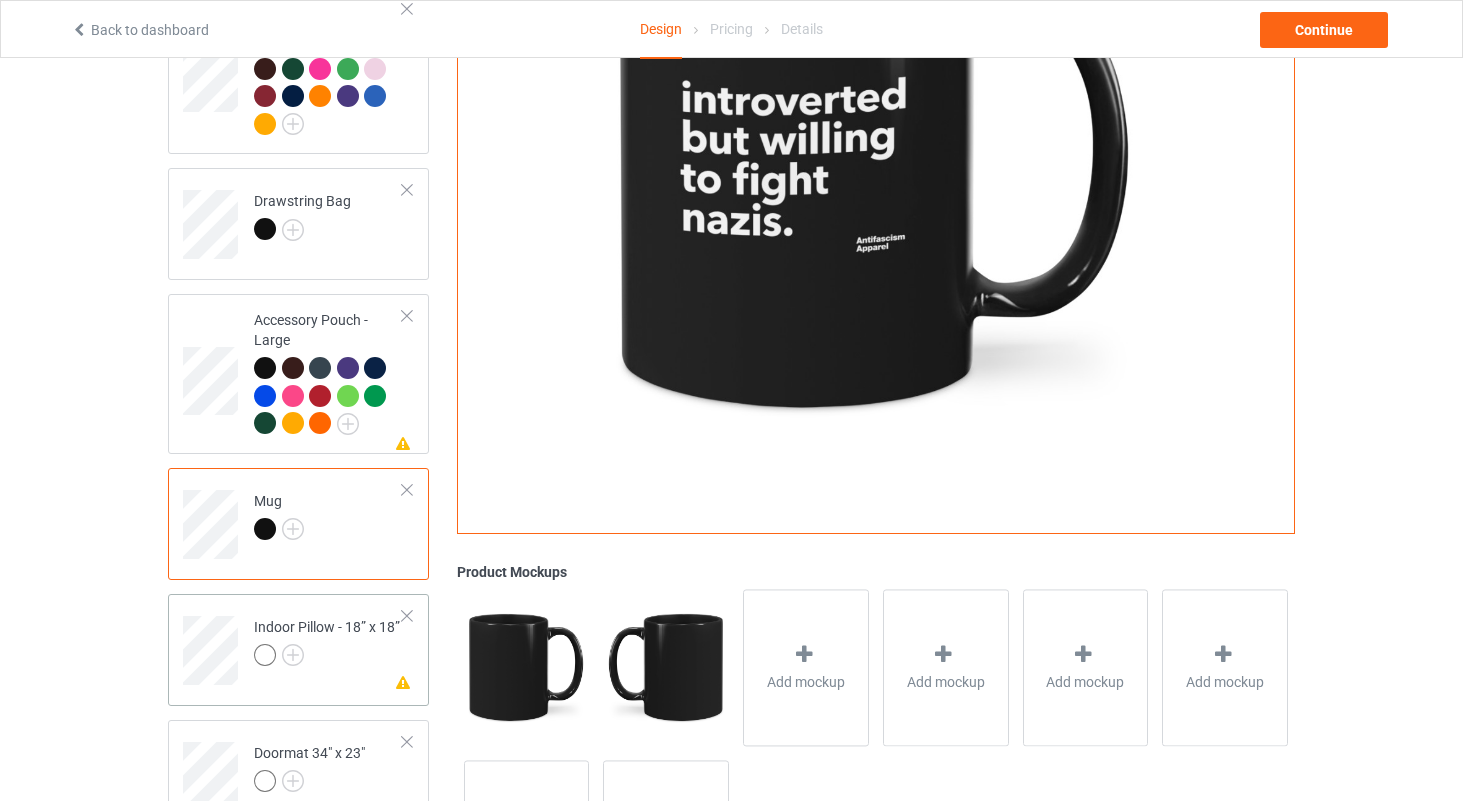 scroll, scrollTop: 782, scrollLeft: 0, axis: vertical 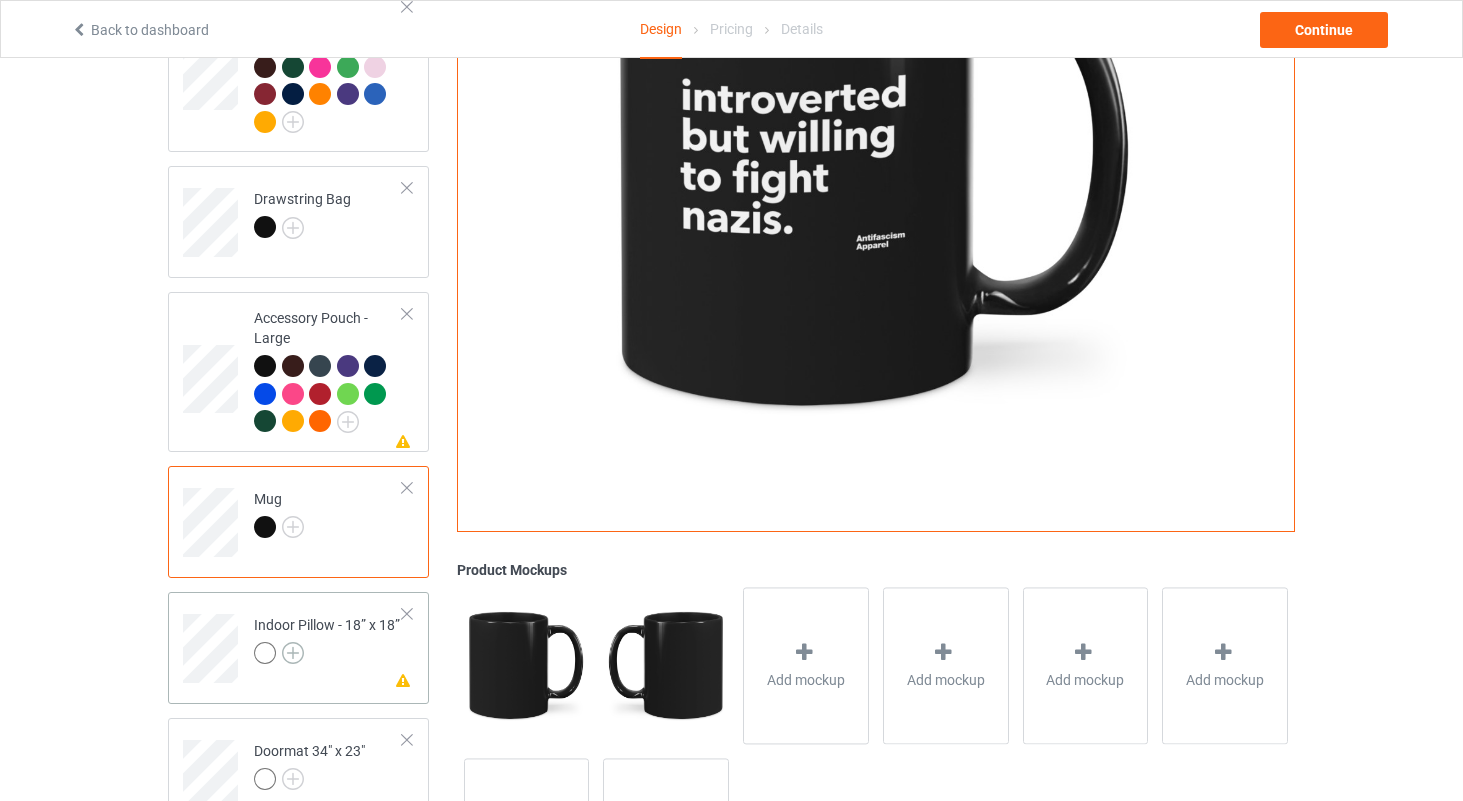 click at bounding box center [293, 653] 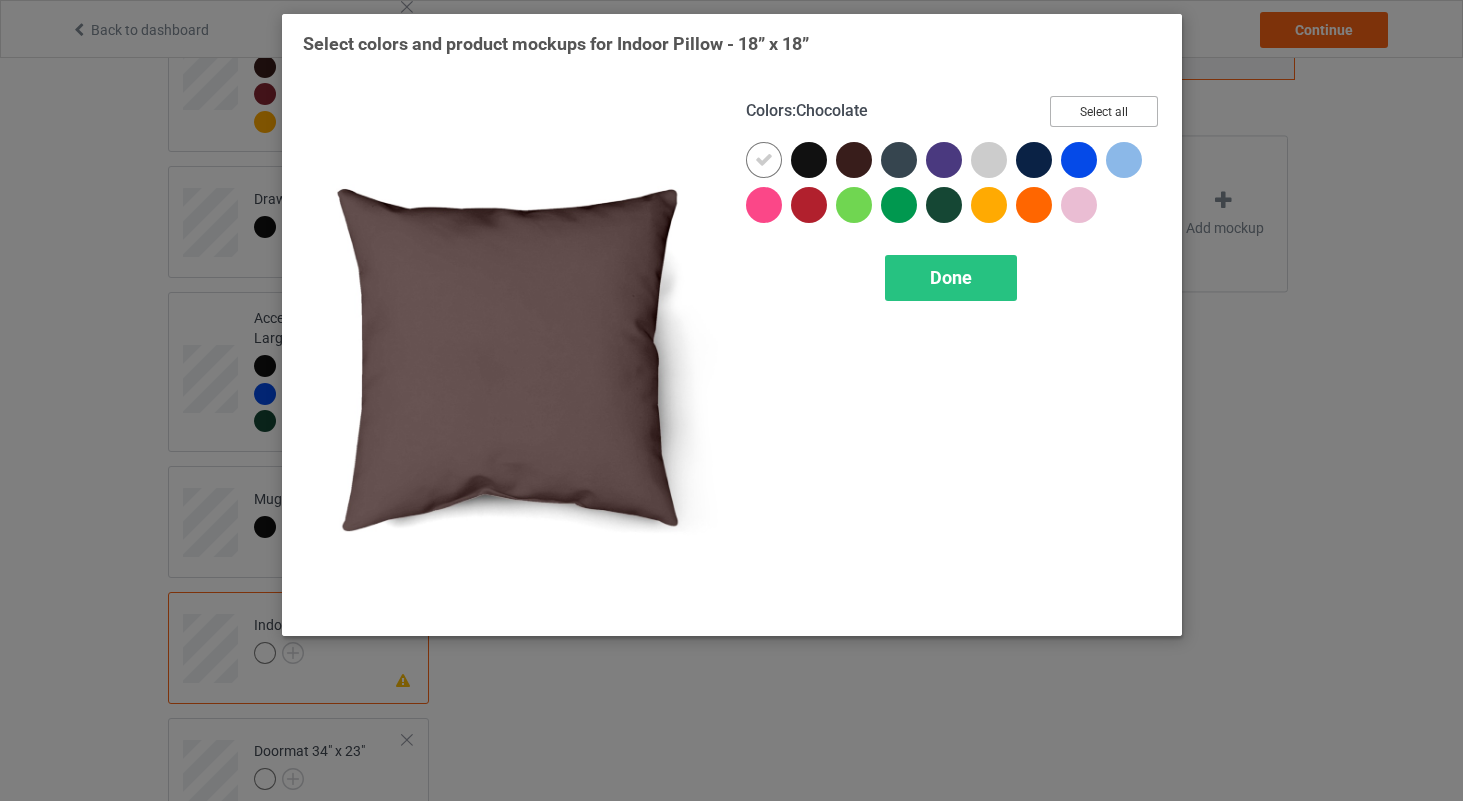 click on "Select all" at bounding box center (1104, 111) 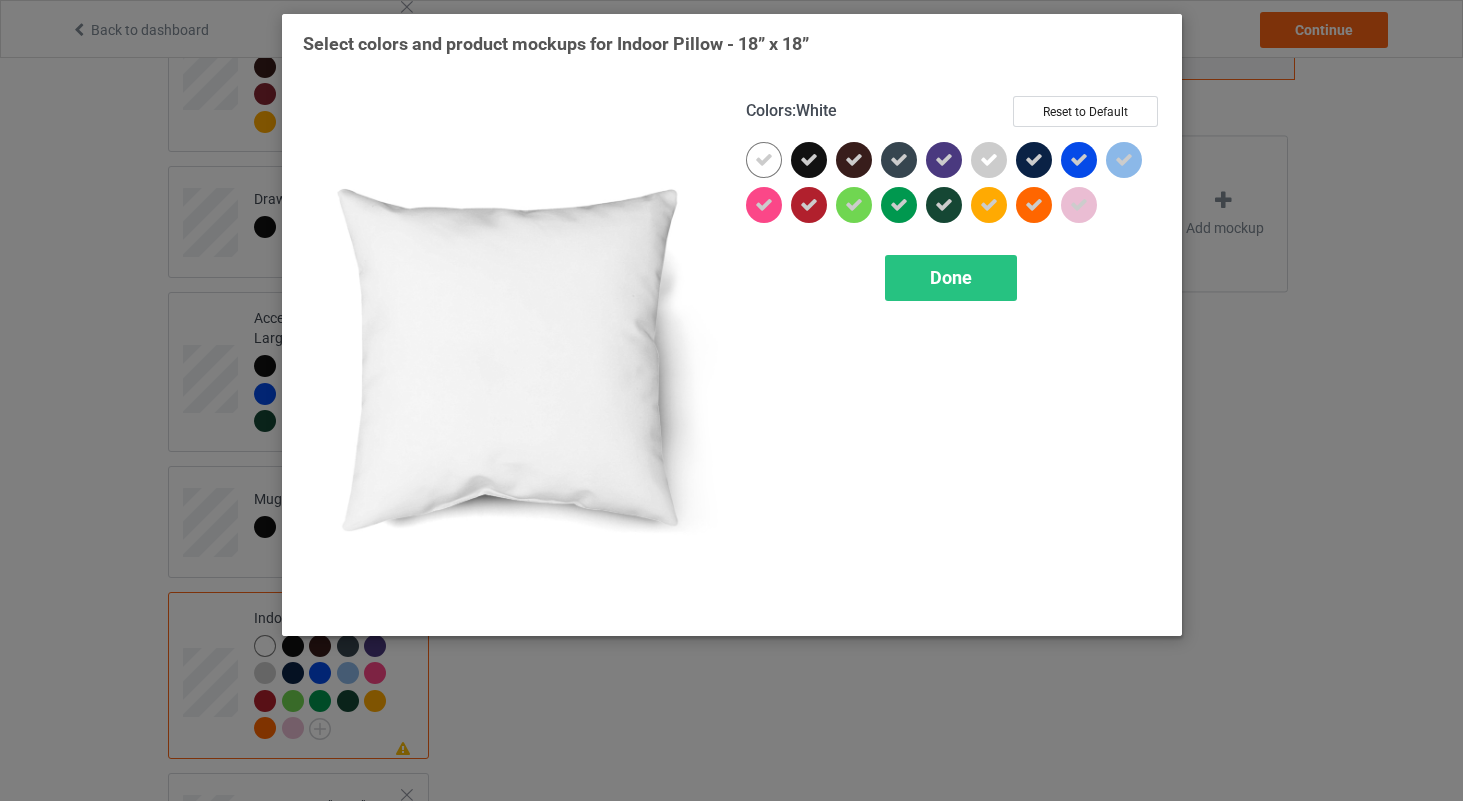 click at bounding box center (764, 160) 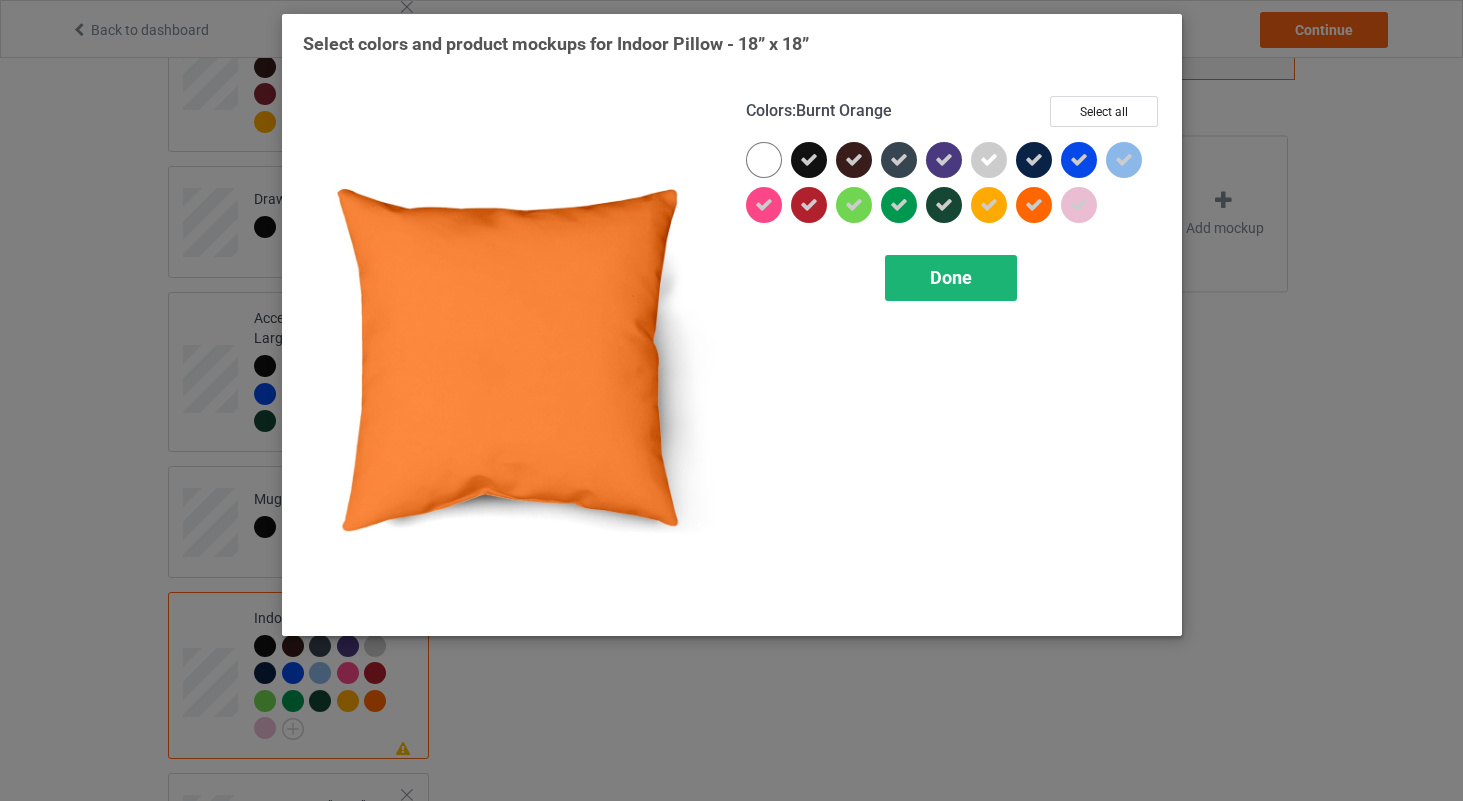 click on "Done" at bounding box center [951, 277] 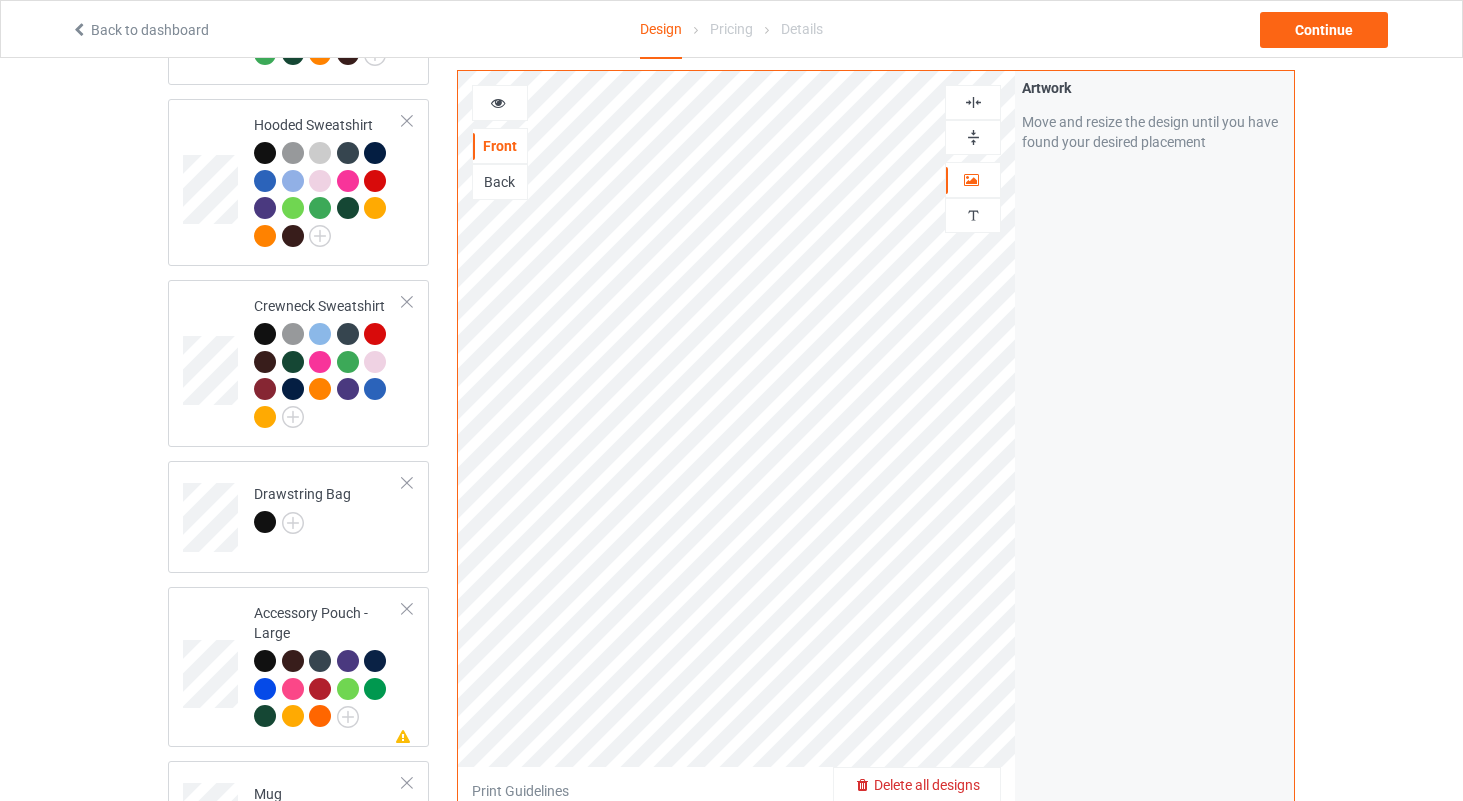scroll, scrollTop: 487, scrollLeft: 0, axis: vertical 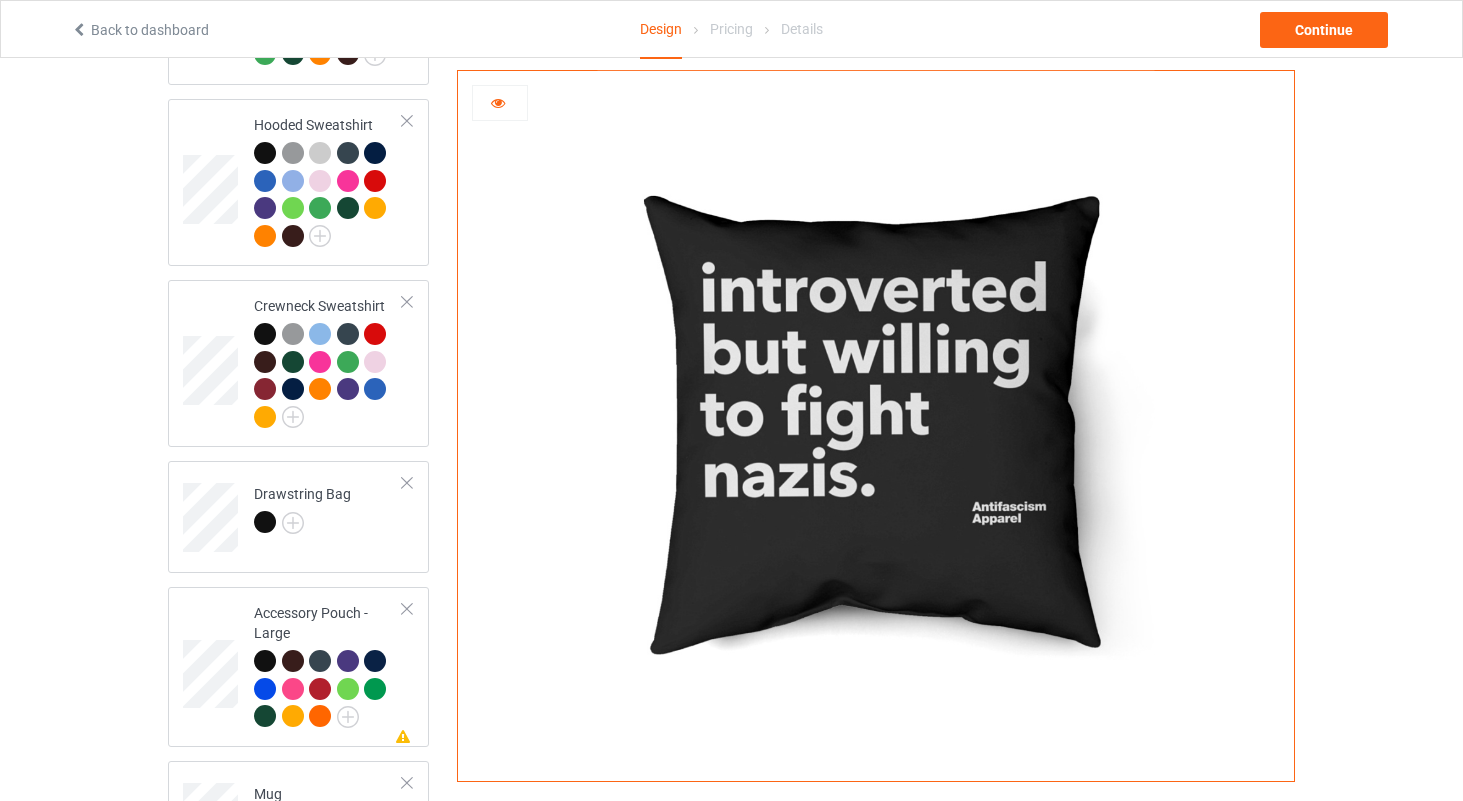 click at bounding box center (498, 100) 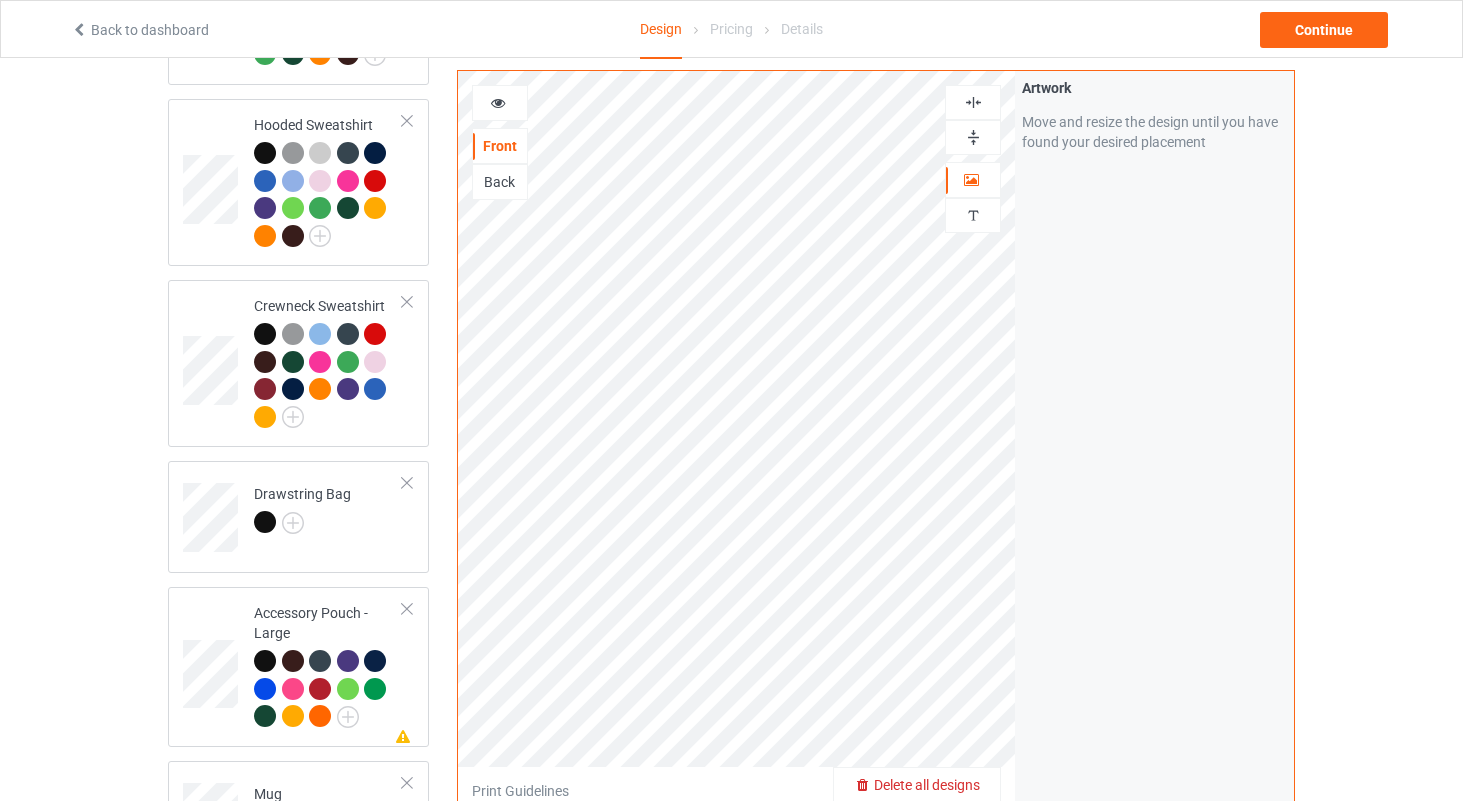click at bounding box center (498, 100) 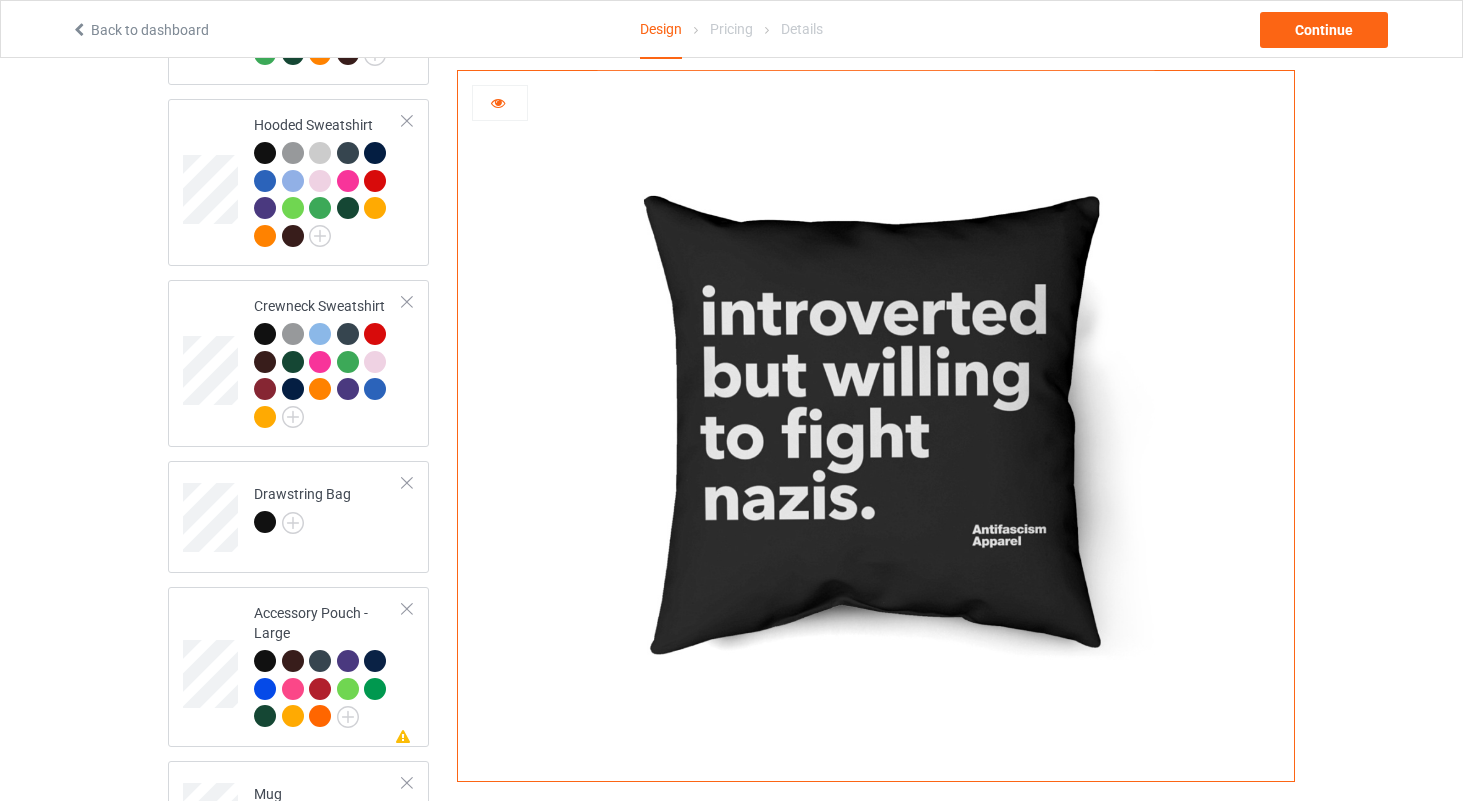 click at bounding box center (498, 100) 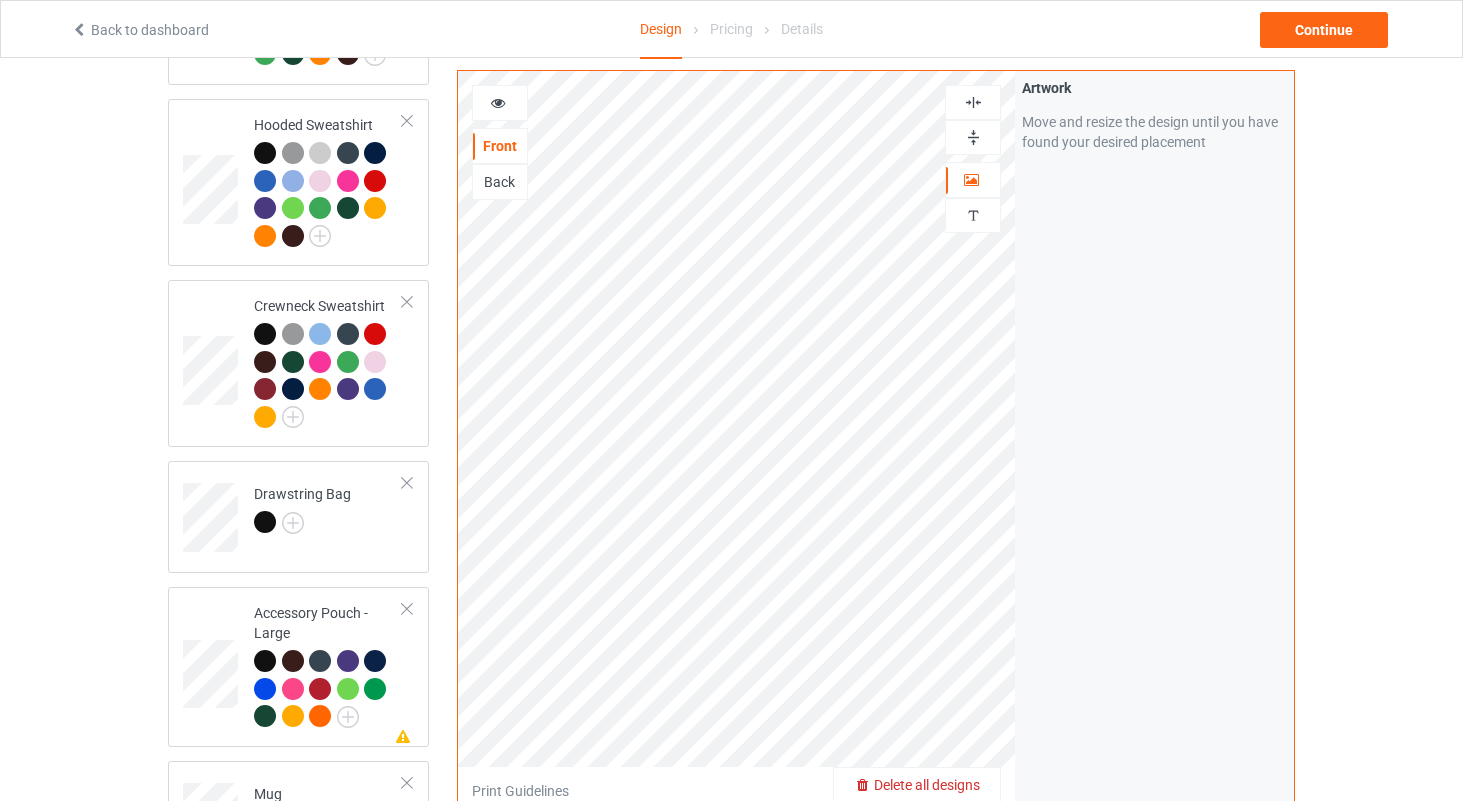 click on "Front Back" at bounding box center [500, 142] 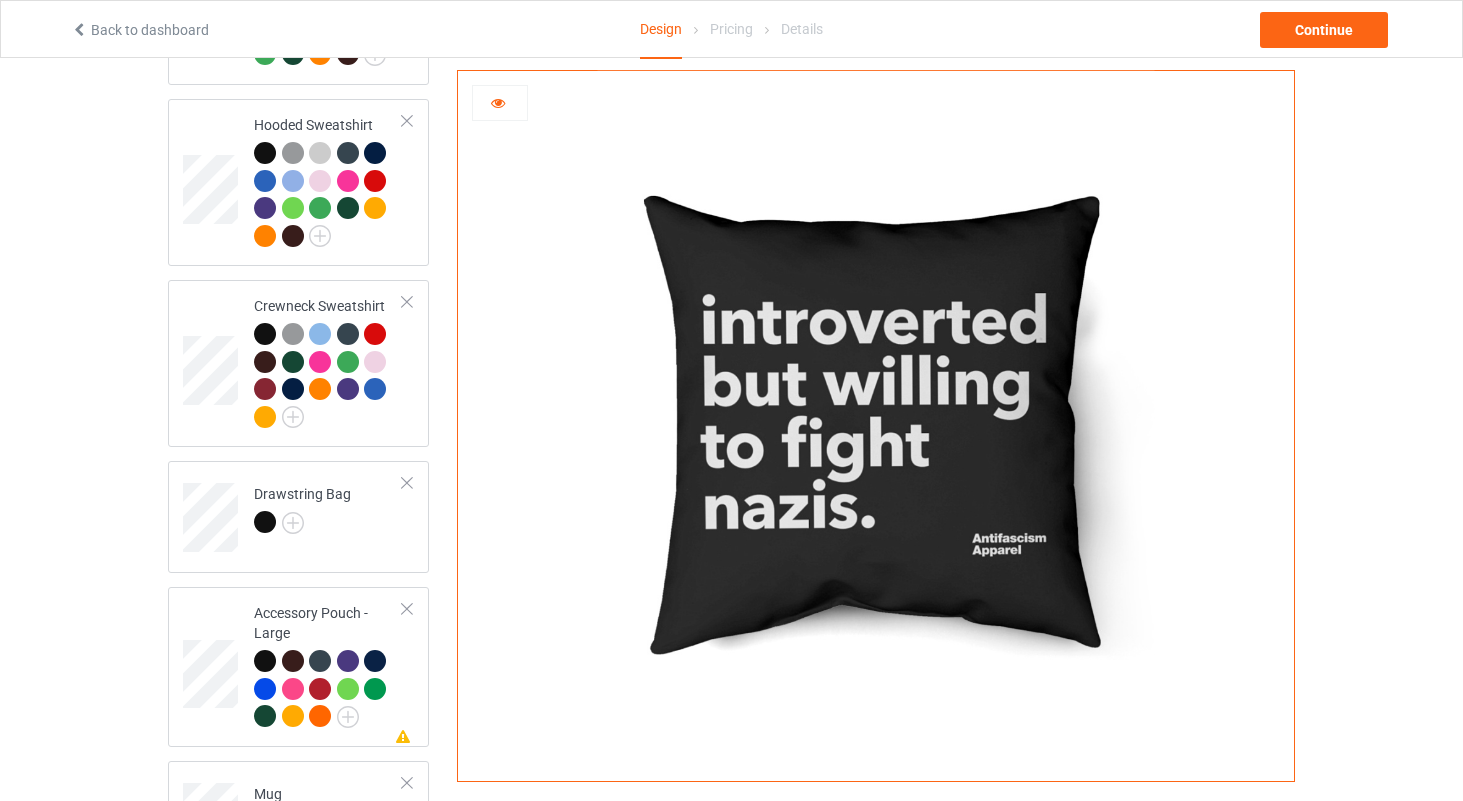 click at bounding box center (498, 100) 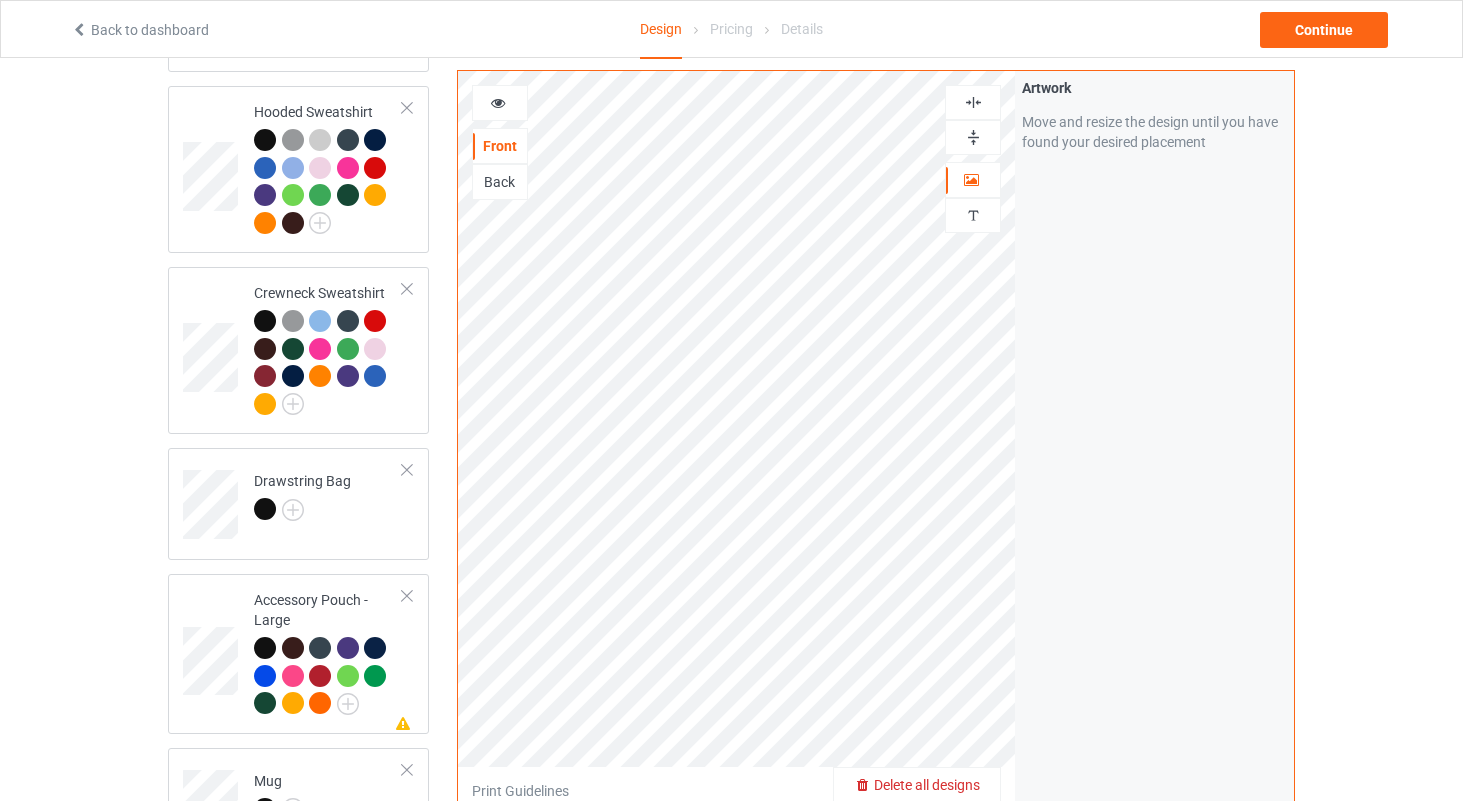 scroll, scrollTop: 381, scrollLeft: 0, axis: vertical 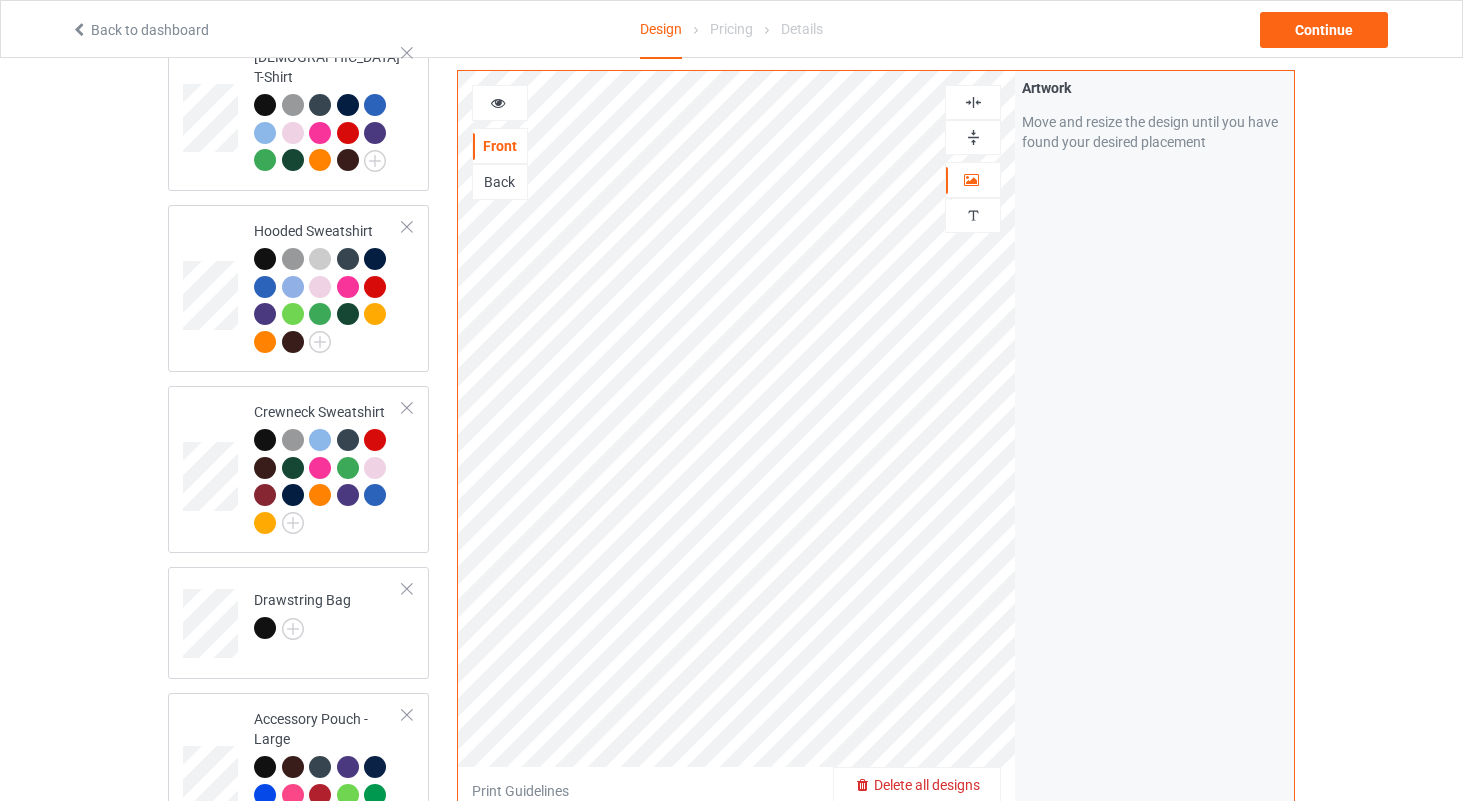 click on "Back" at bounding box center [500, 182] 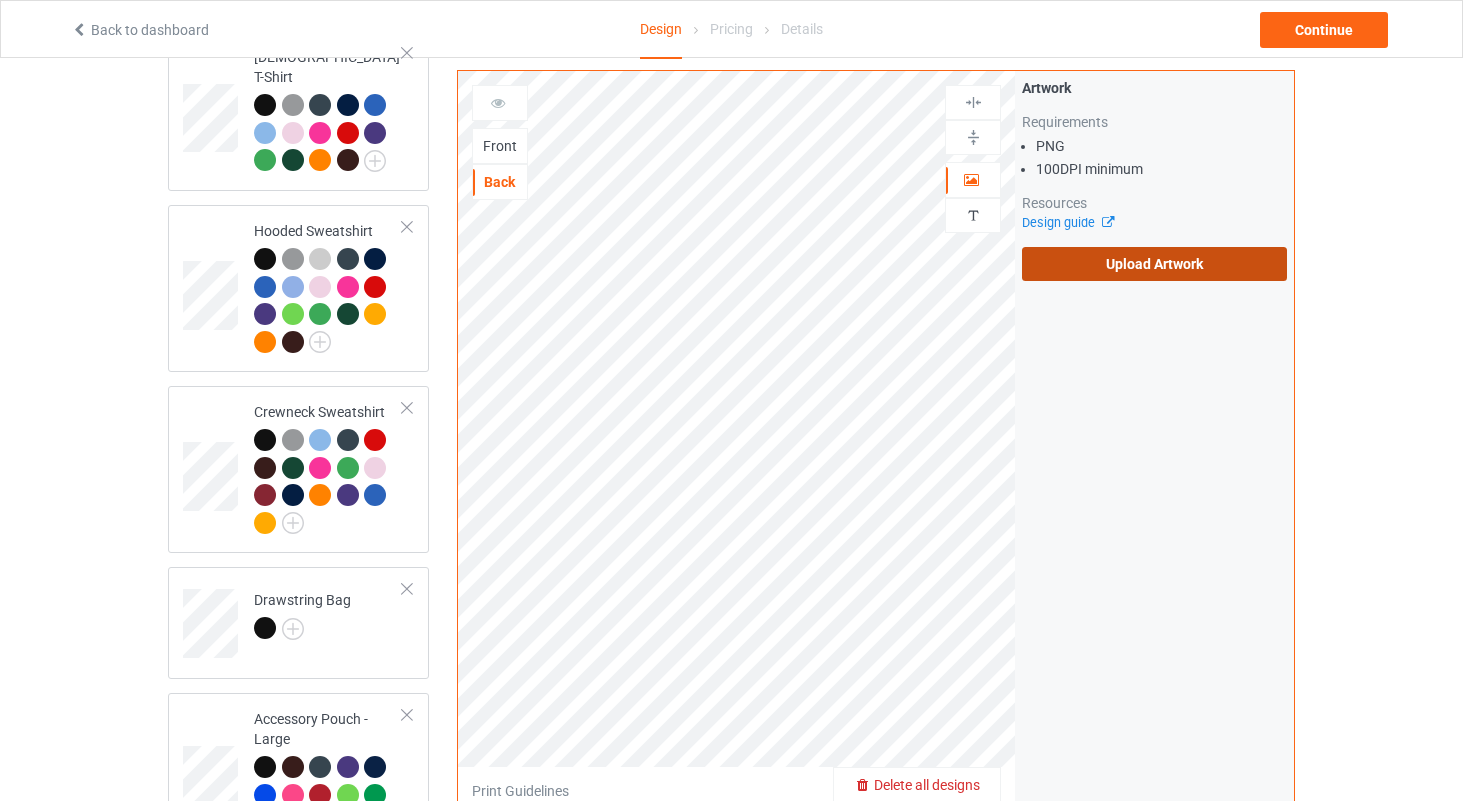 click on "Upload Artwork" at bounding box center (1154, 264) 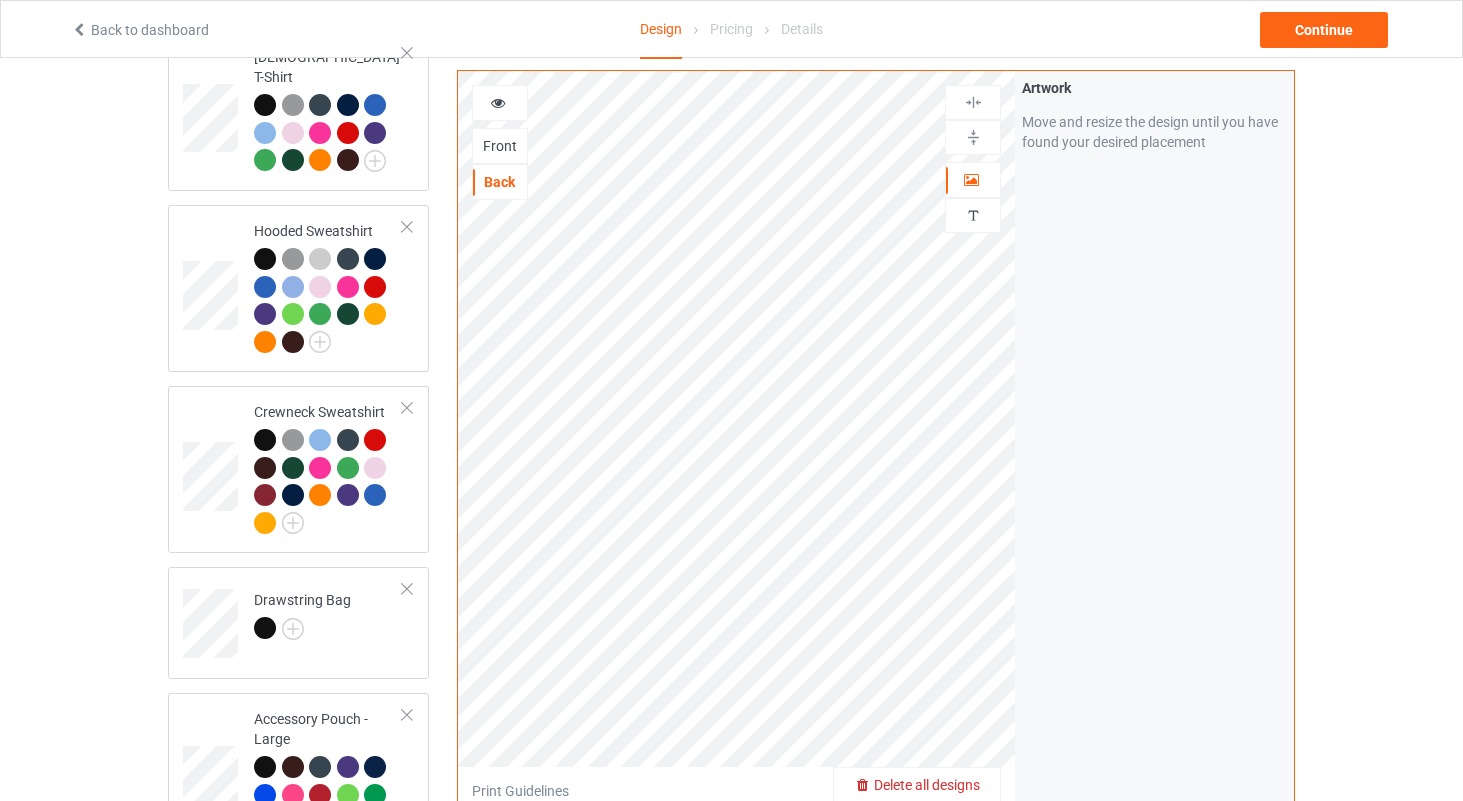 click on "Front" at bounding box center [500, 146] 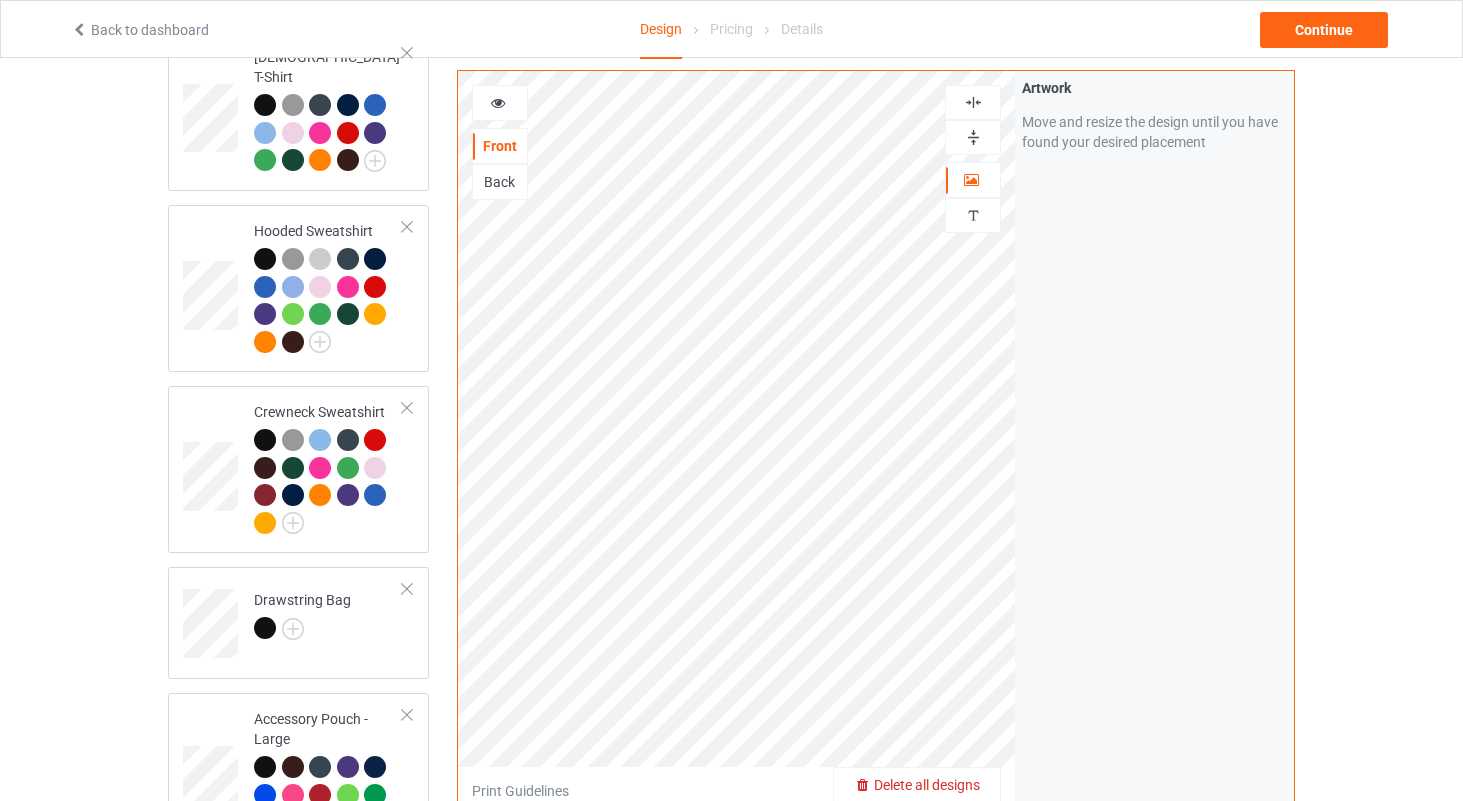 click at bounding box center (498, 100) 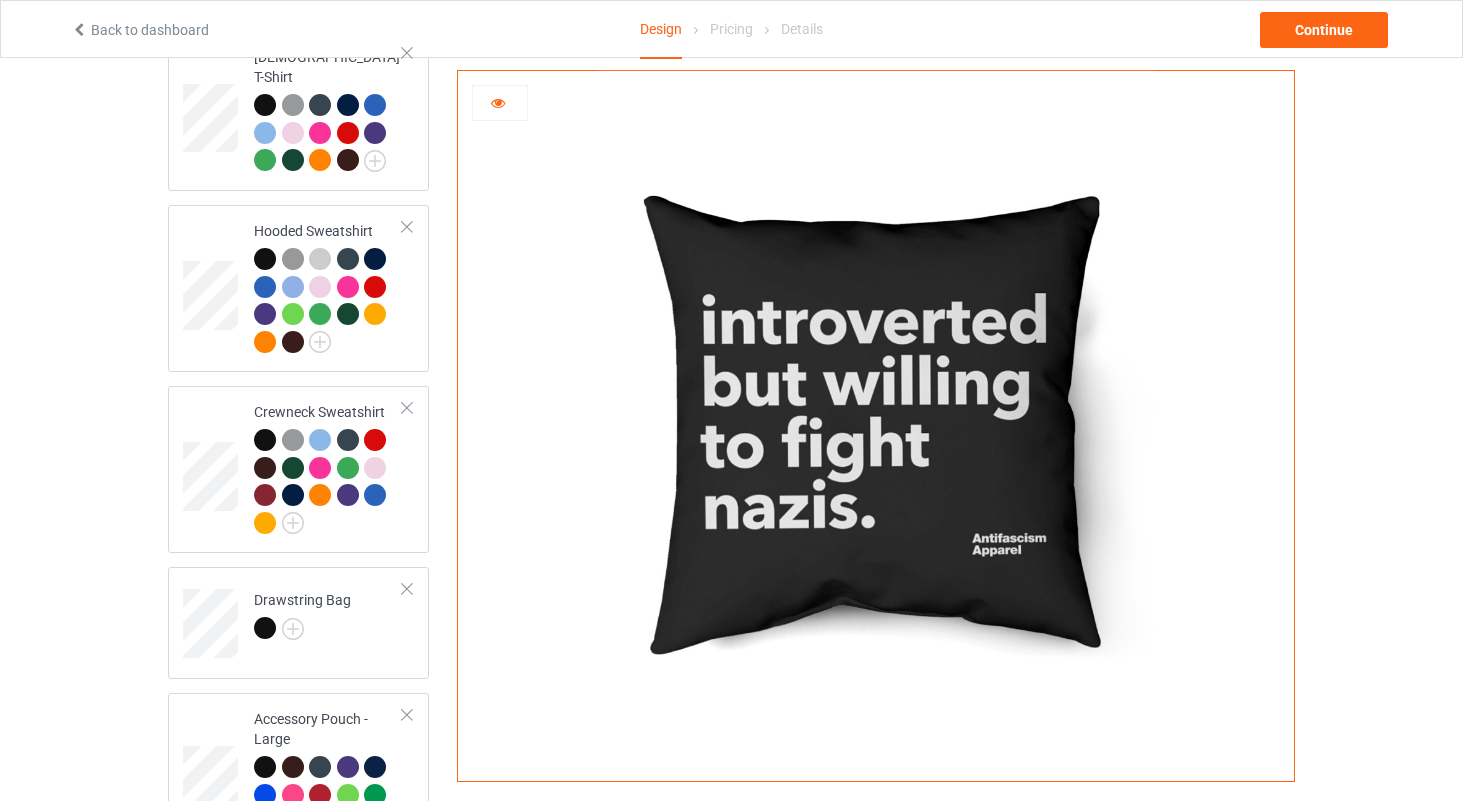 click at bounding box center [498, 100] 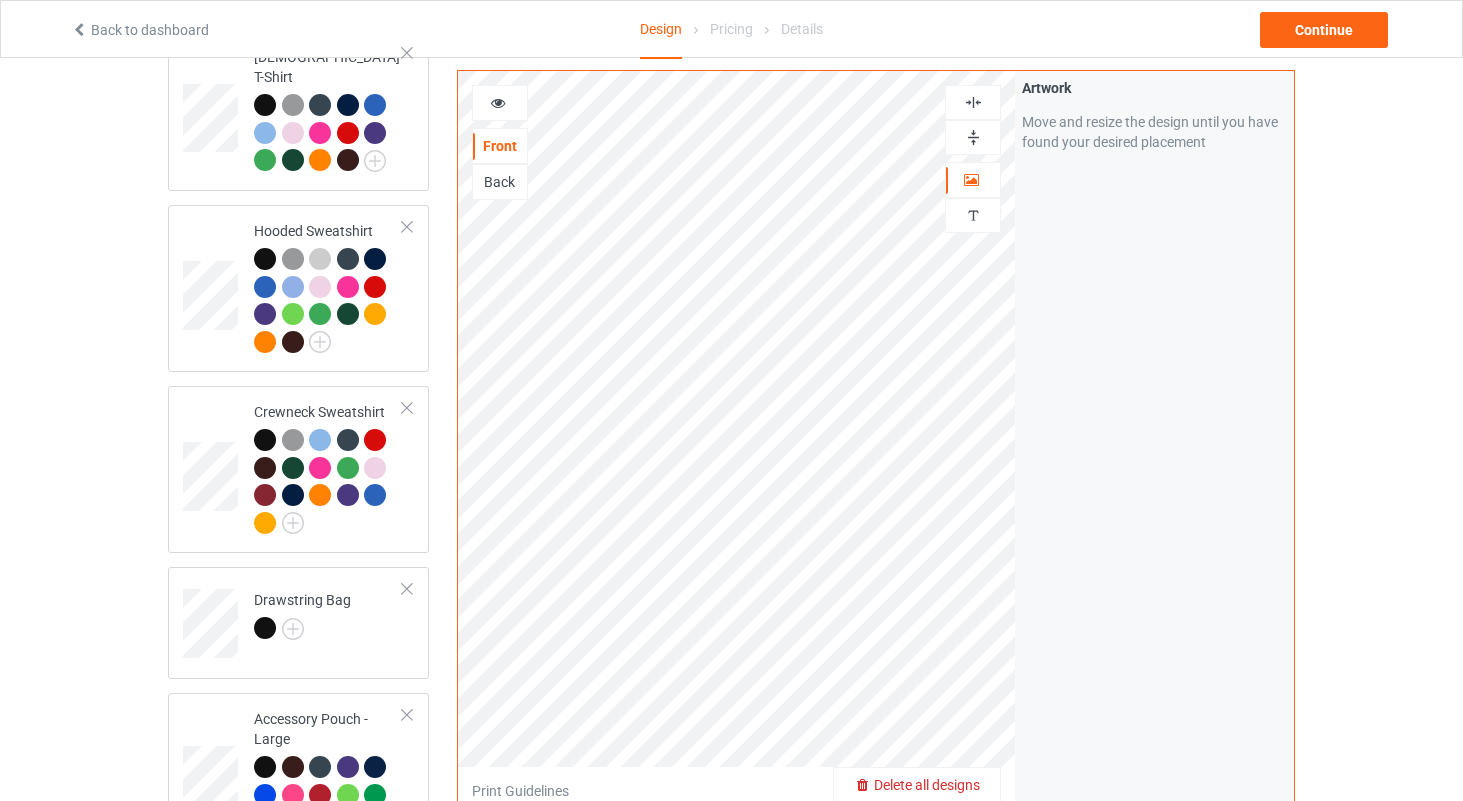 click at bounding box center (973, 102) 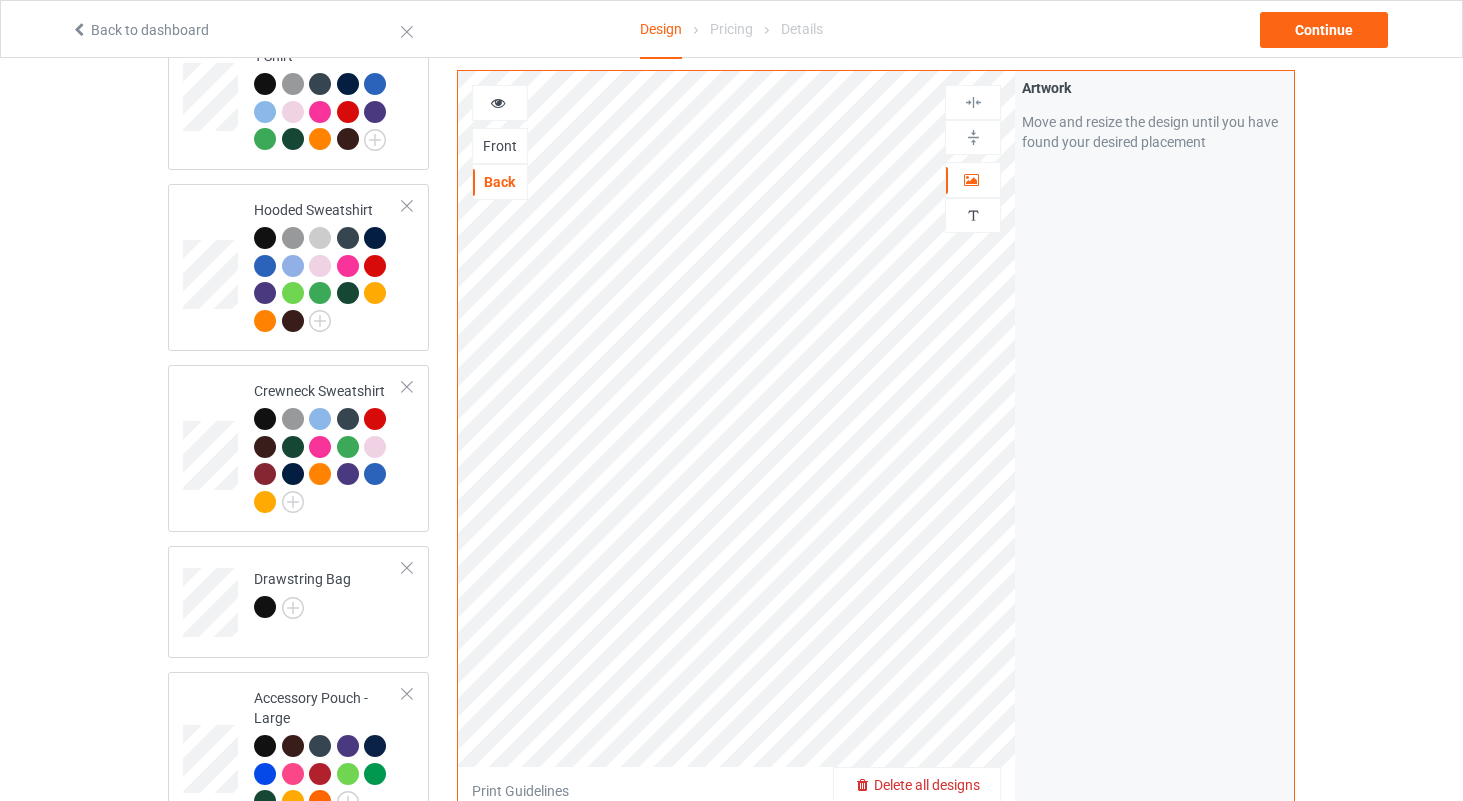 scroll, scrollTop: 410, scrollLeft: 0, axis: vertical 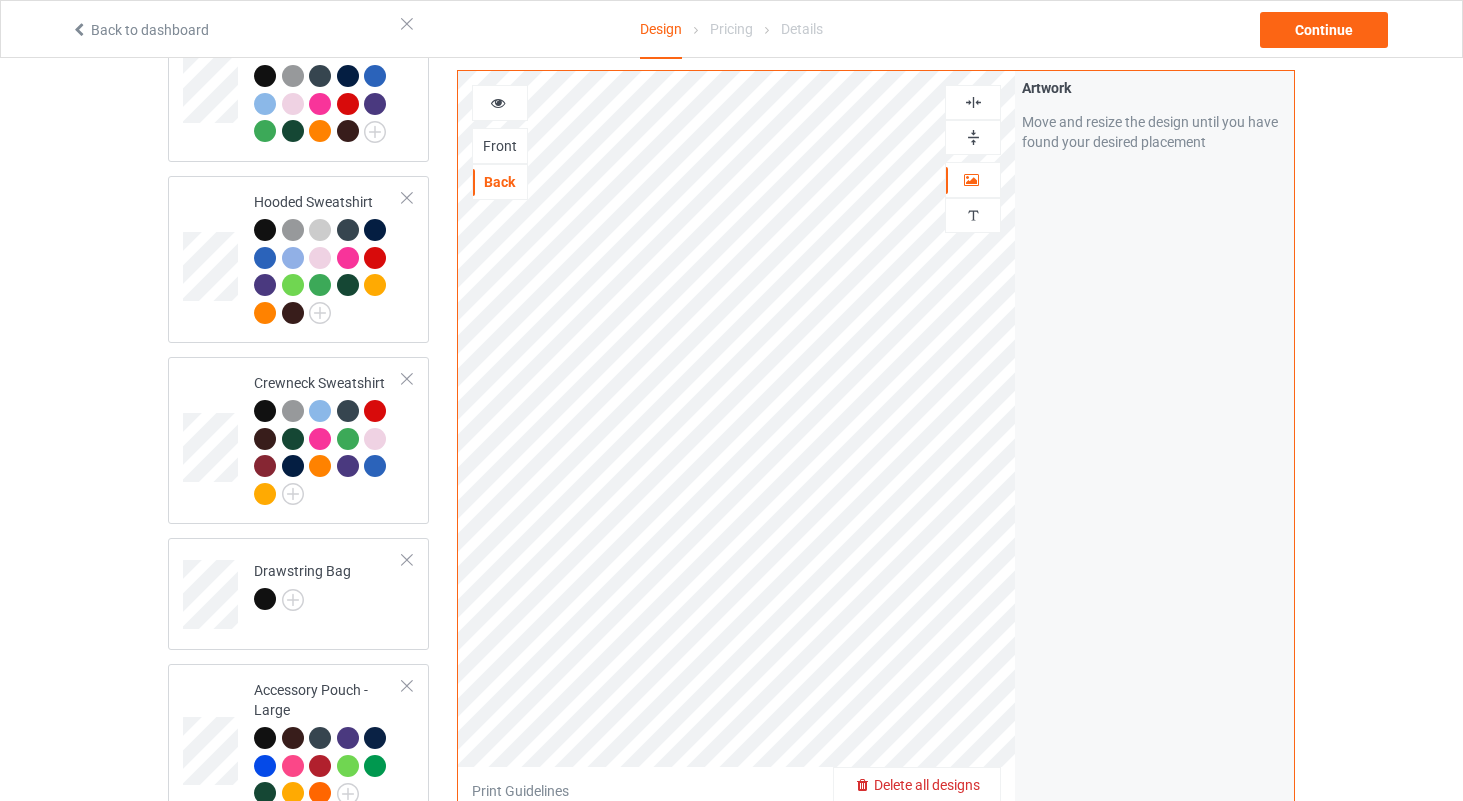 click at bounding box center [498, 100] 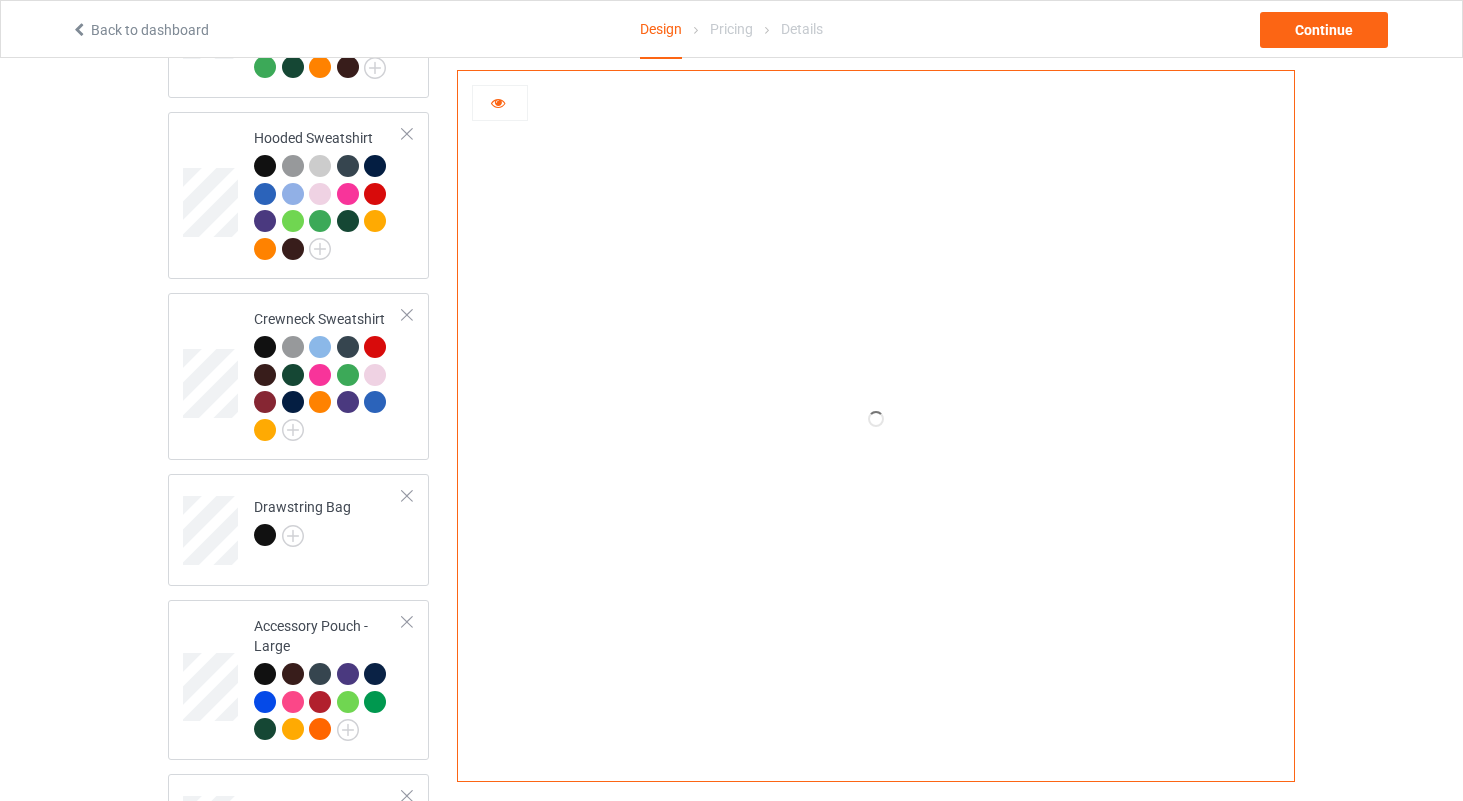 scroll, scrollTop: 473, scrollLeft: 0, axis: vertical 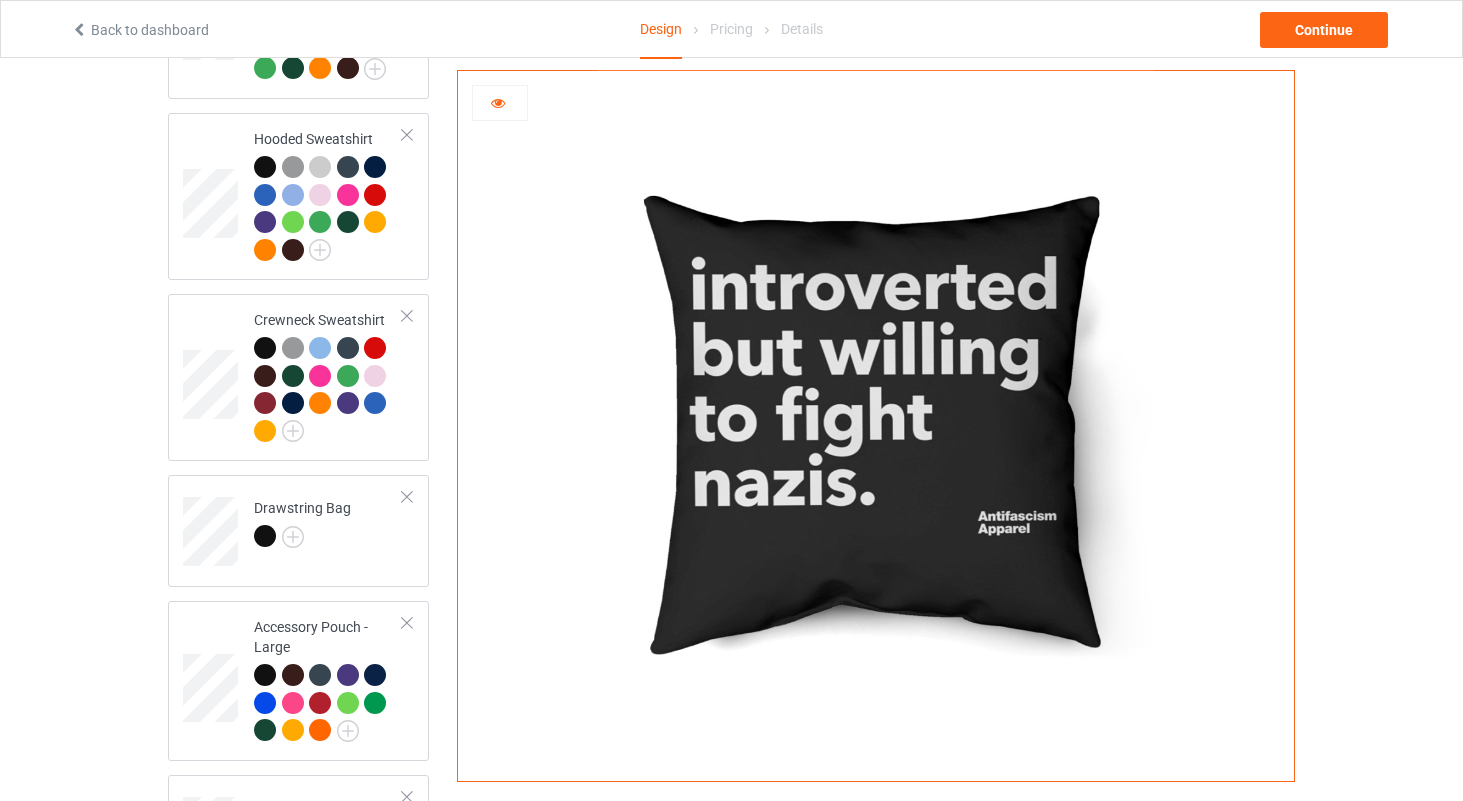 click at bounding box center (498, 100) 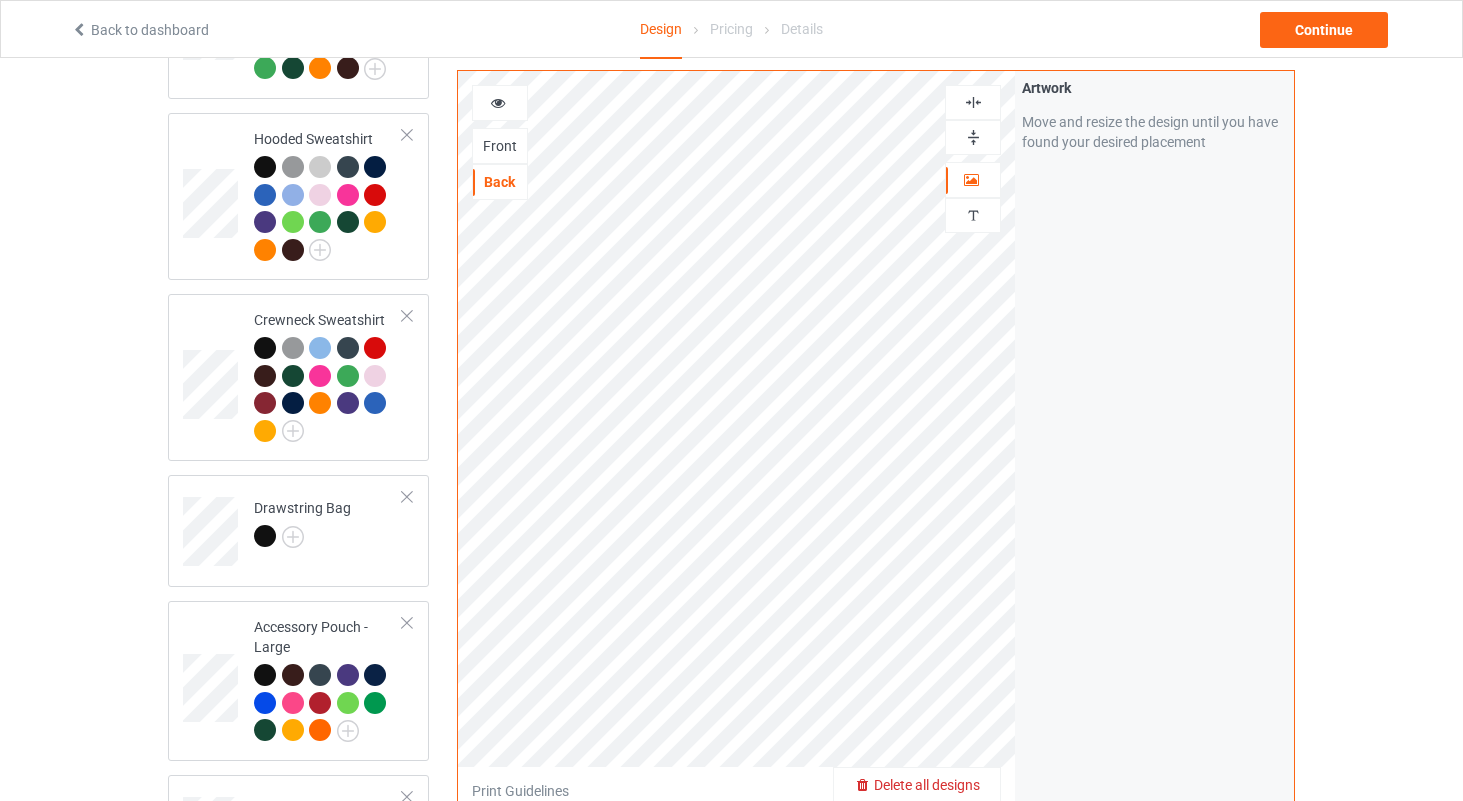 click at bounding box center [973, 102] 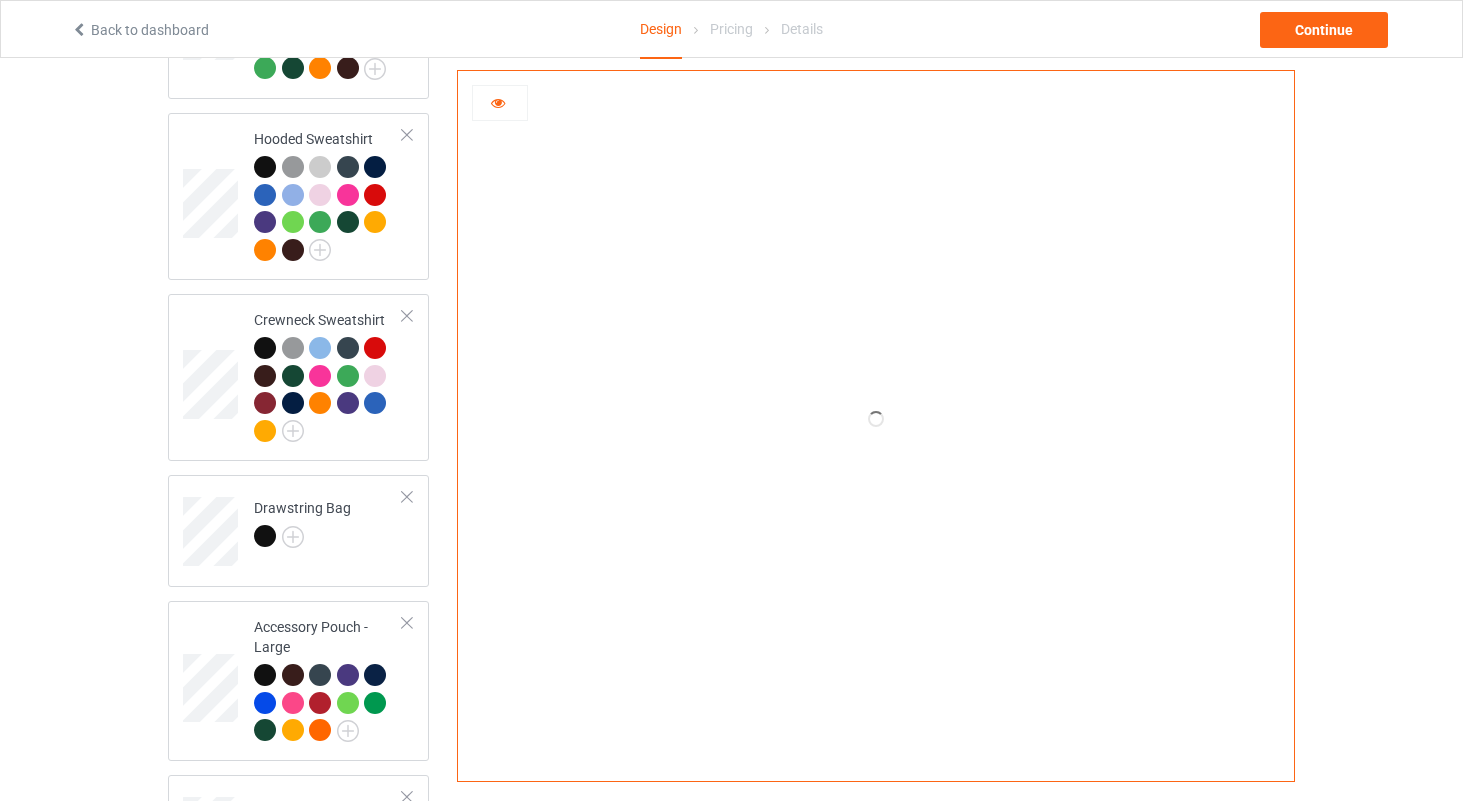 click at bounding box center [876, 419] 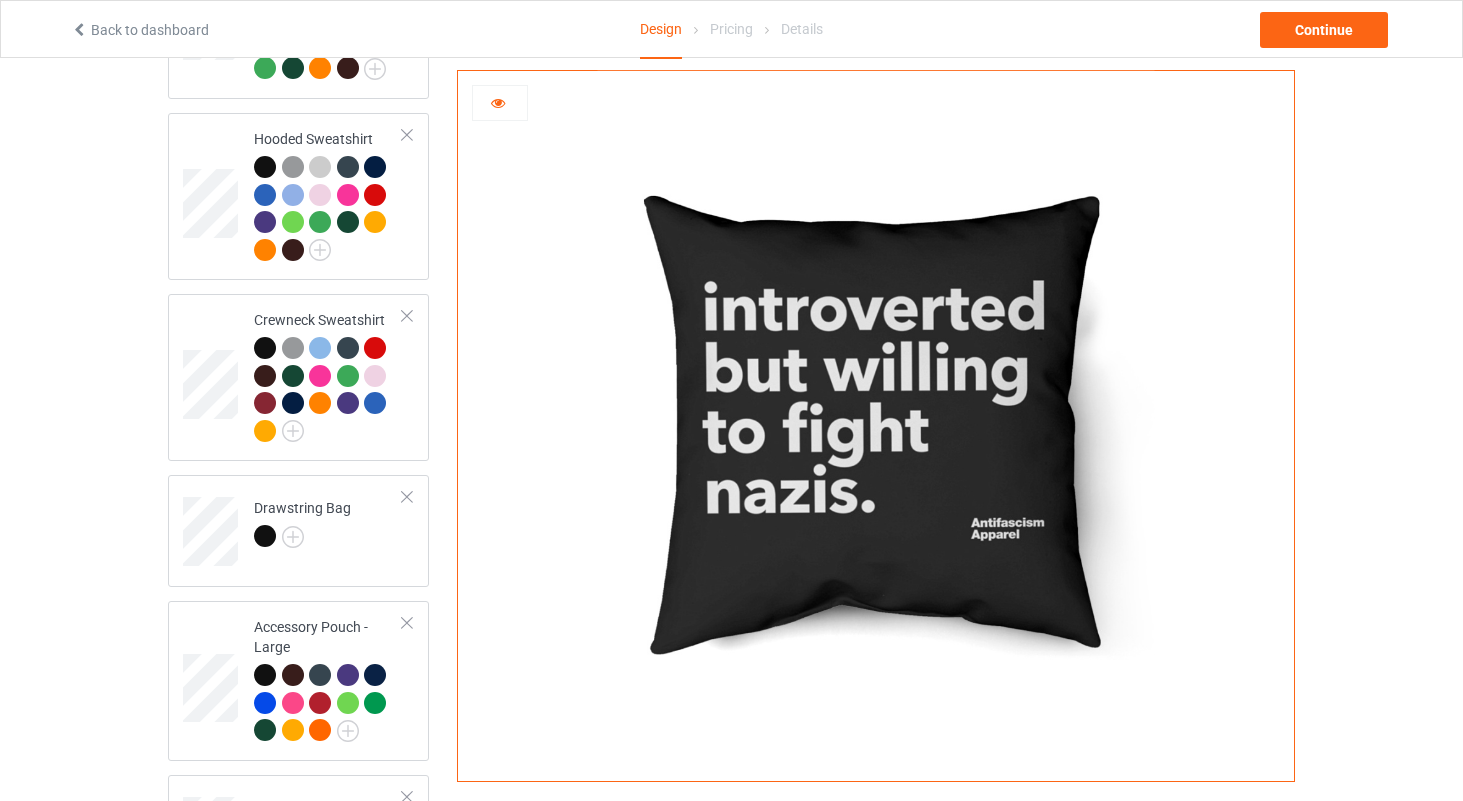 click at bounding box center [498, 100] 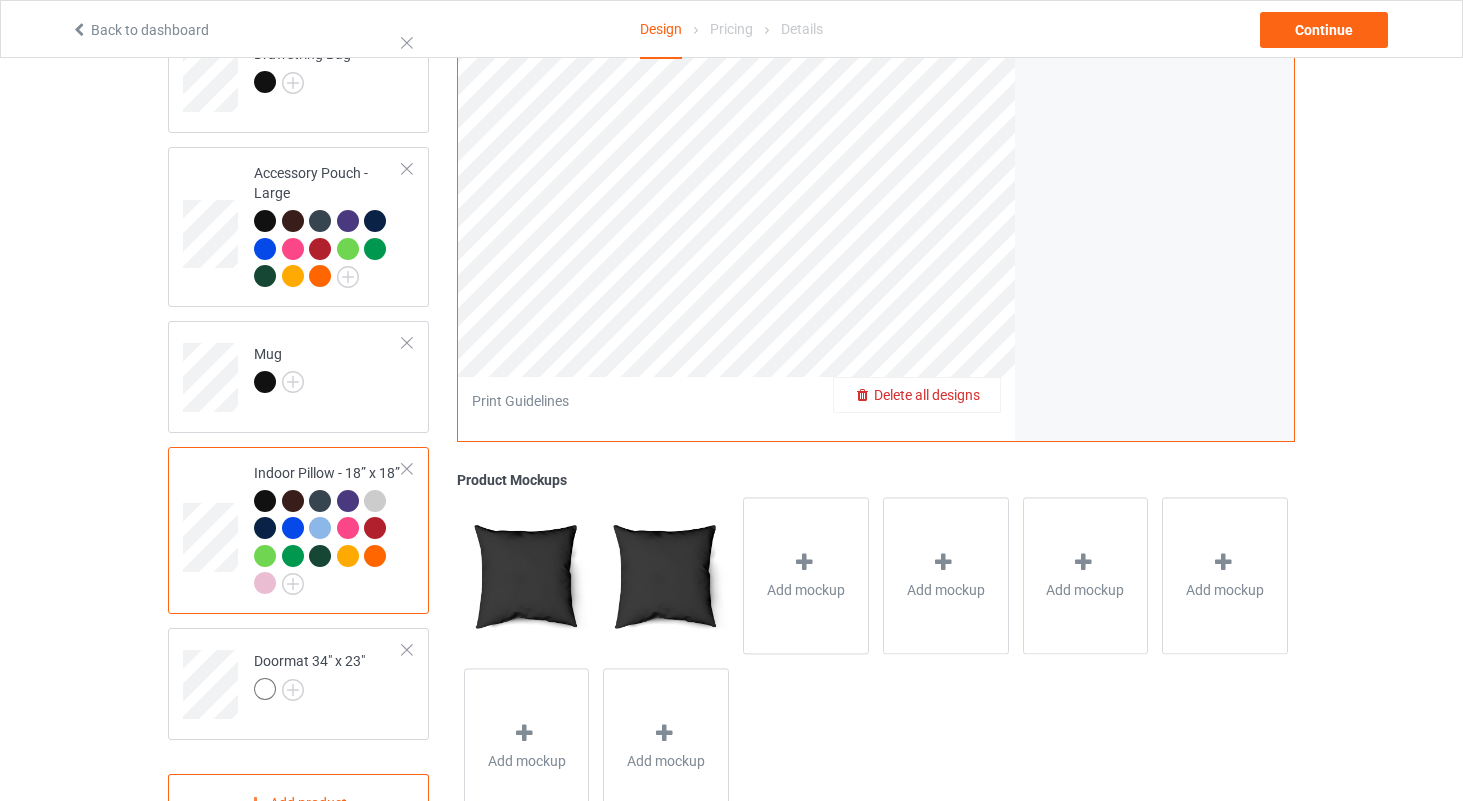 scroll, scrollTop: 932, scrollLeft: 0, axis: vertical 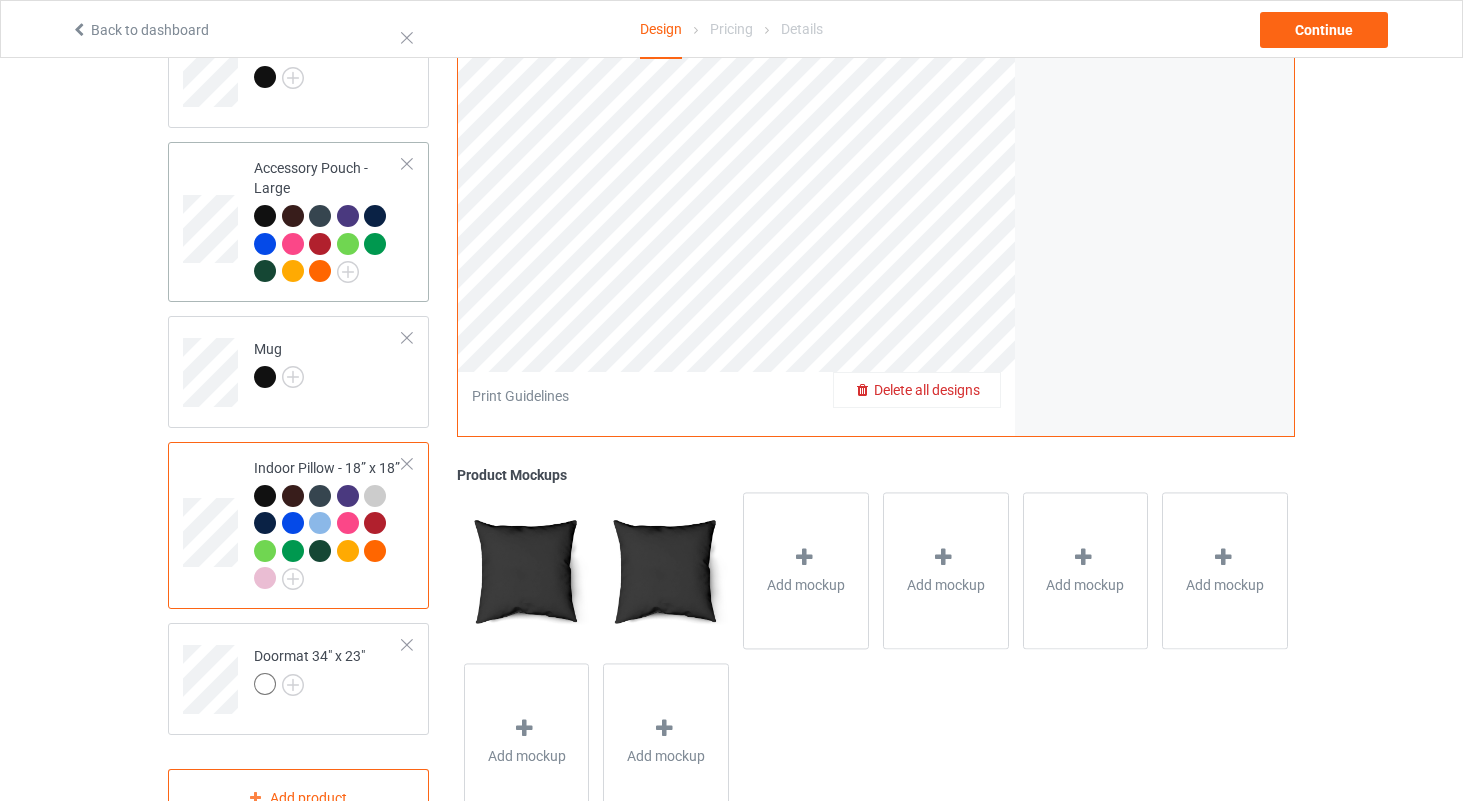 click at bounding box center (328, 246) 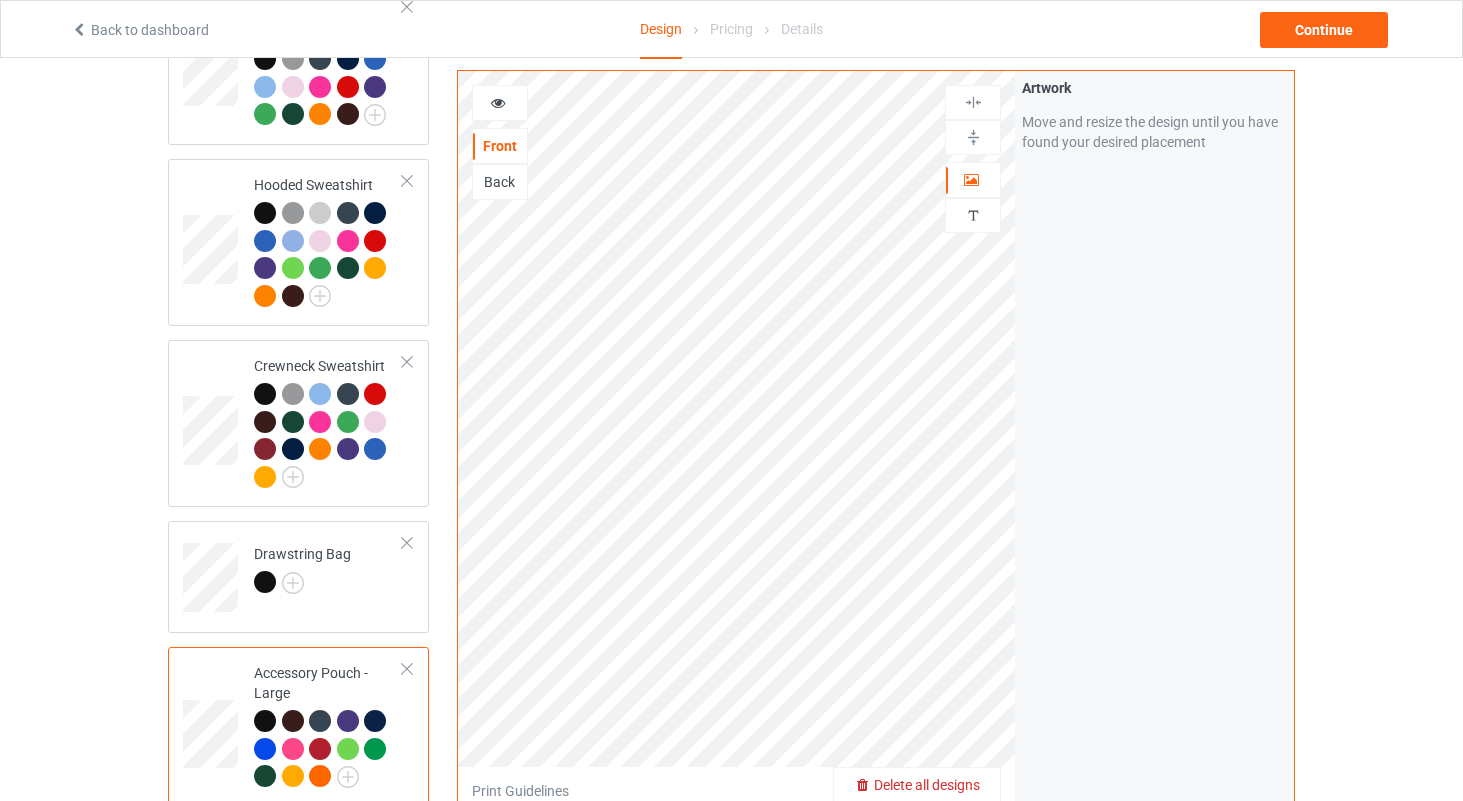 scroll, scrollTop: 372, scrollLeft: 0, axis: vertical 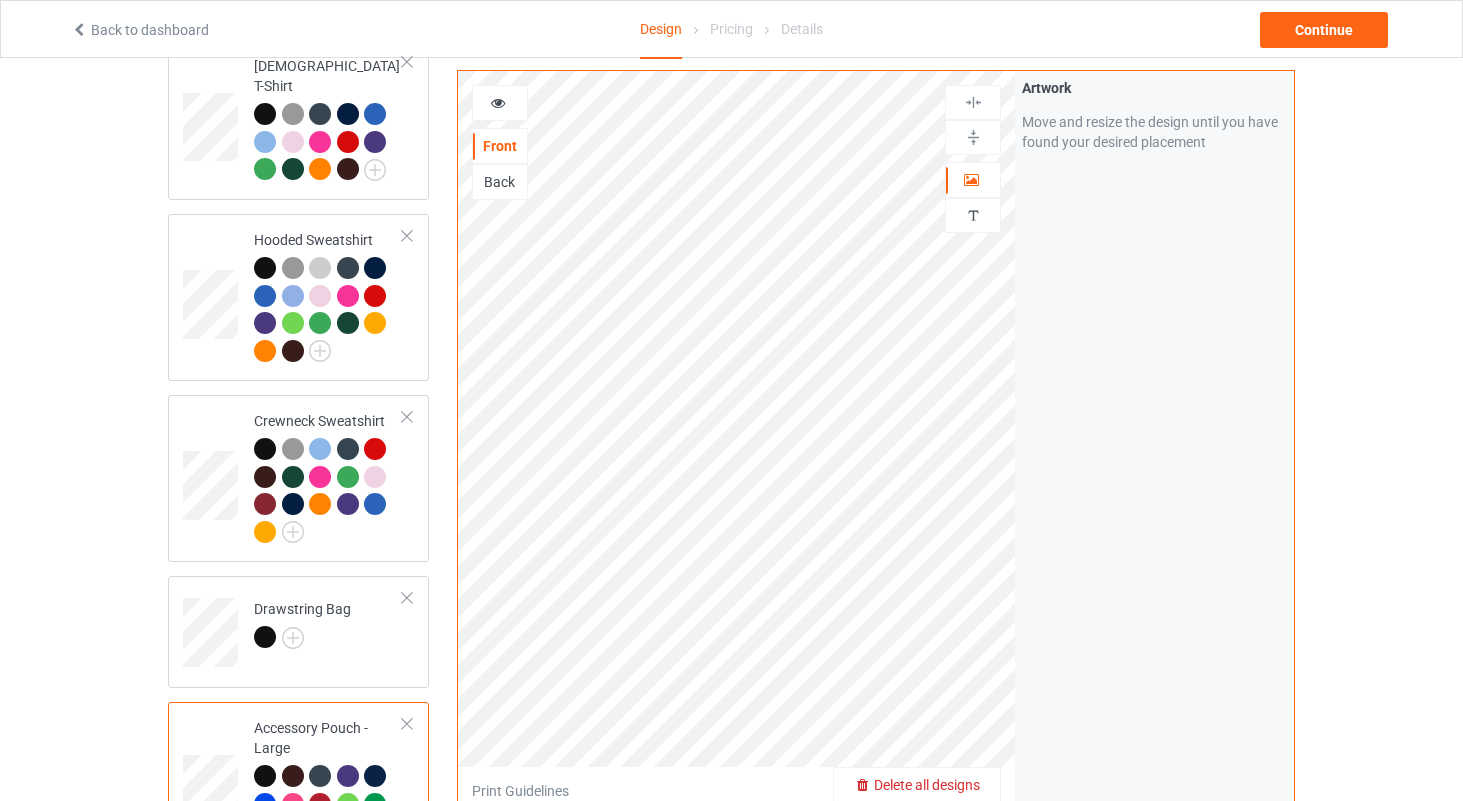 click at bounding box center (500, 103) 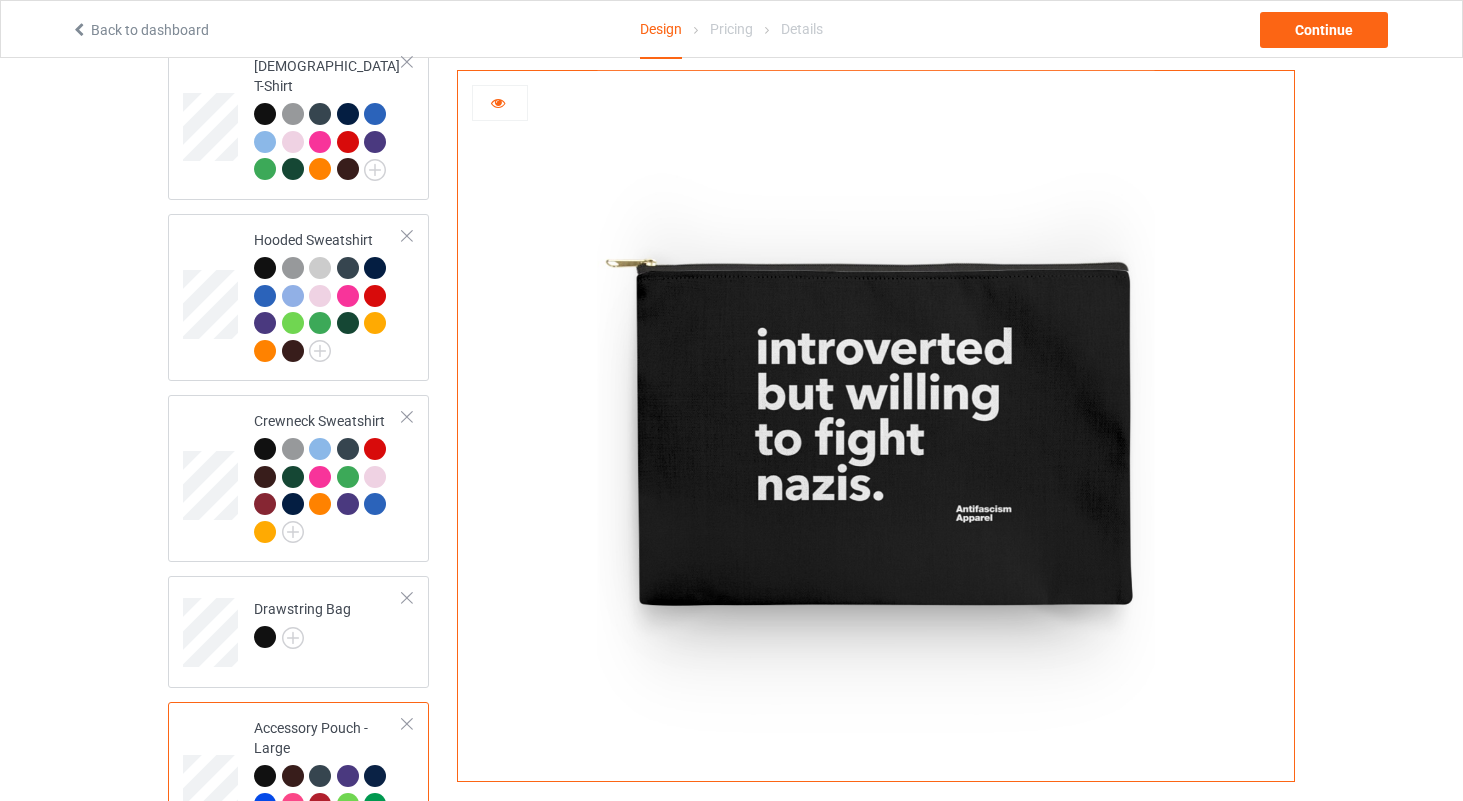 click at bounding box center (500, 103) 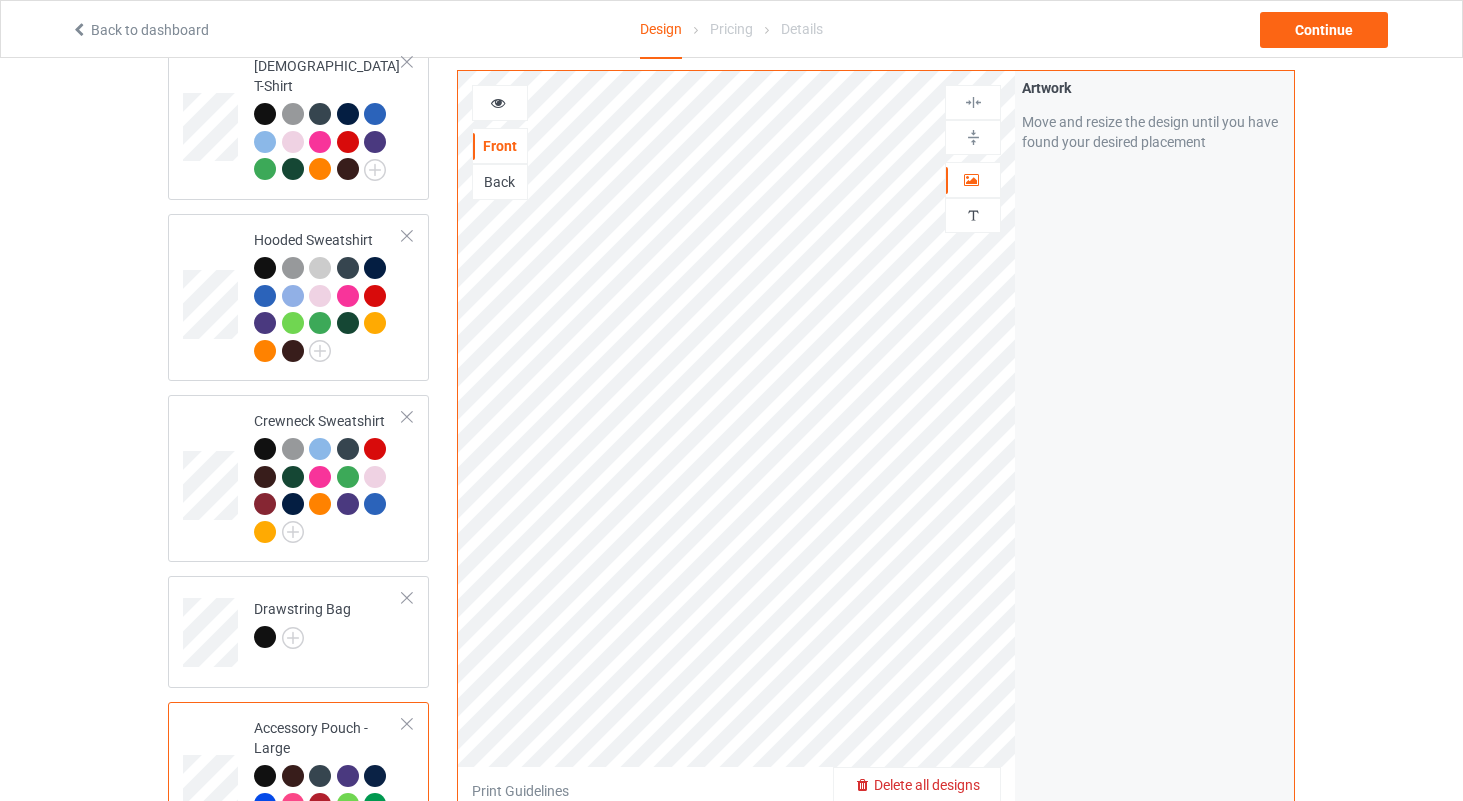 click on "Back" at bounding box center [500, 182] 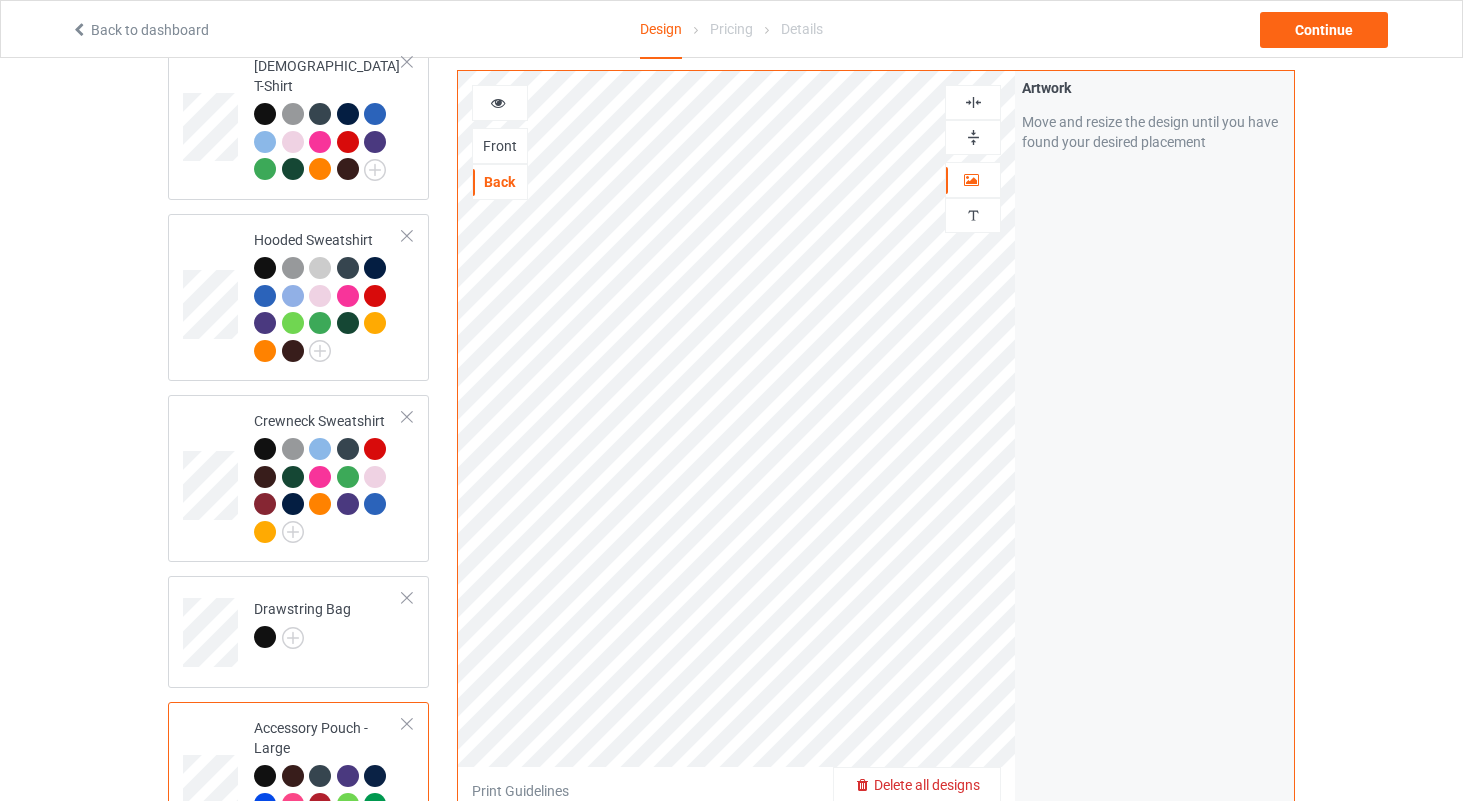 click at bounding box center [973, 102] 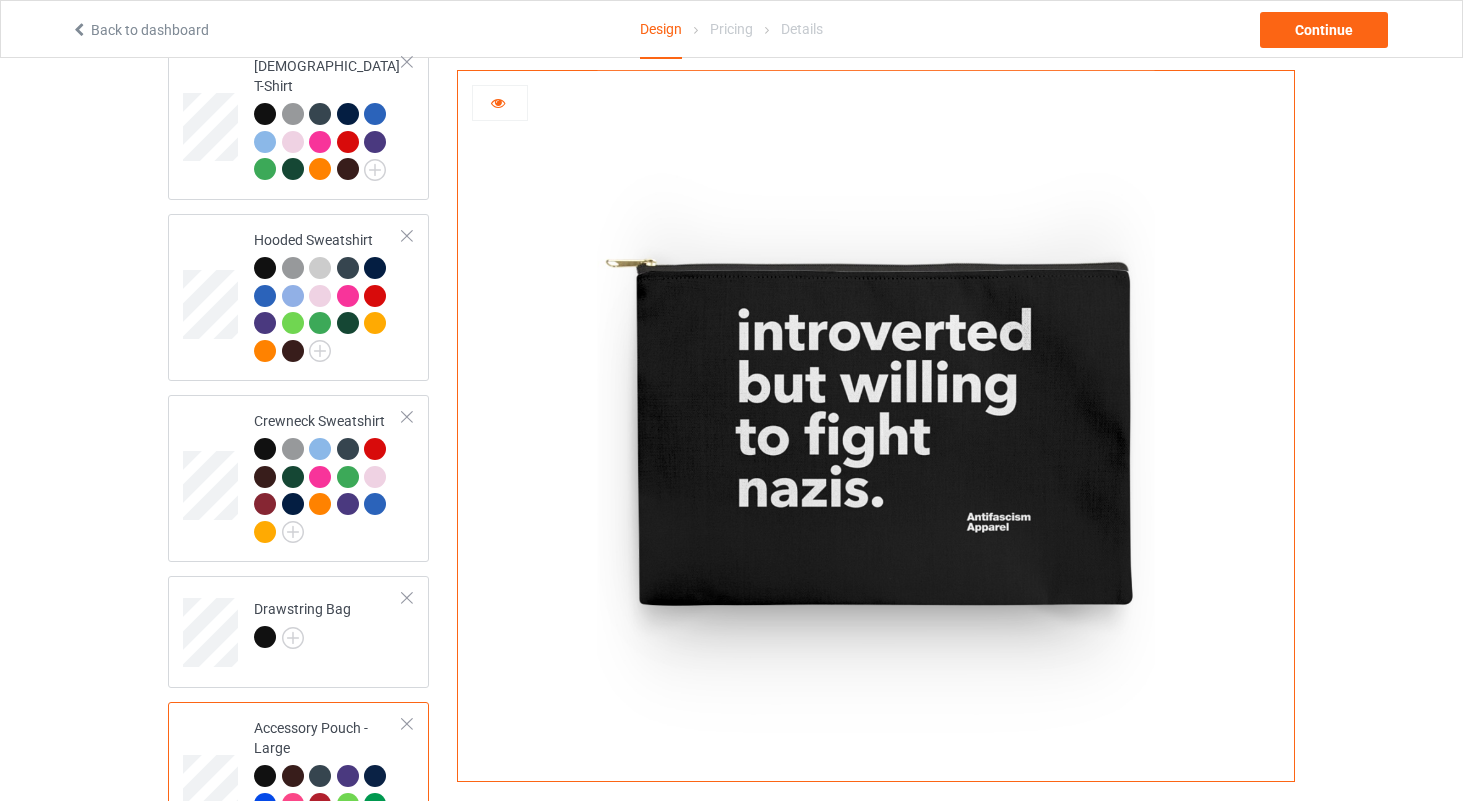 click at bounding box center [498, 100] 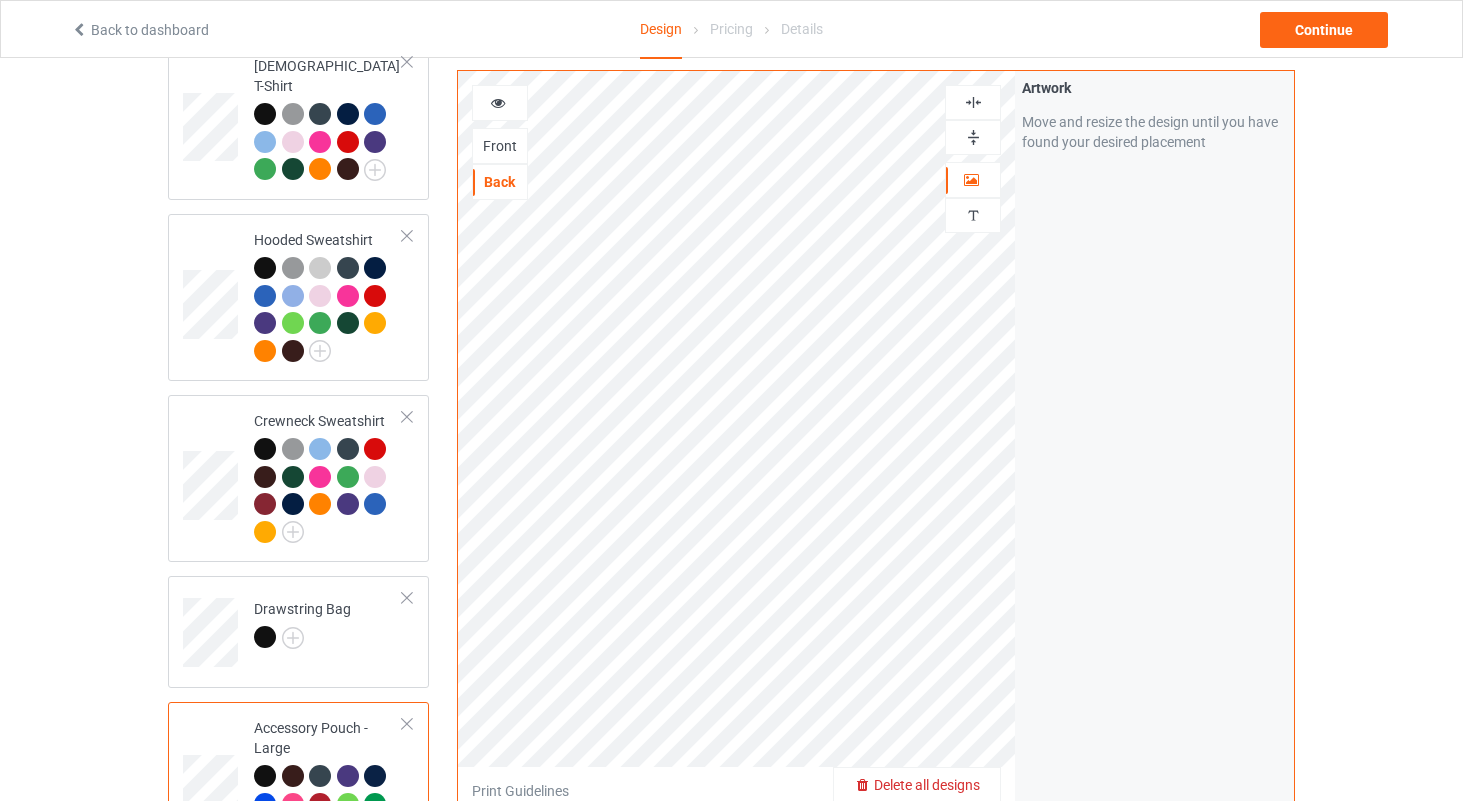 click at bounding box center (498, 100) 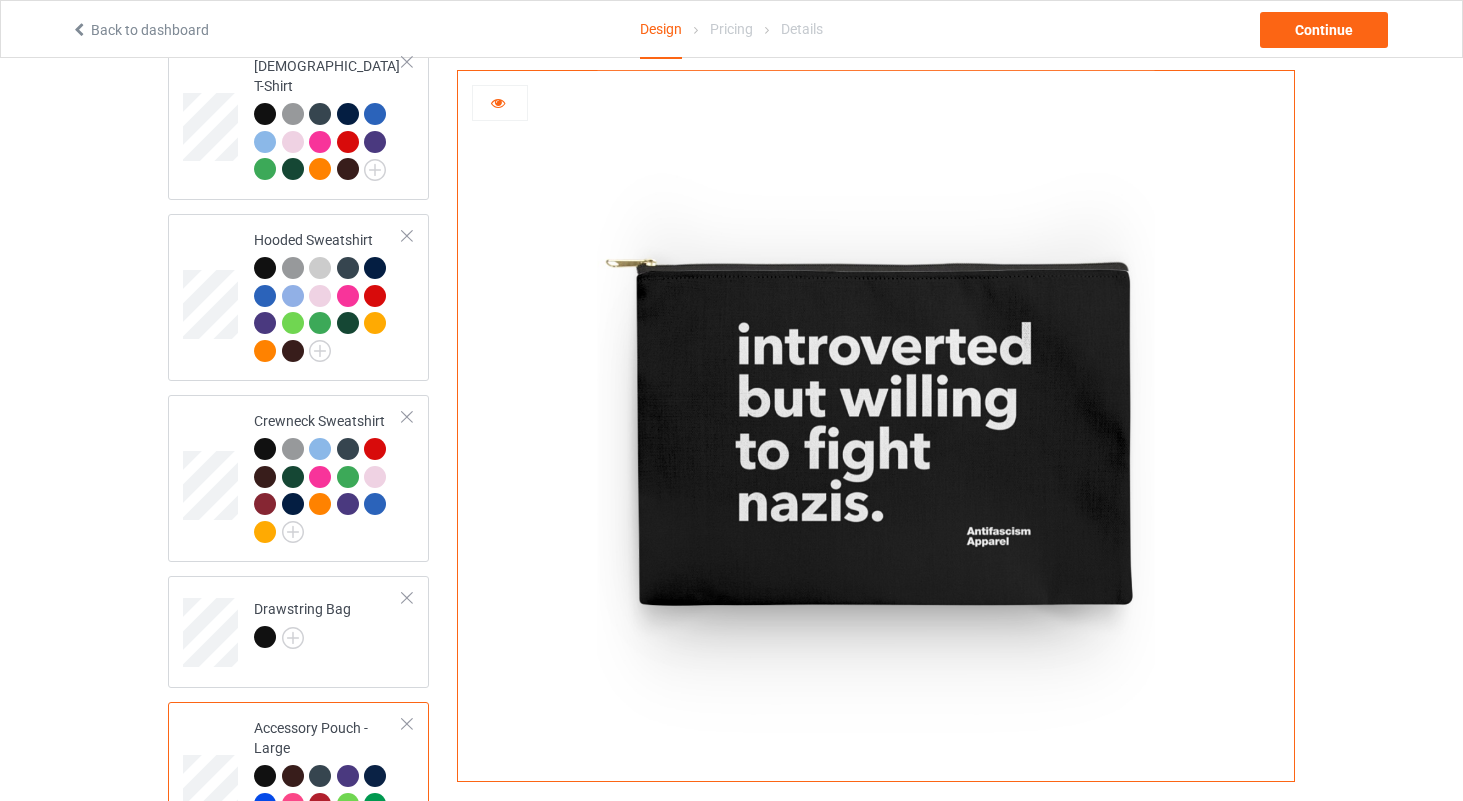 click at bounding box center [498, 100] 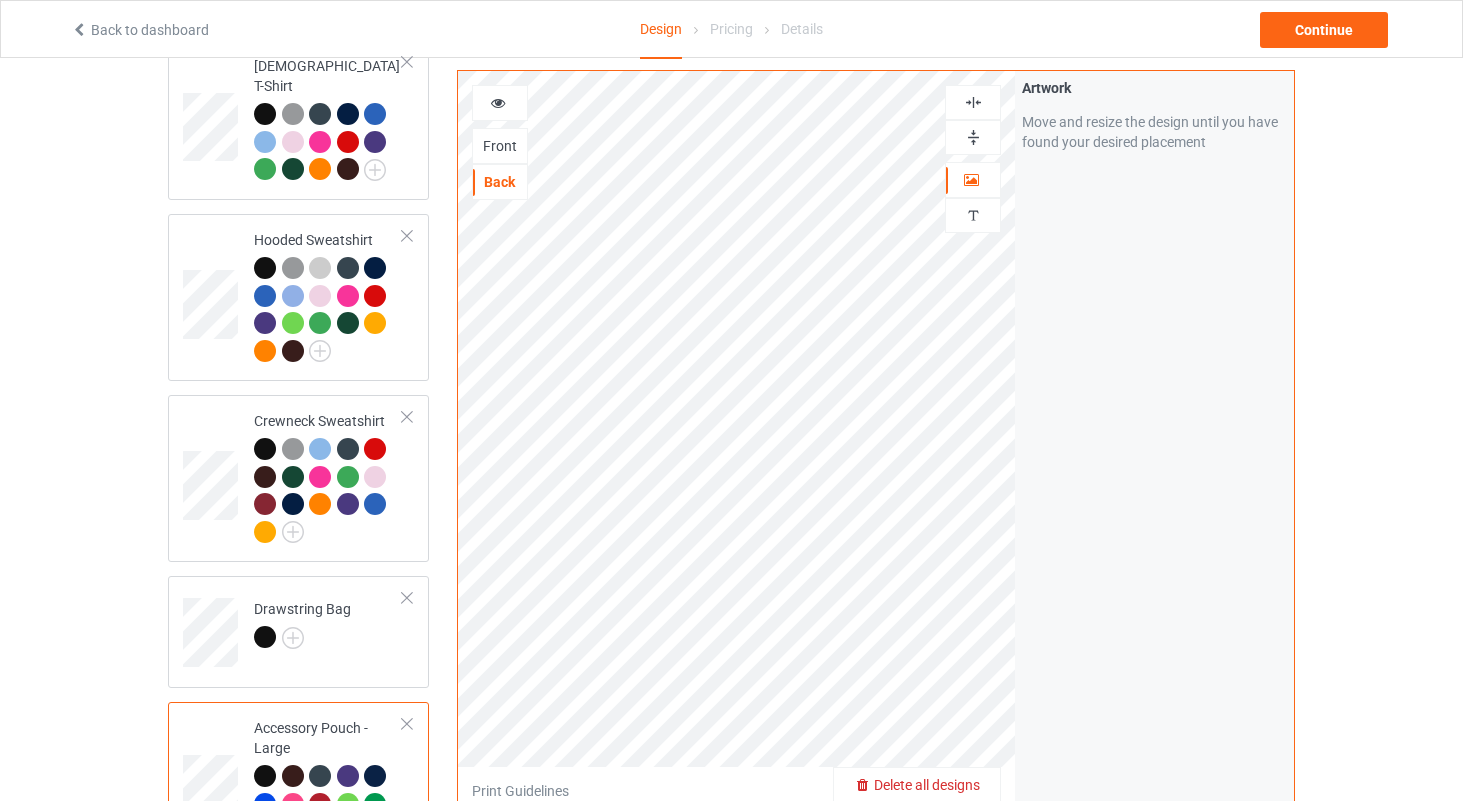 click on "Front" at bounding box center [500, 146] 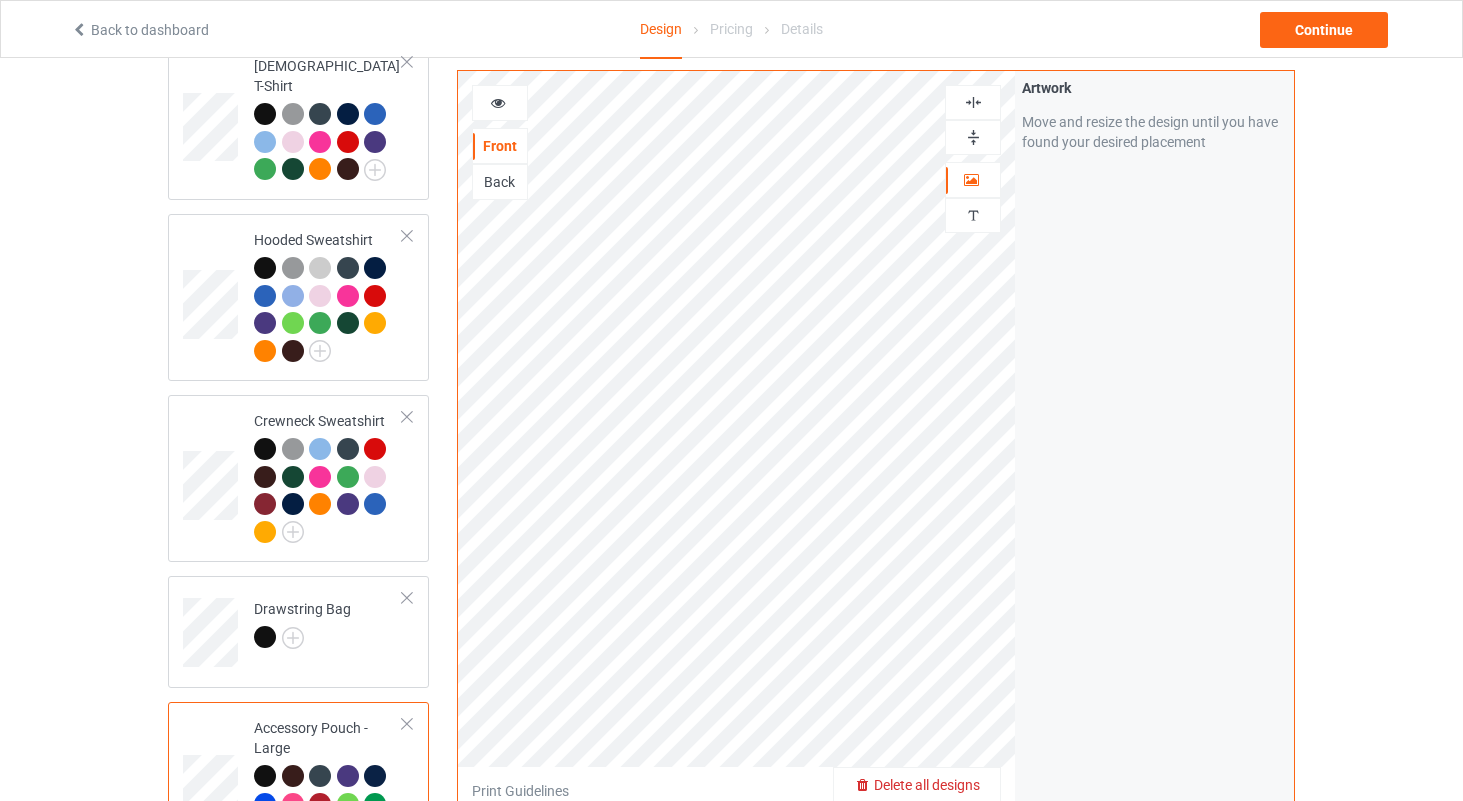 click at bounding box center (973, 102) 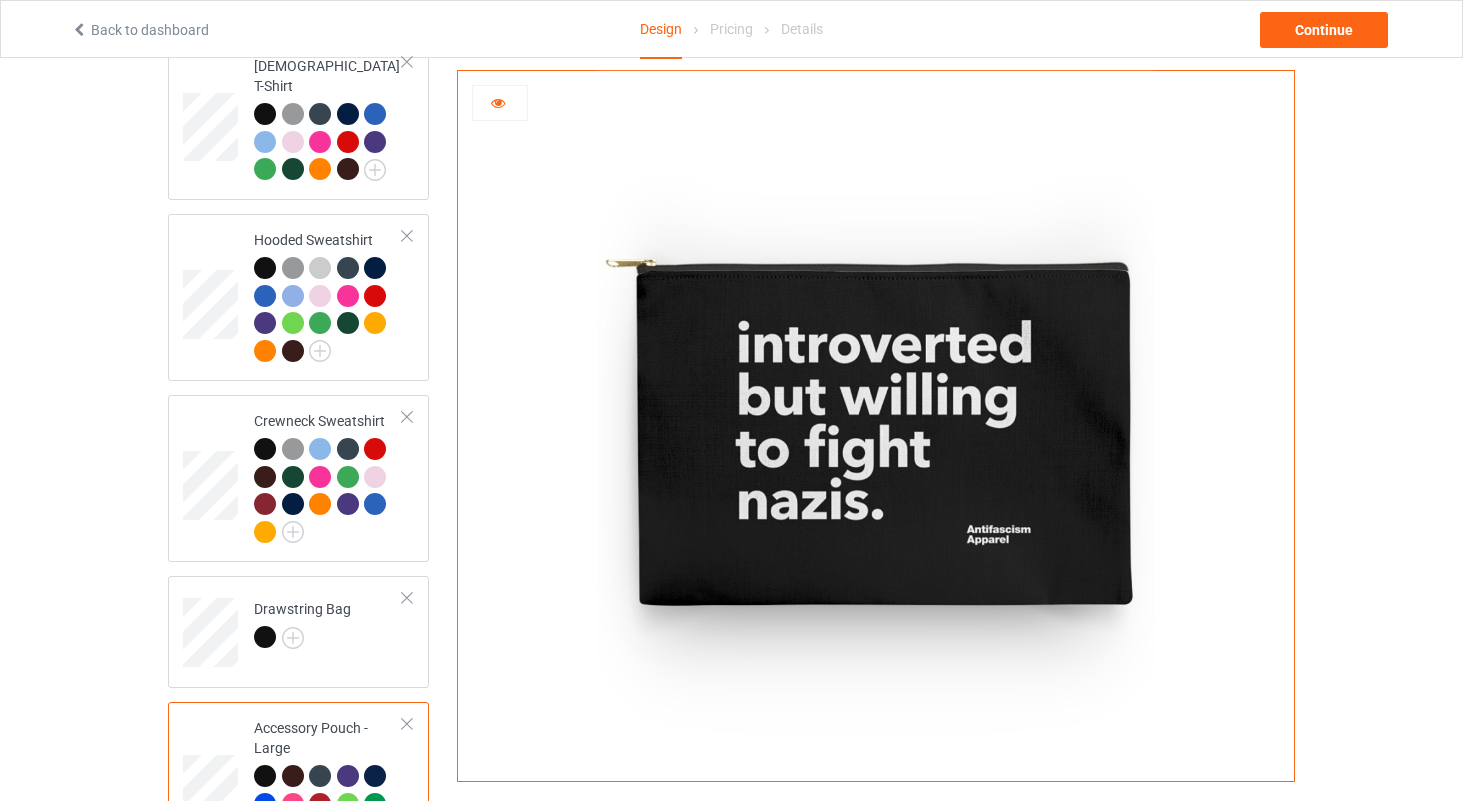 click at bounding box center (498, 100) 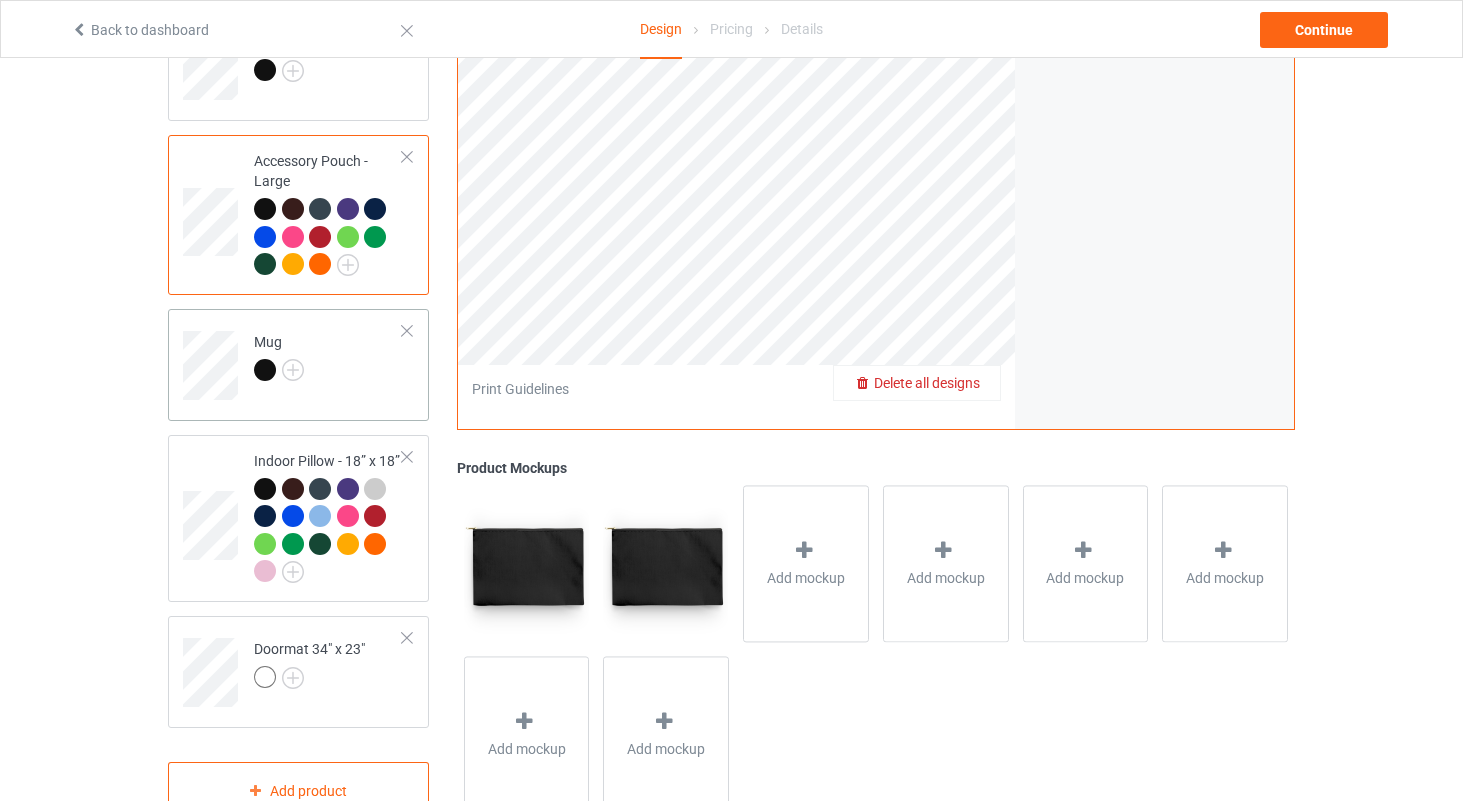 scroll, scrollTop: 963, scrollLeft: 0, axis: vertical 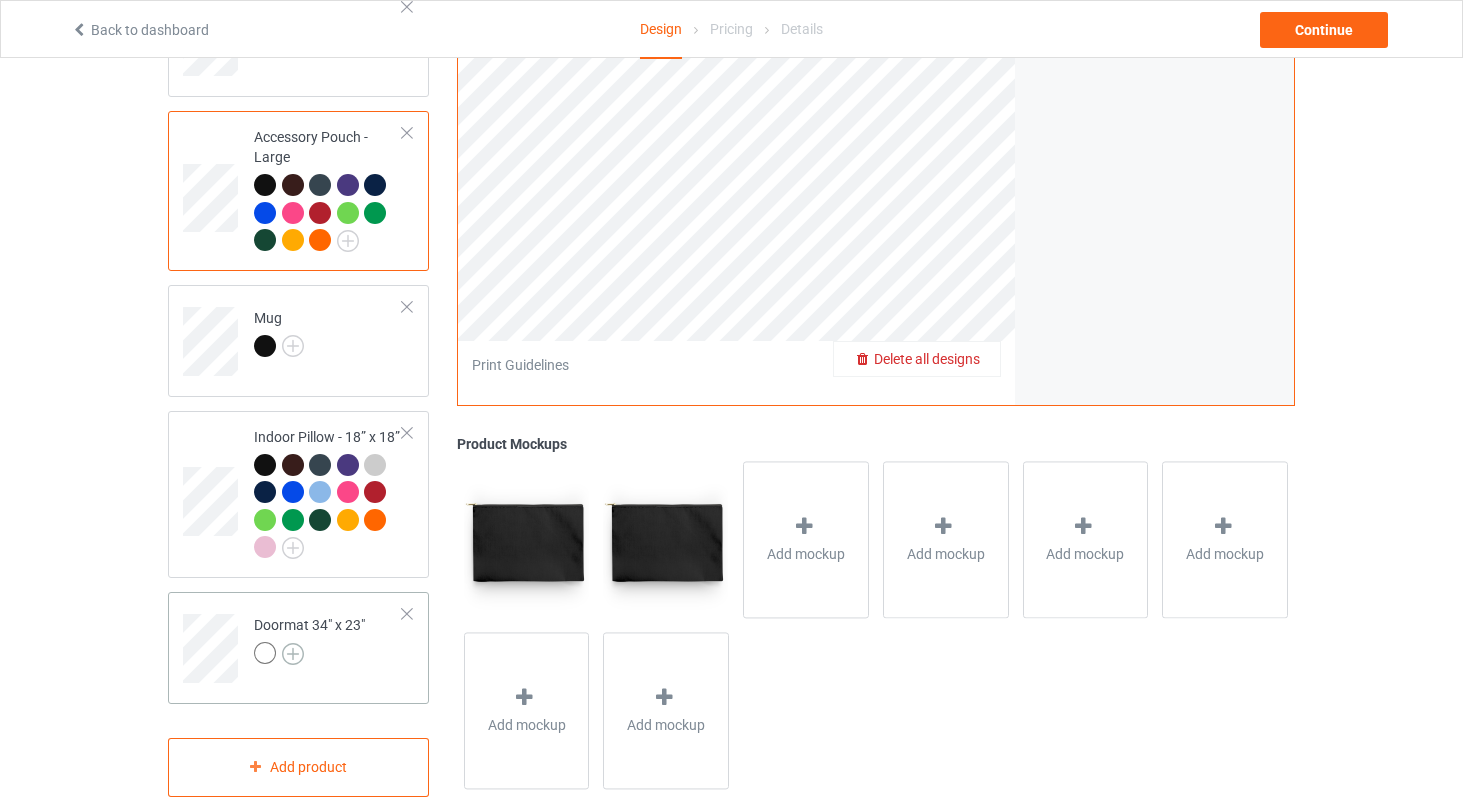 click at bounding box center [293, 654] 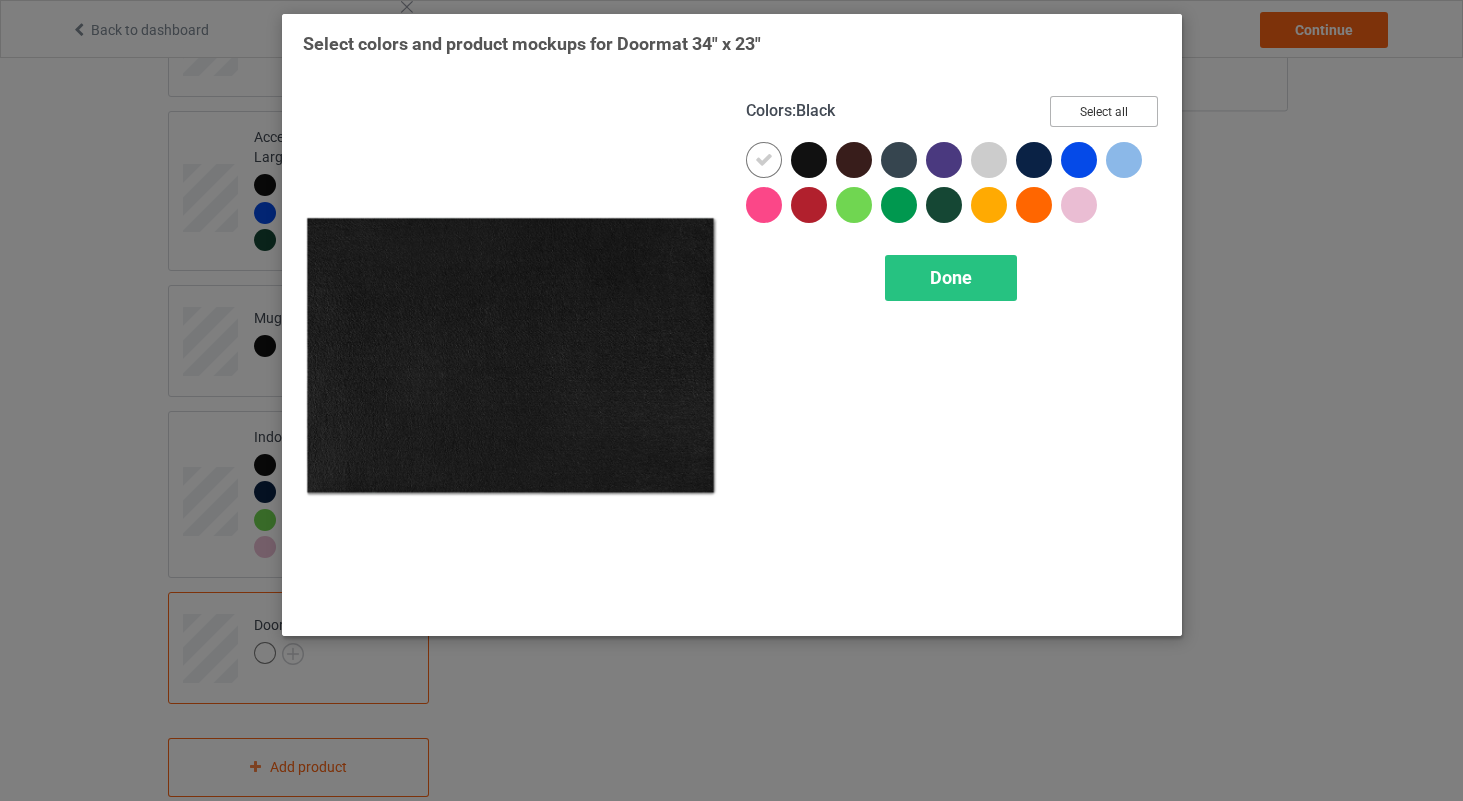 click on "Select all" at bounding box center (1104, 111) 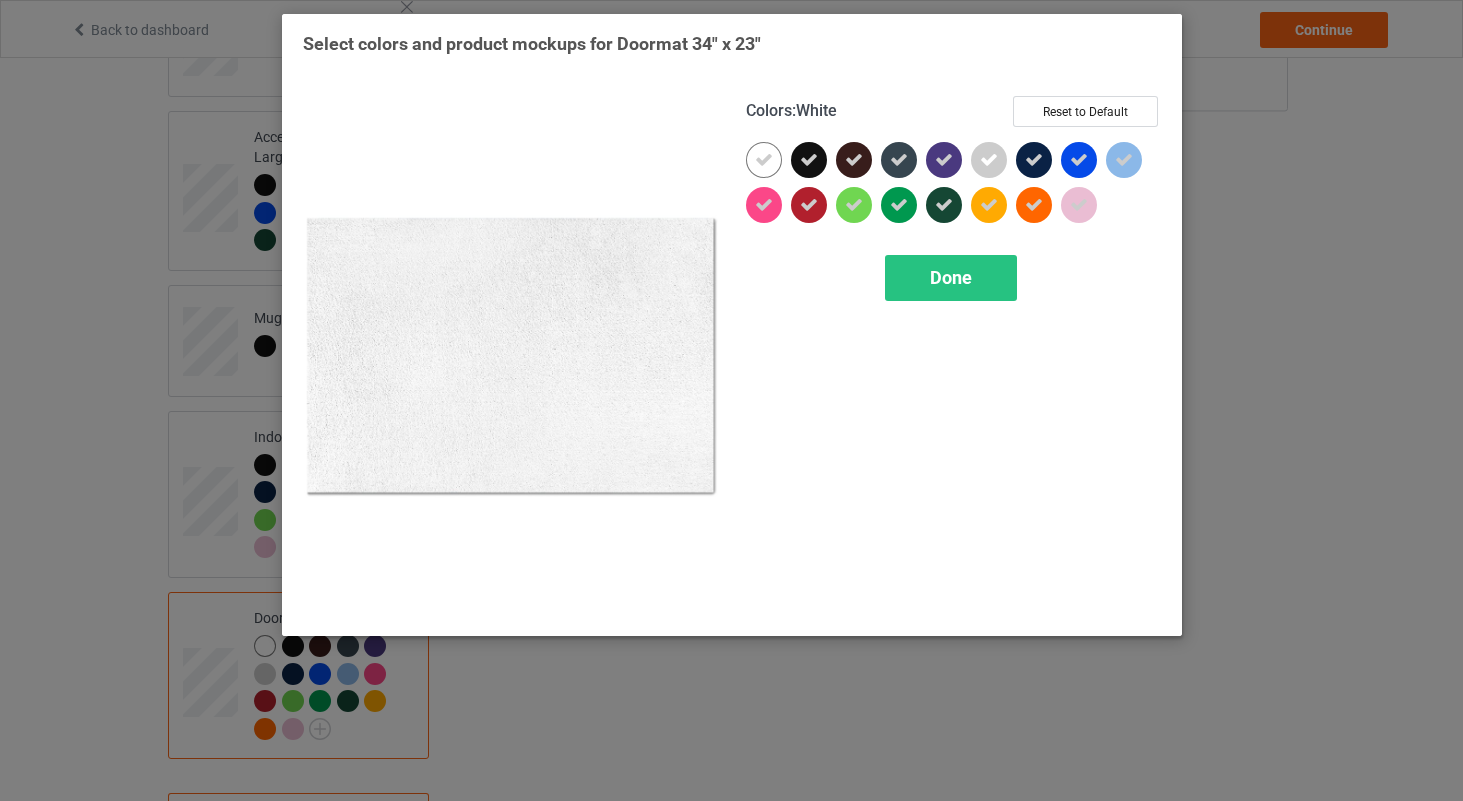 click at bounding box center [764, 160] 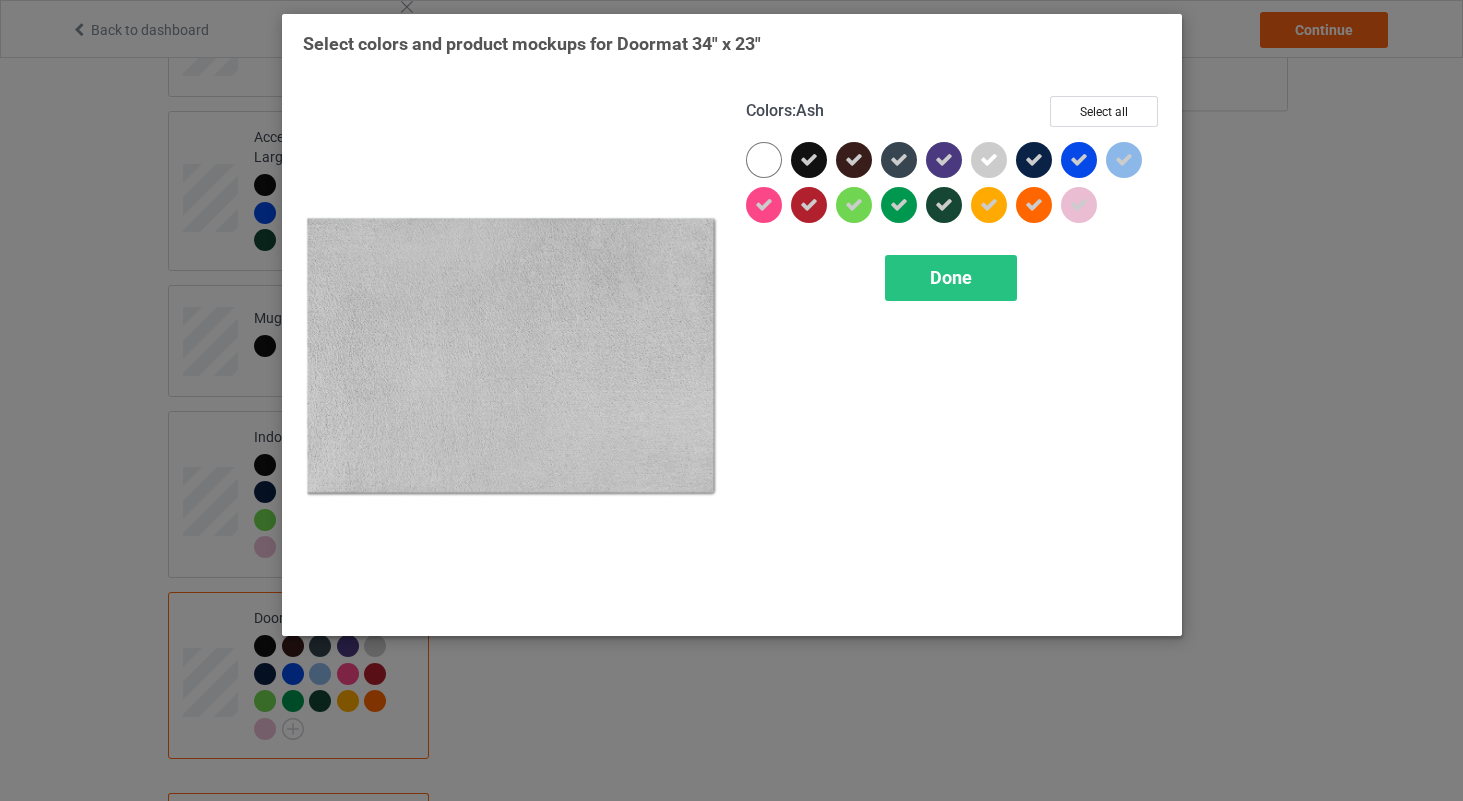 click at bounding box center [989, 160] 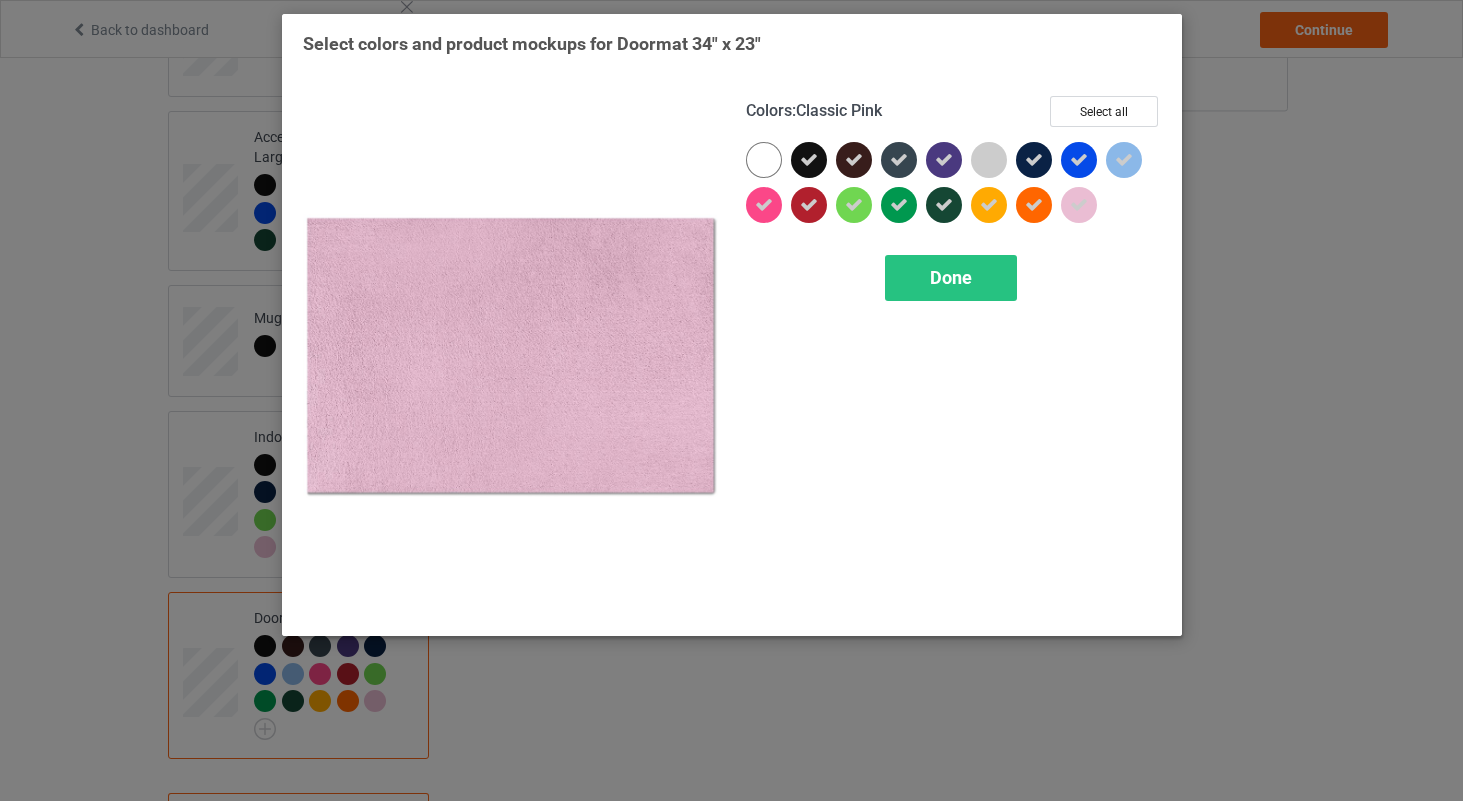 click at bounding box center (1079, 205) 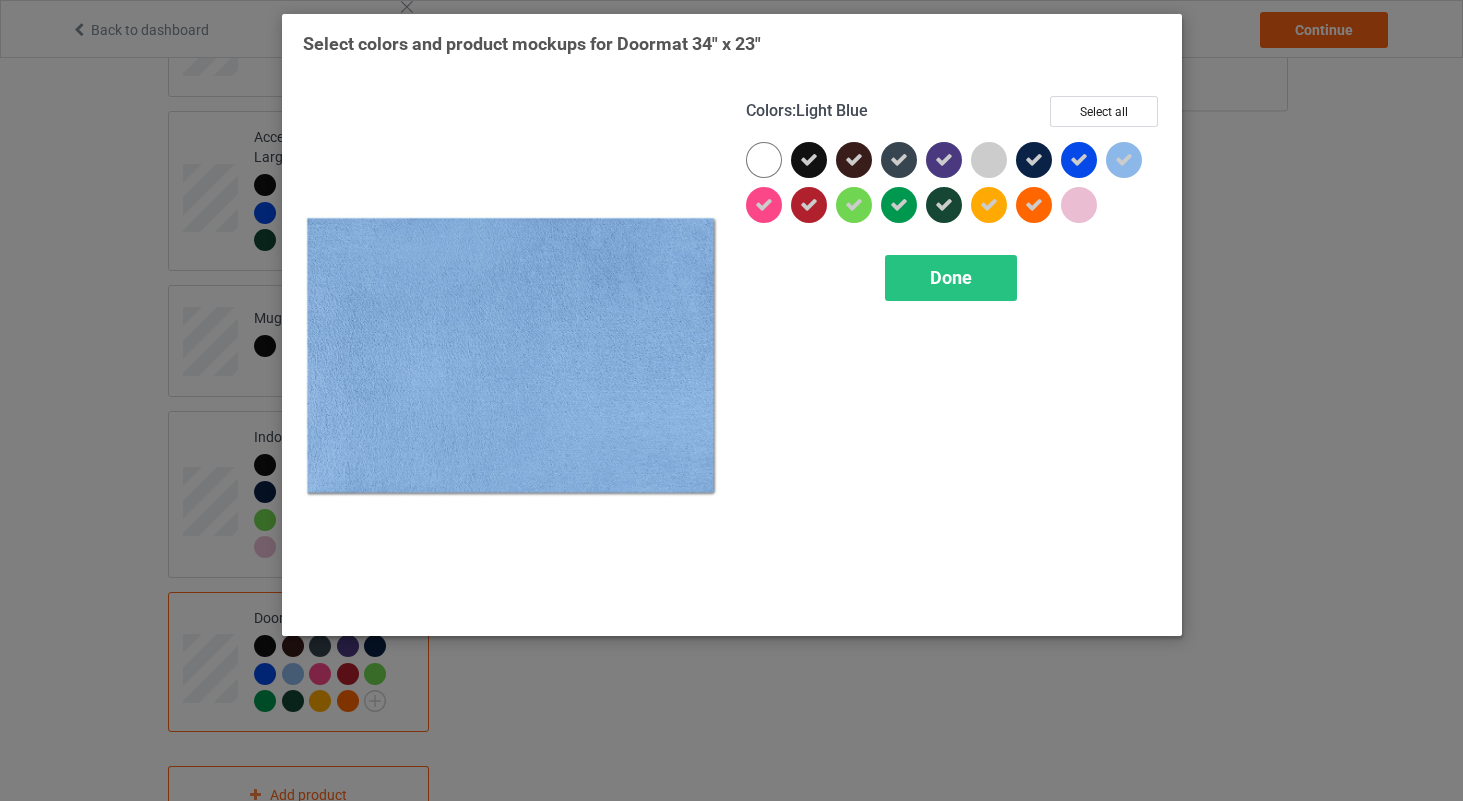 click at bounding box center [1124, 160] 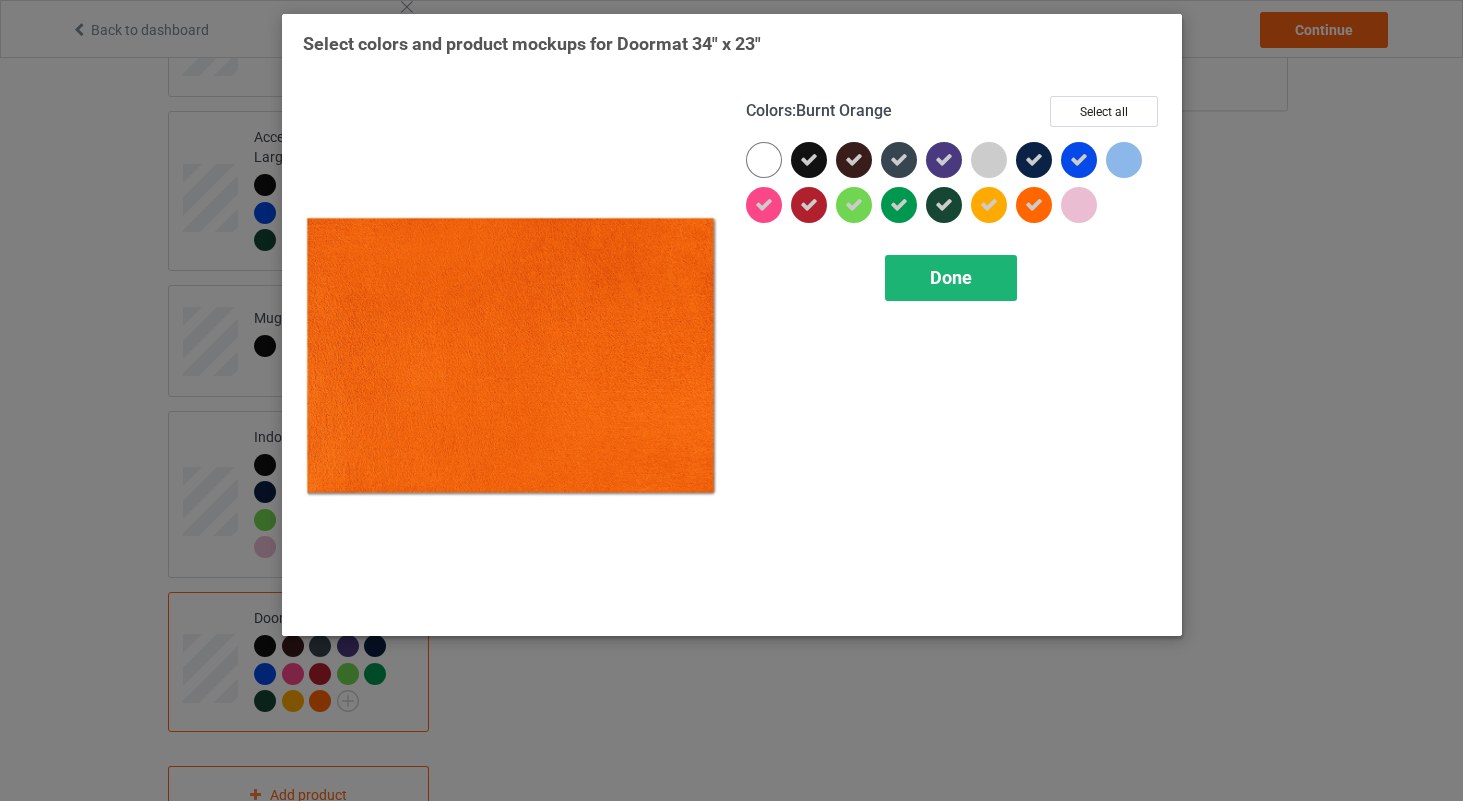 click on "Done" at bounding box center (951, 277) 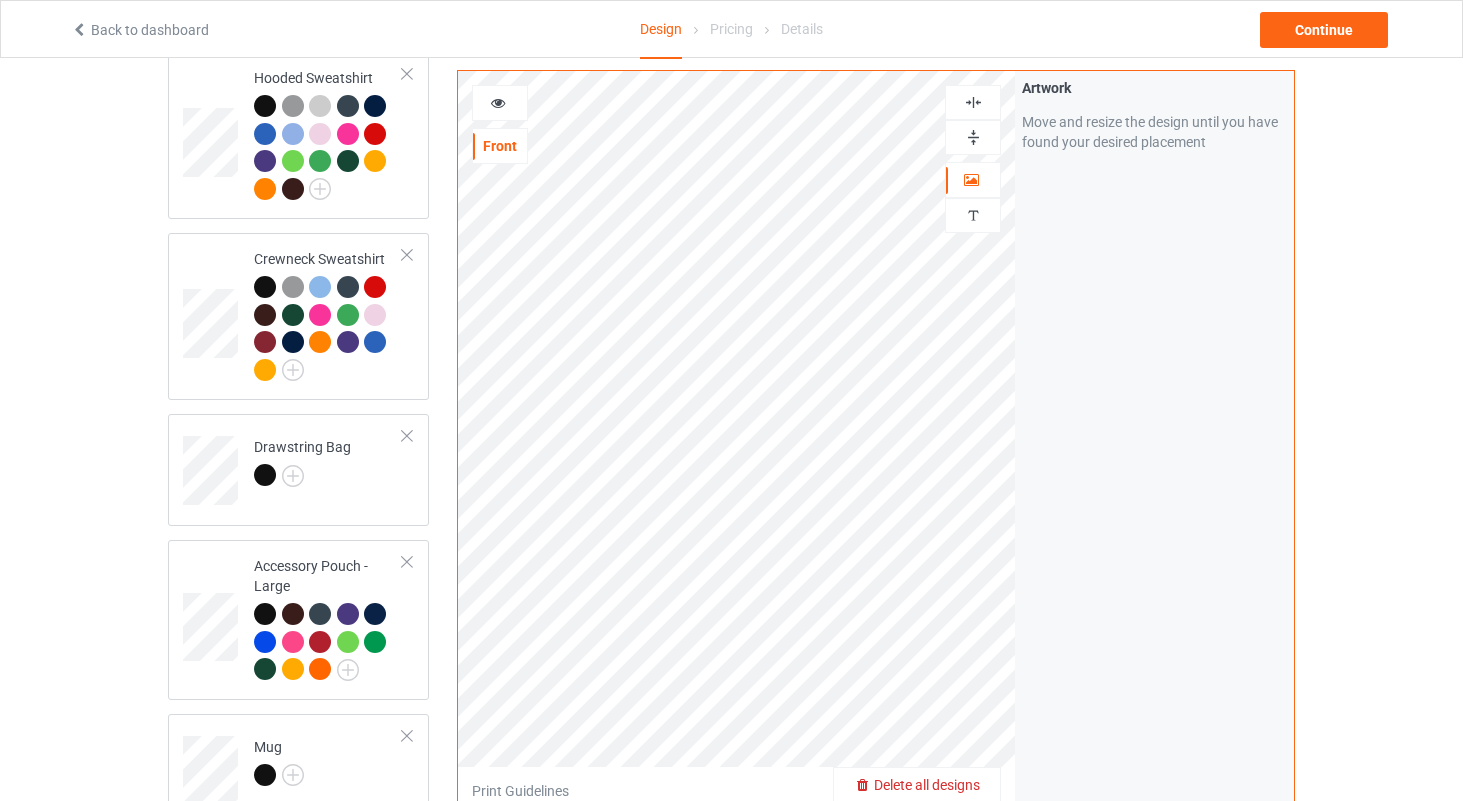 scroll, scrollTop: 534, scrollLeft: 0, axis: vertical 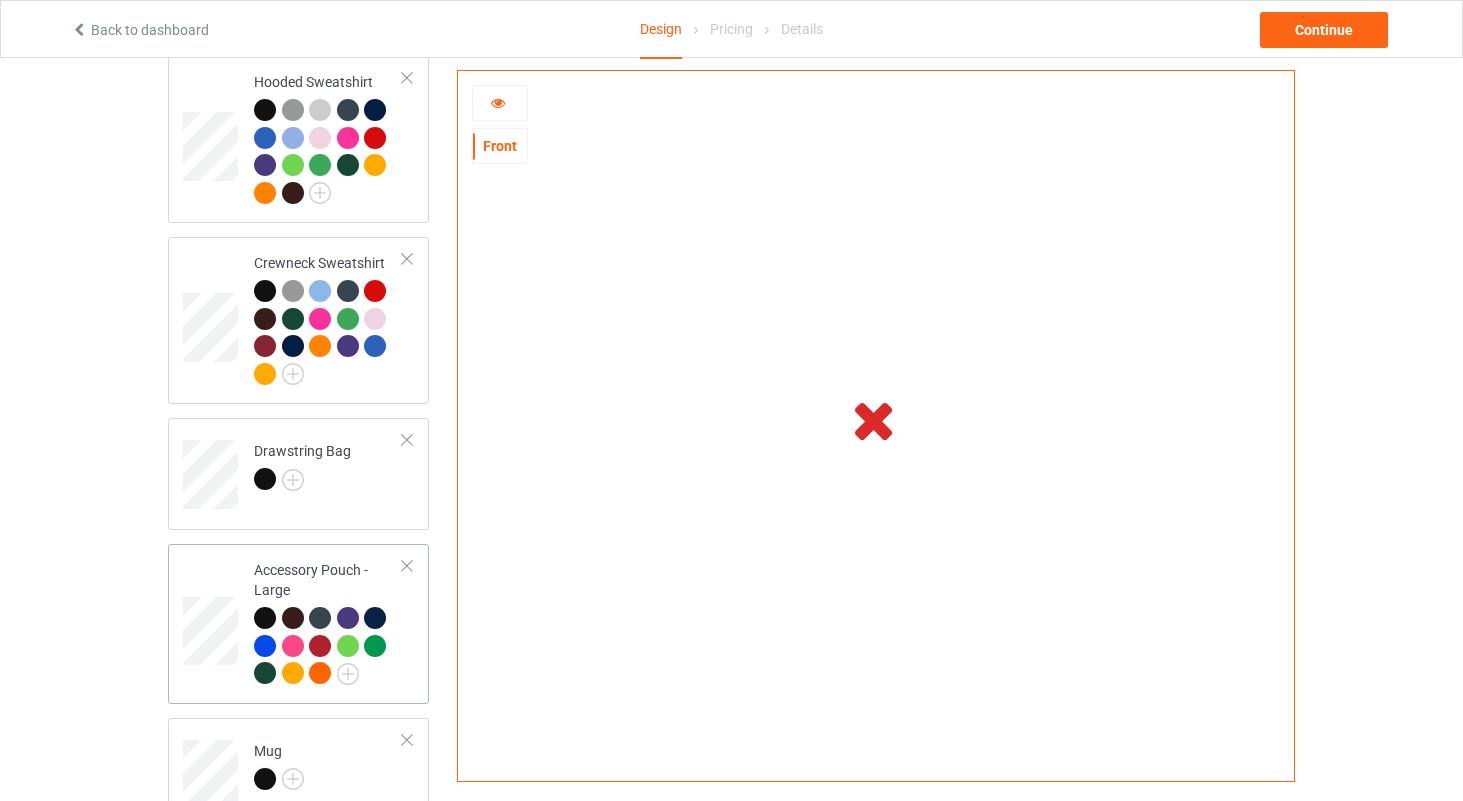 click on "Accessory Pouch - Large" at bounding box center (328, 621) 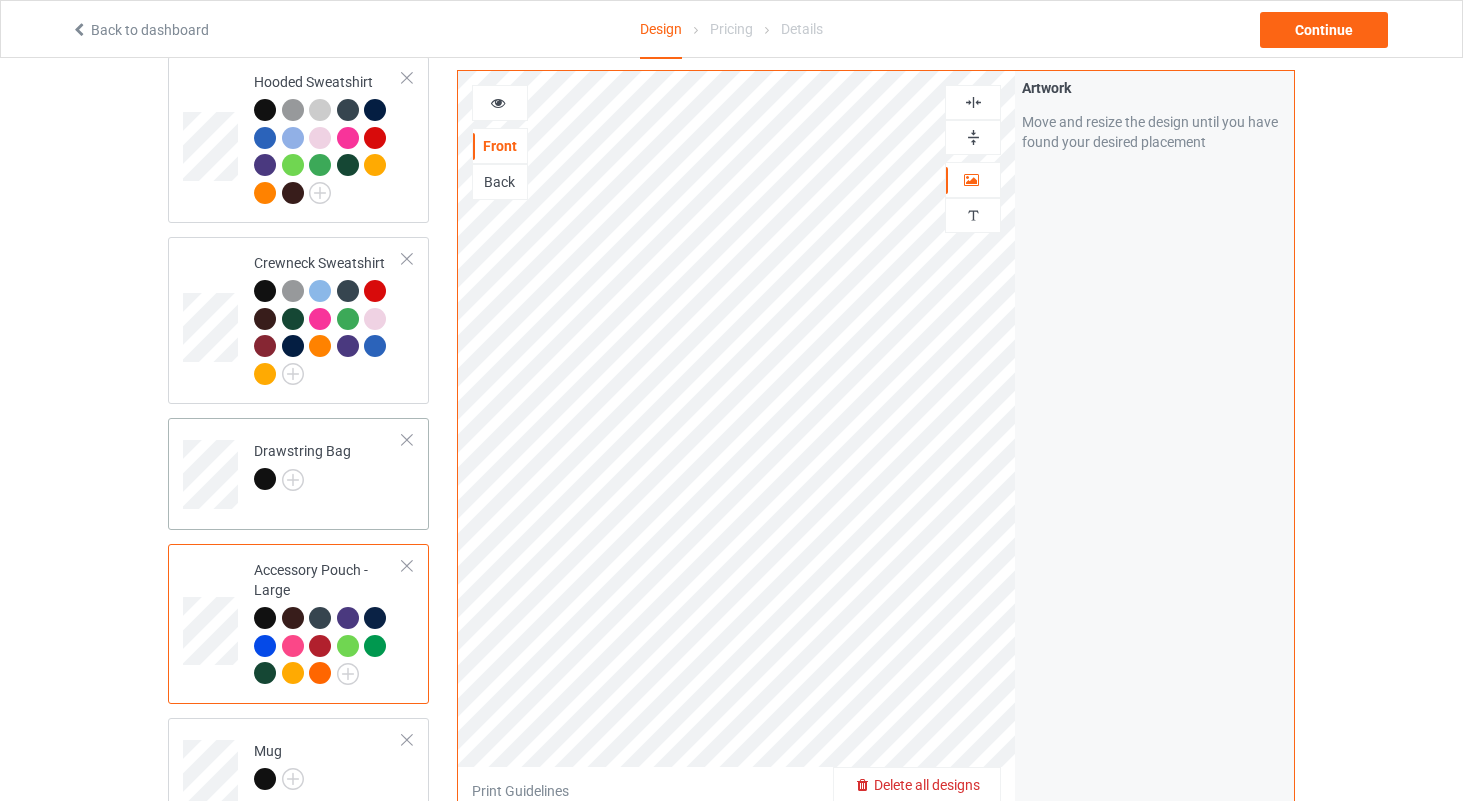 click on "Drawstring Bag" at bounding box center [328, 467] 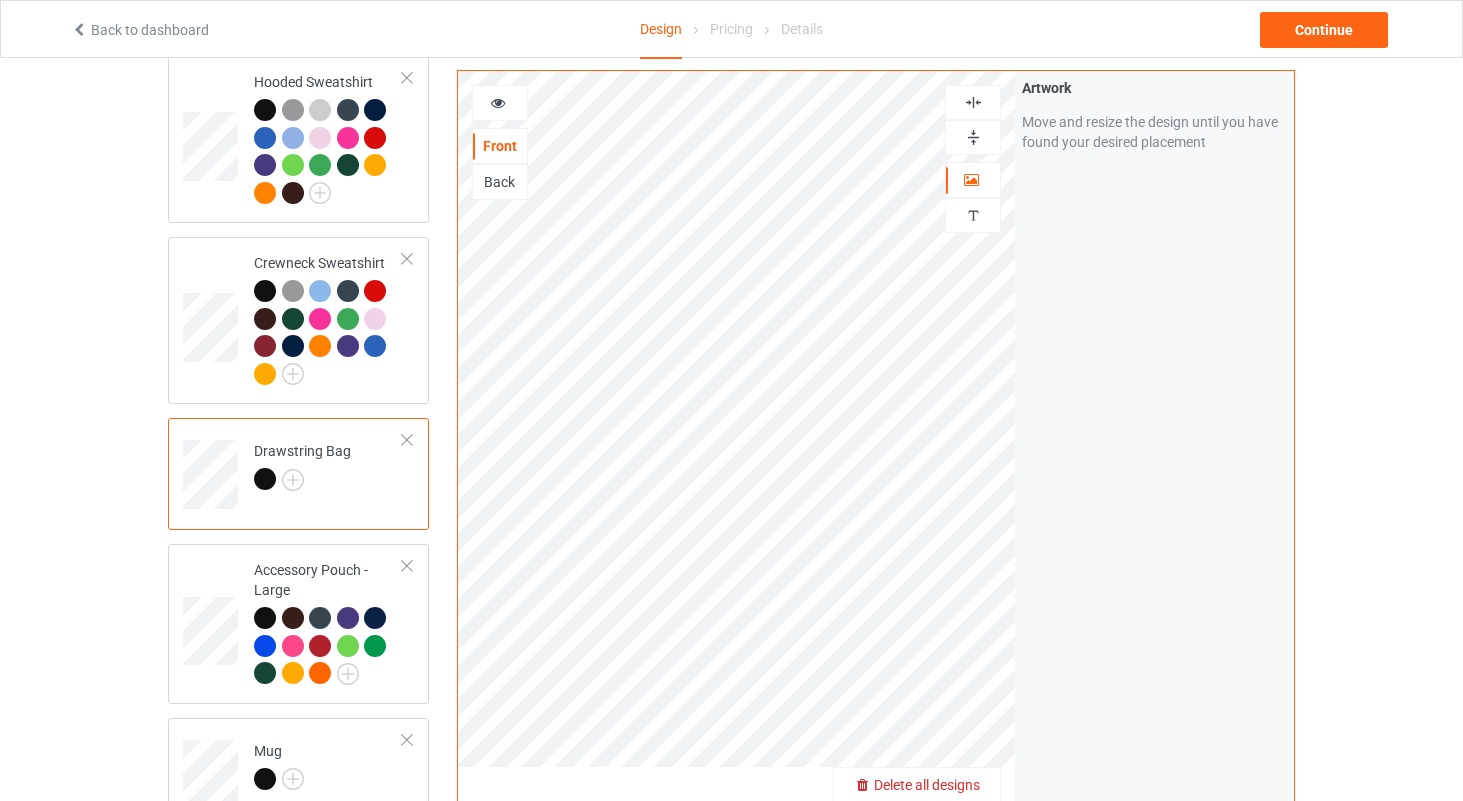 click on "Back" at bounding box center (500, 182) 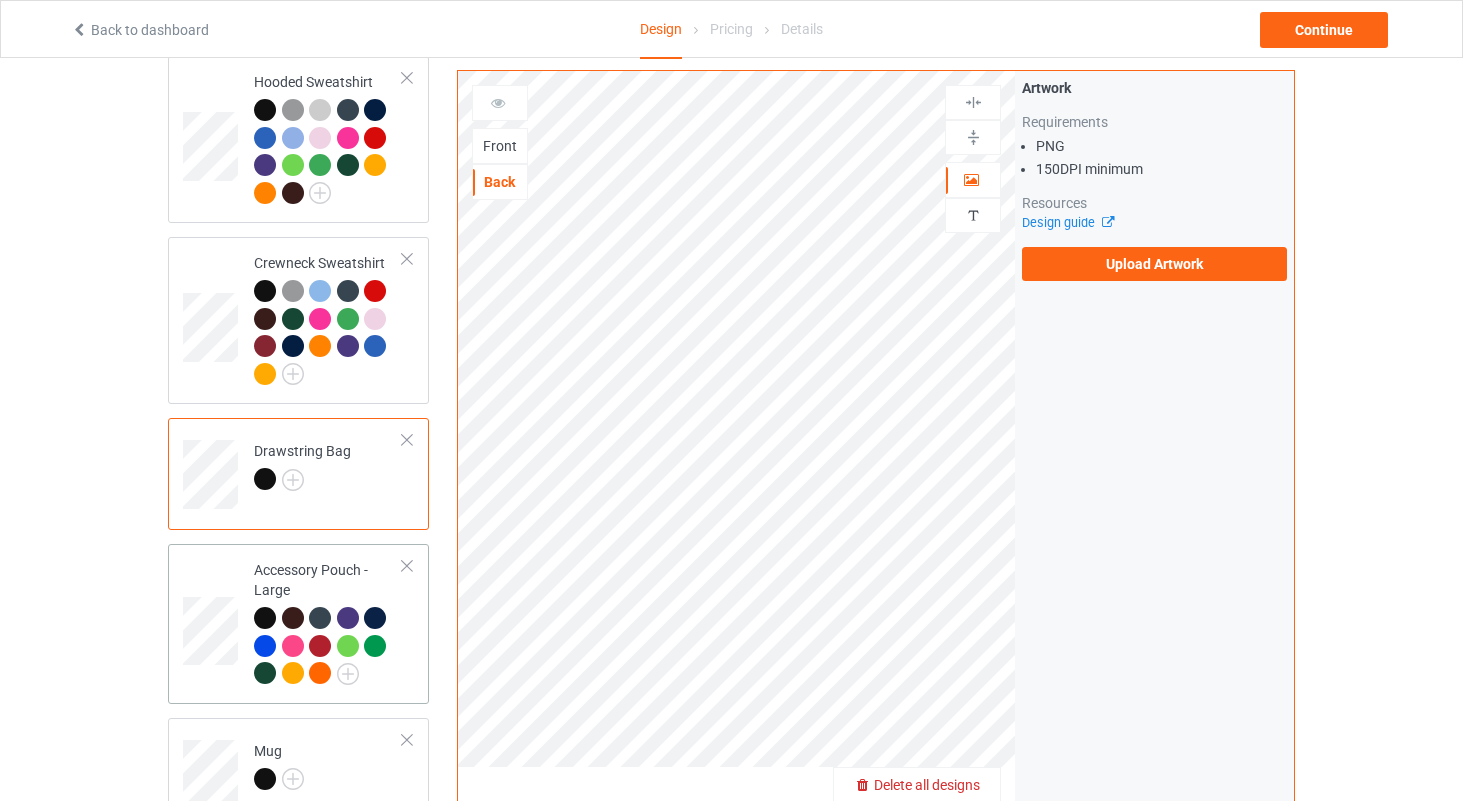 click on "Accessory Pouch - Large" at bounding box center (328, 624) 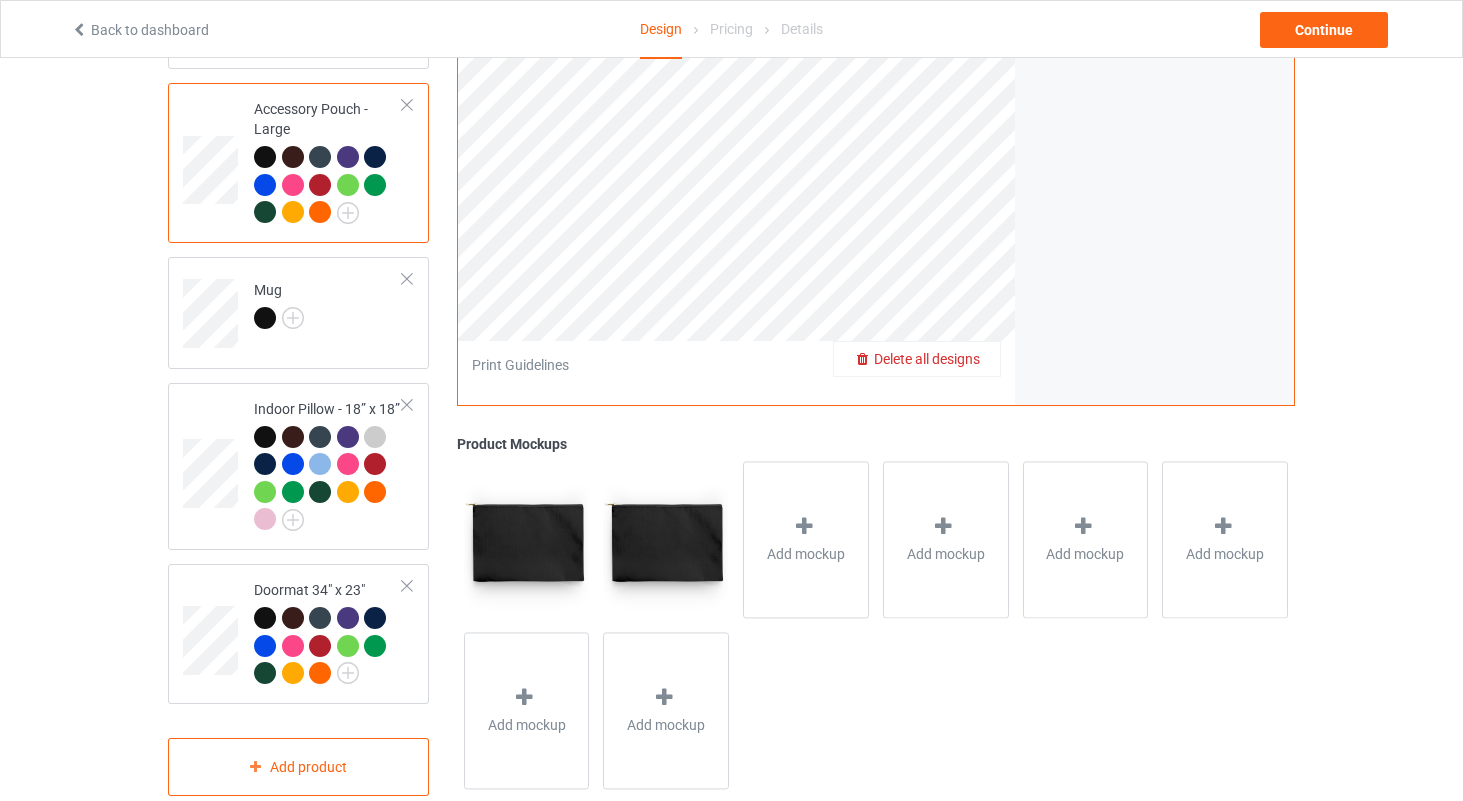 scroll, scrollTop: 990, scrollLeft: 0, axis: vertical 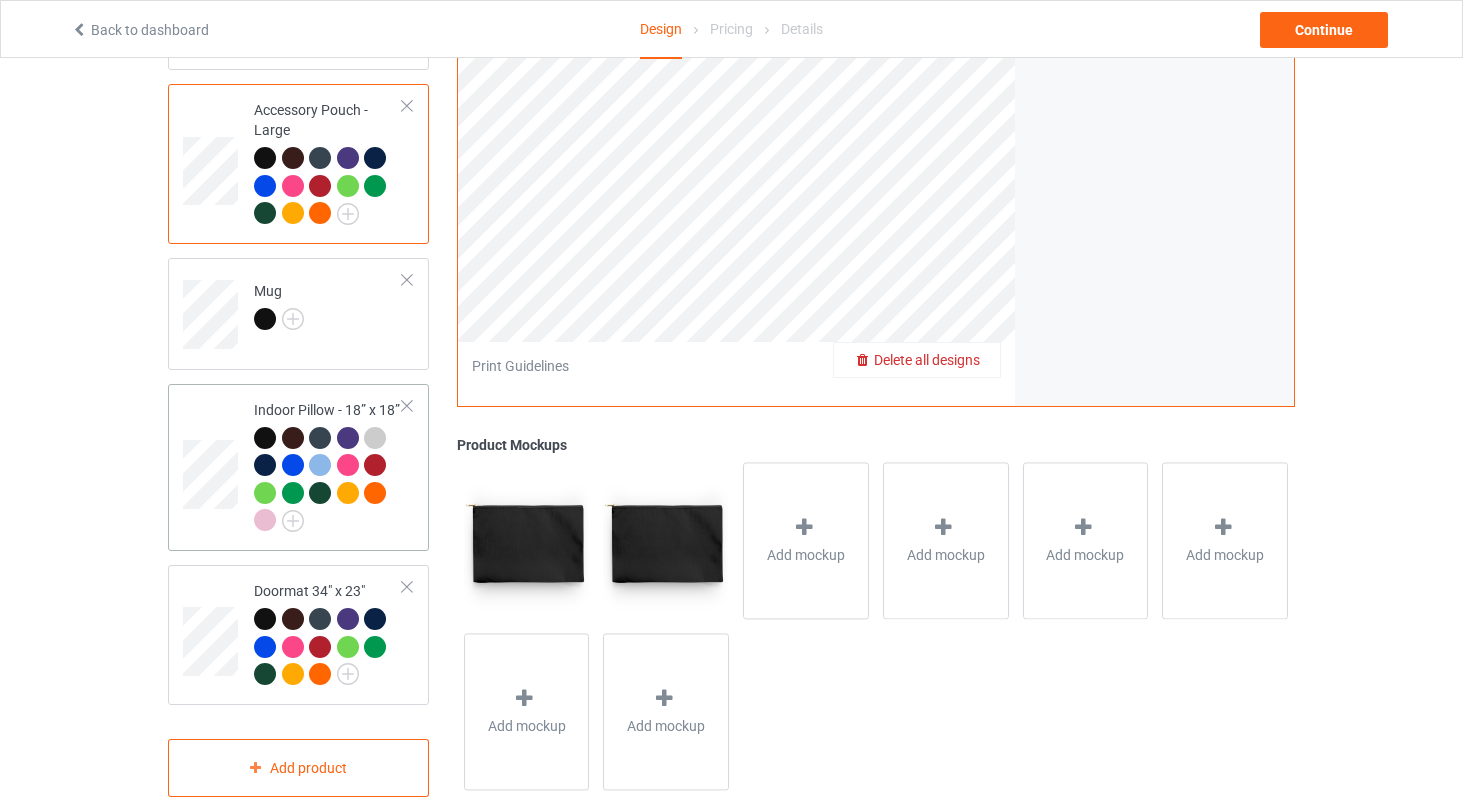 click at bounding box center [328, 482] 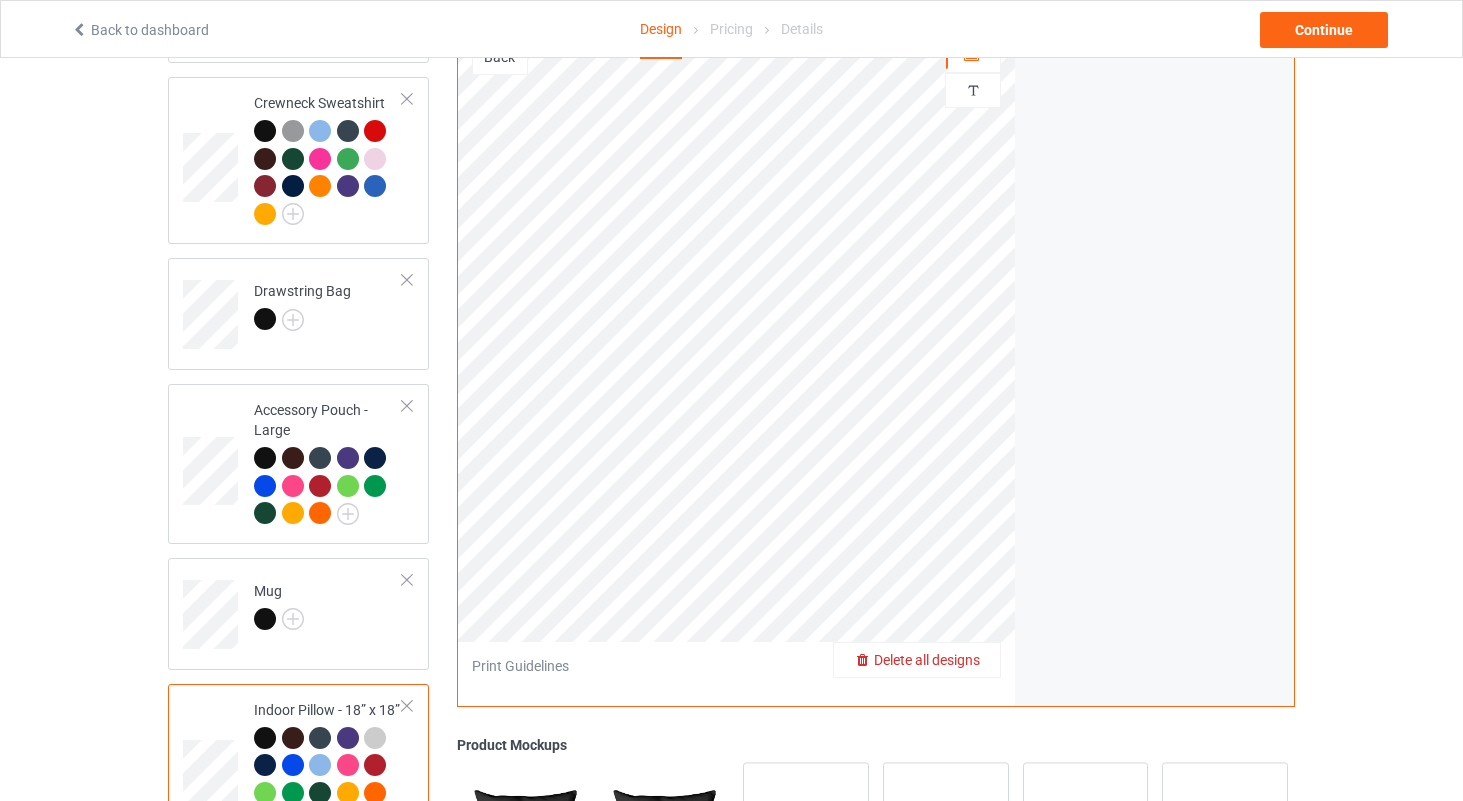 scroll, scrollTop: 370, scrollLeft: 0, axis: vertical 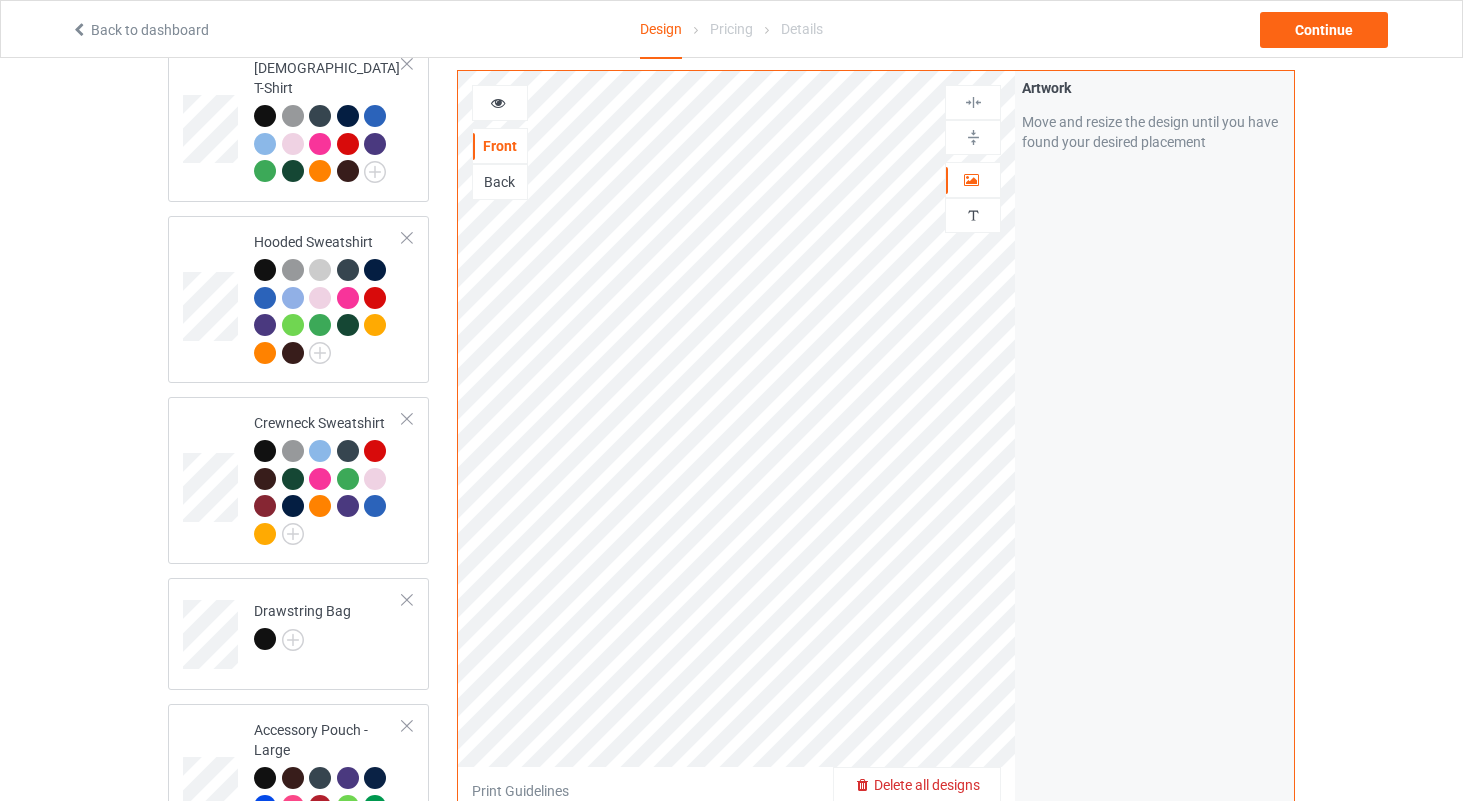 click on "Back" at bounding box center [500, 182] 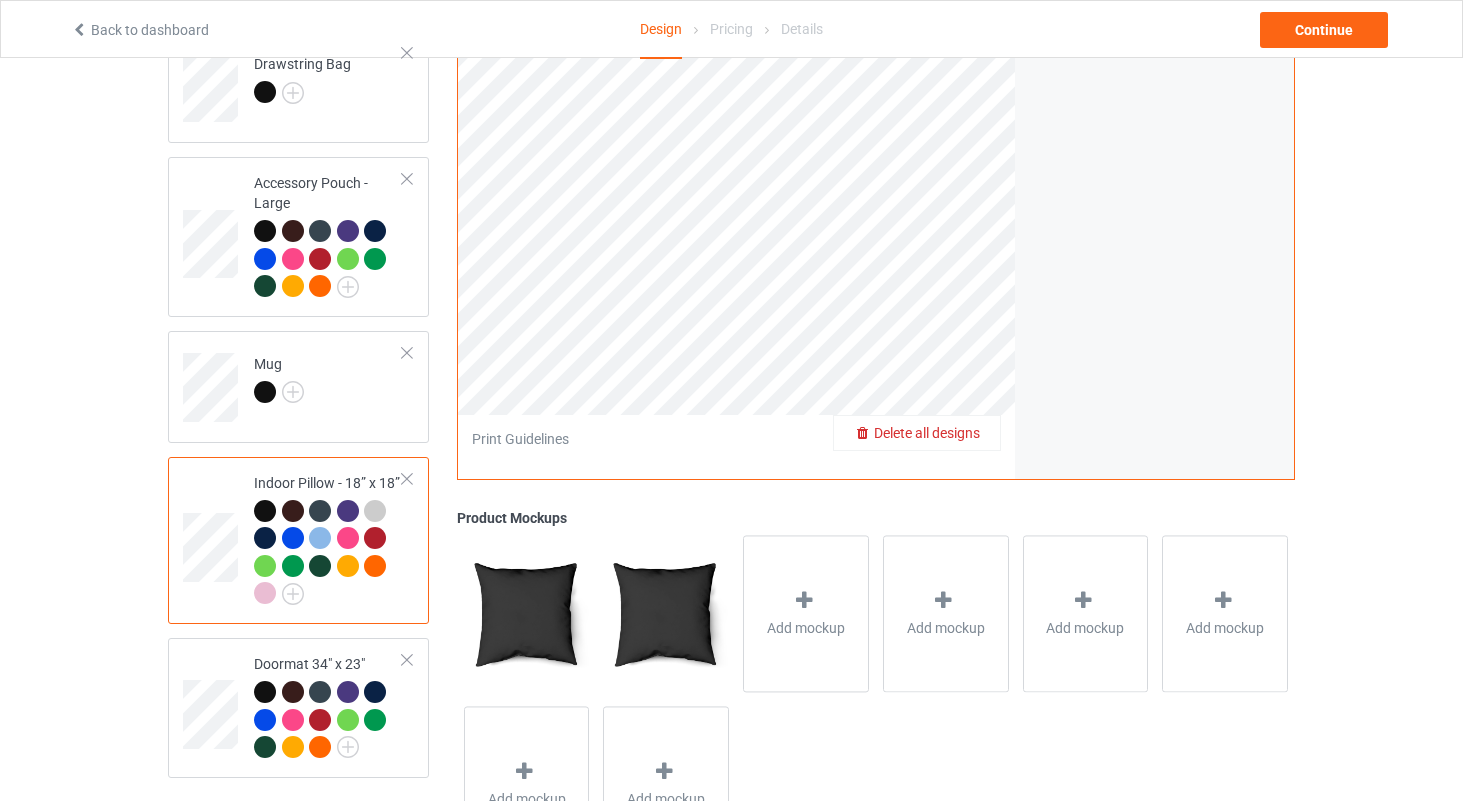 scroll, scrollTop: 959, scrollLeft: 0, axis: vertical 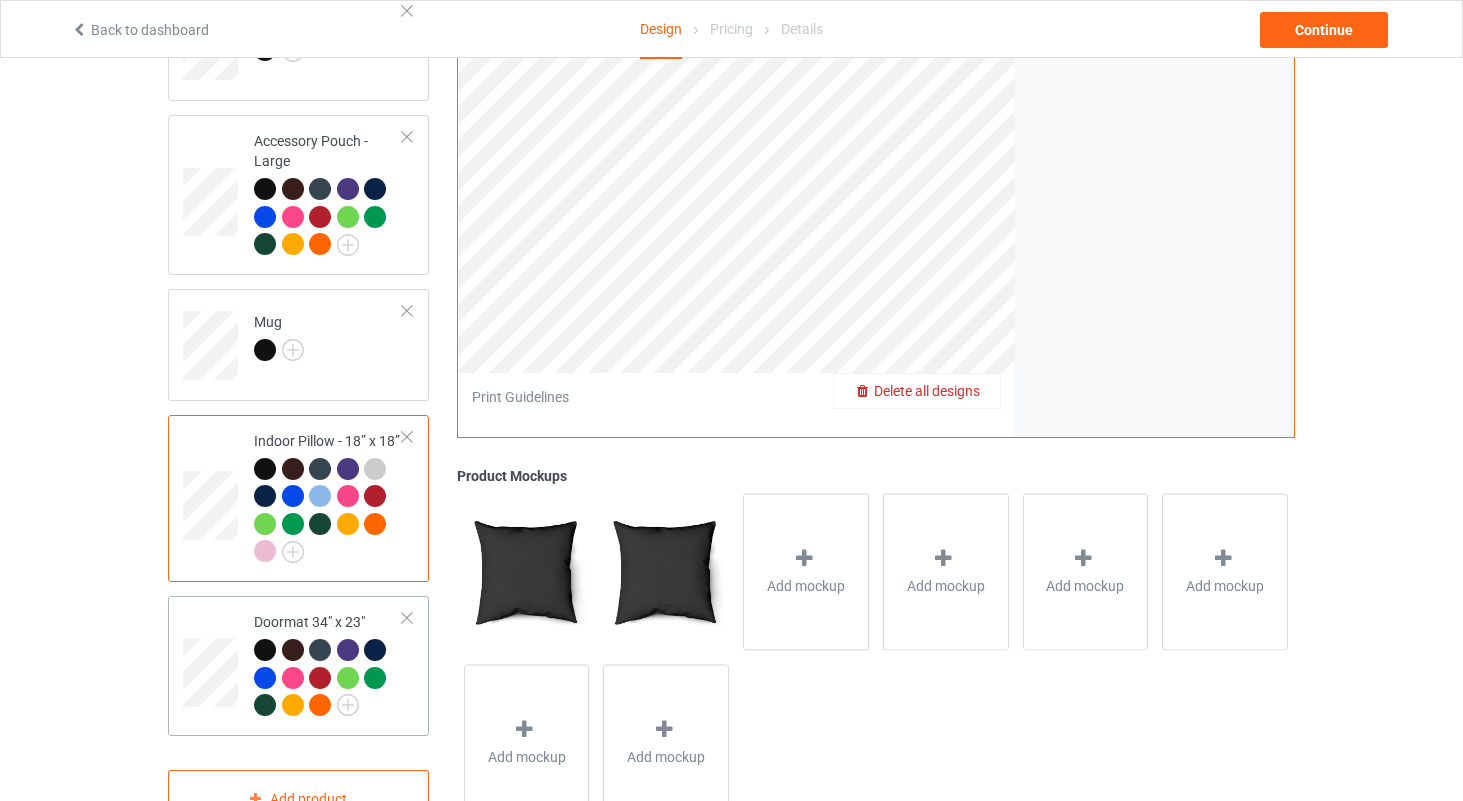 click at bounding box center [328, 680] 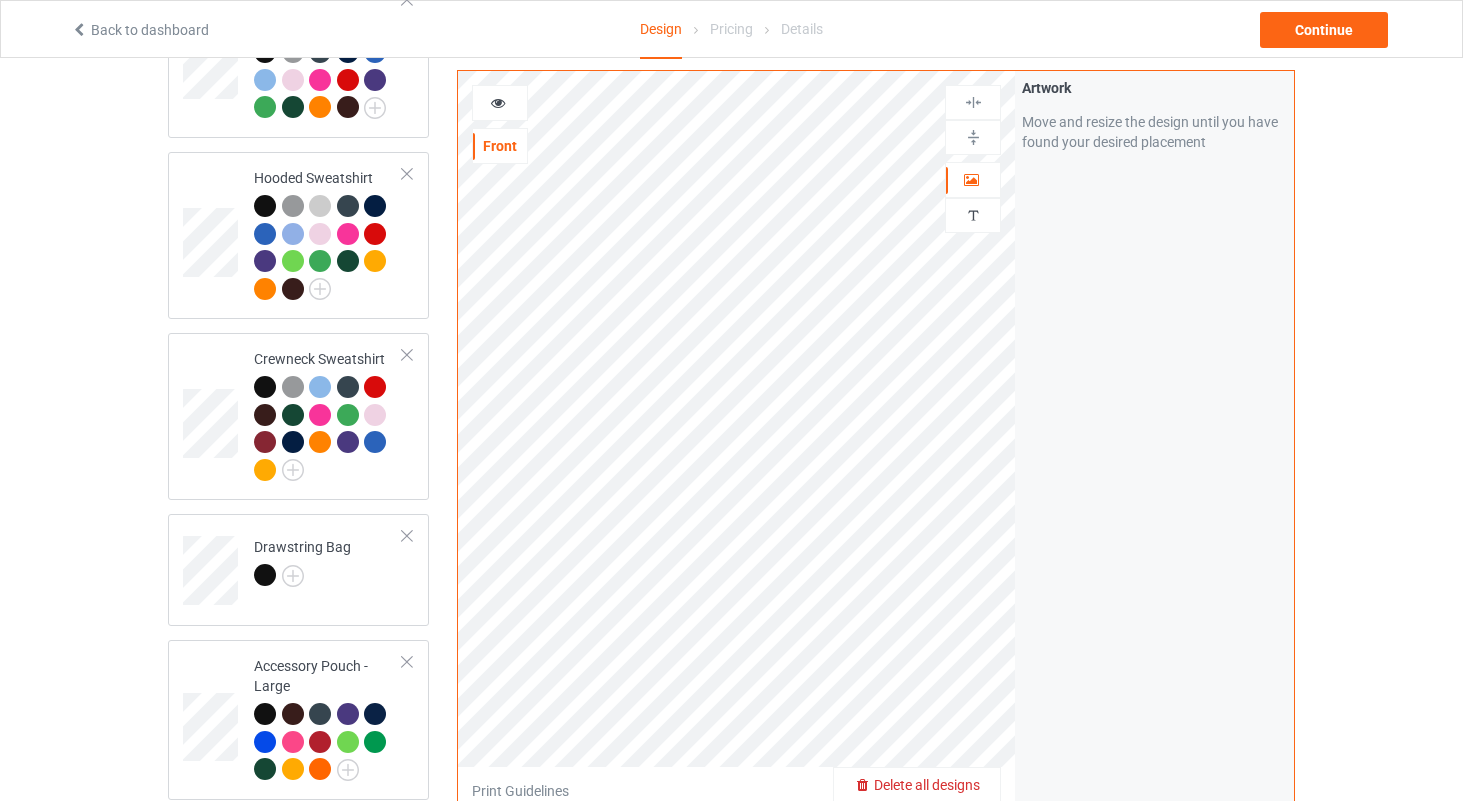 scroll, scrollTop: 391, scrollLeft: 0, axis: vertical 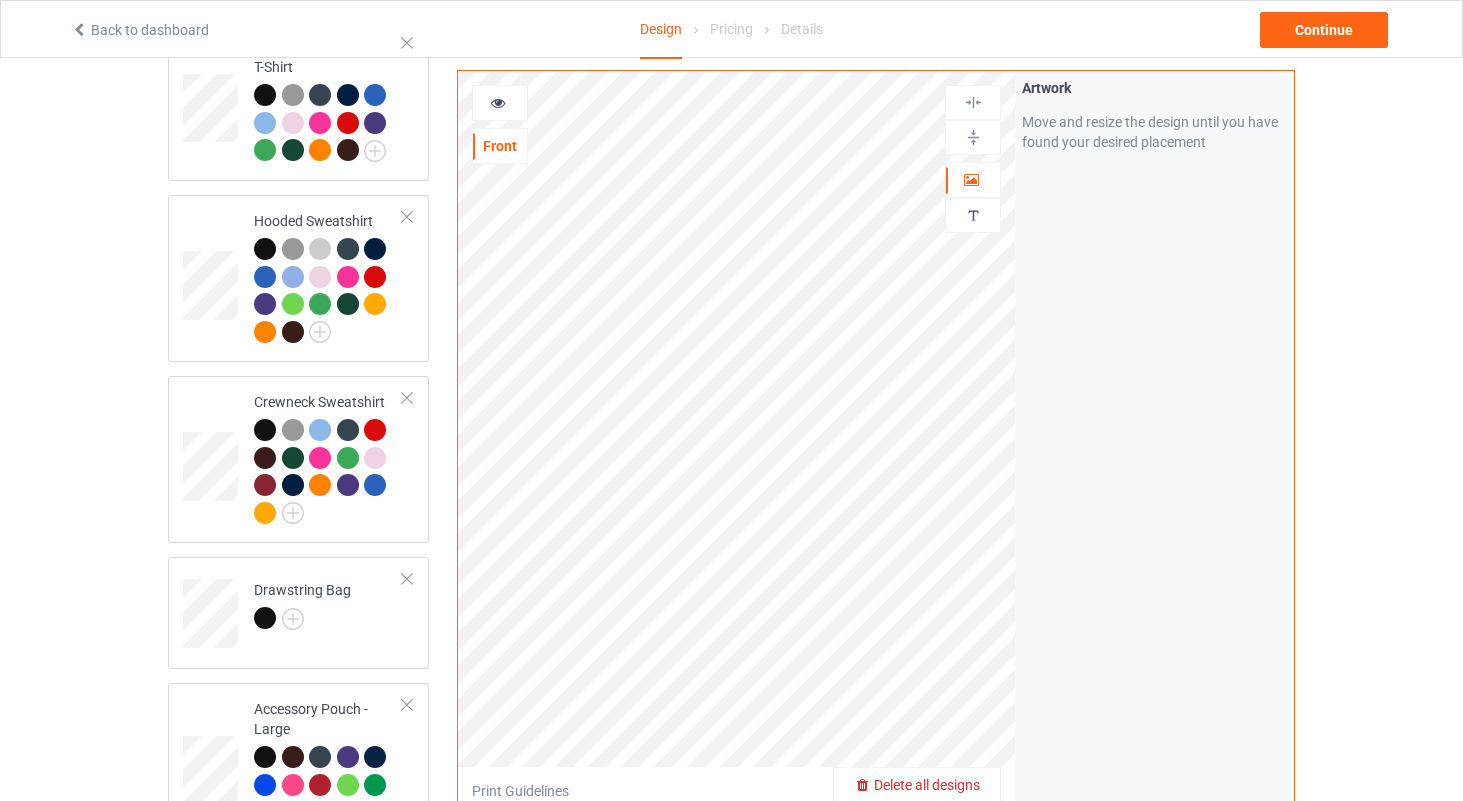 click at bounding box center [498, 100] 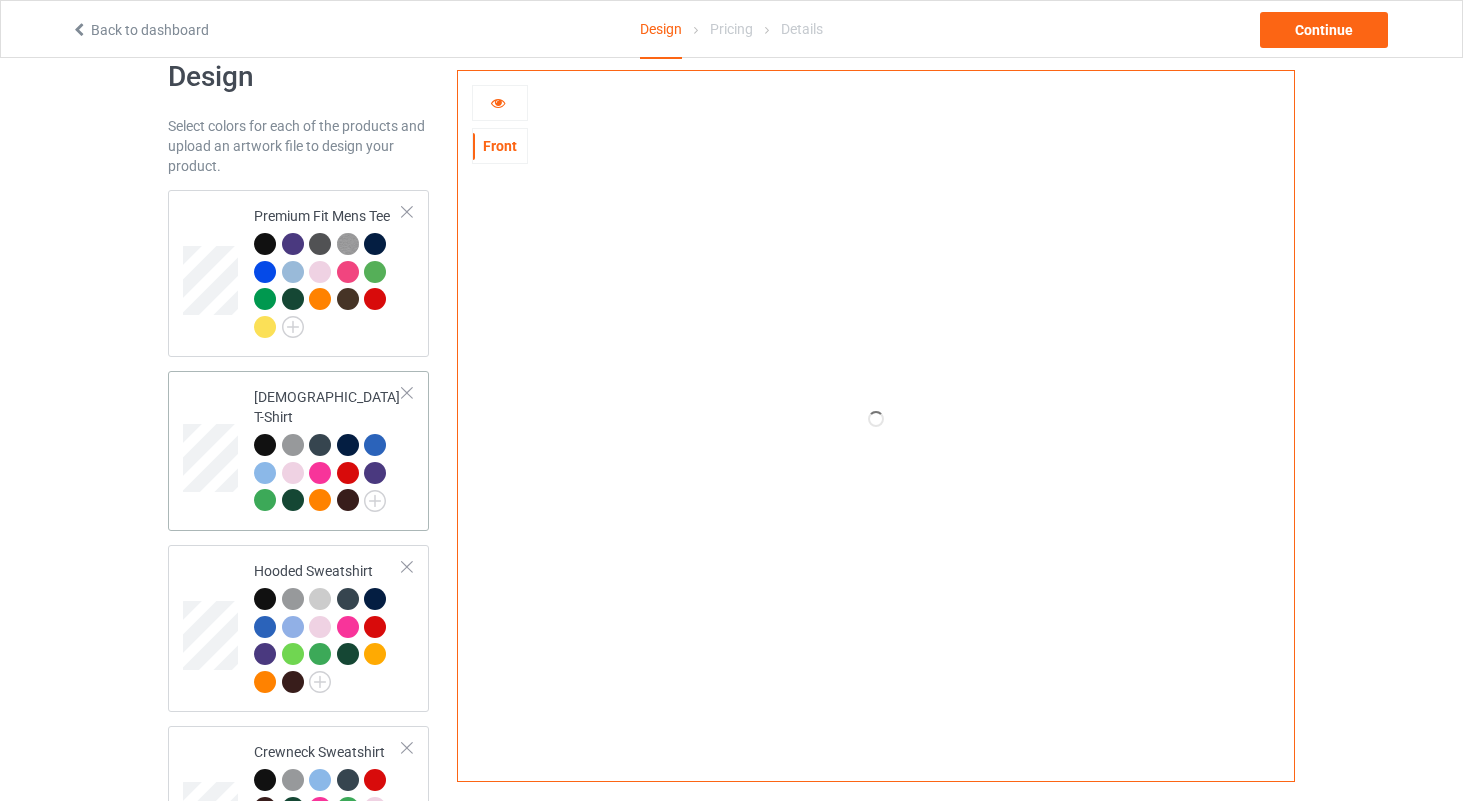 scroll, scrollTop: 18, scrollLeft: 0, axis: vertical 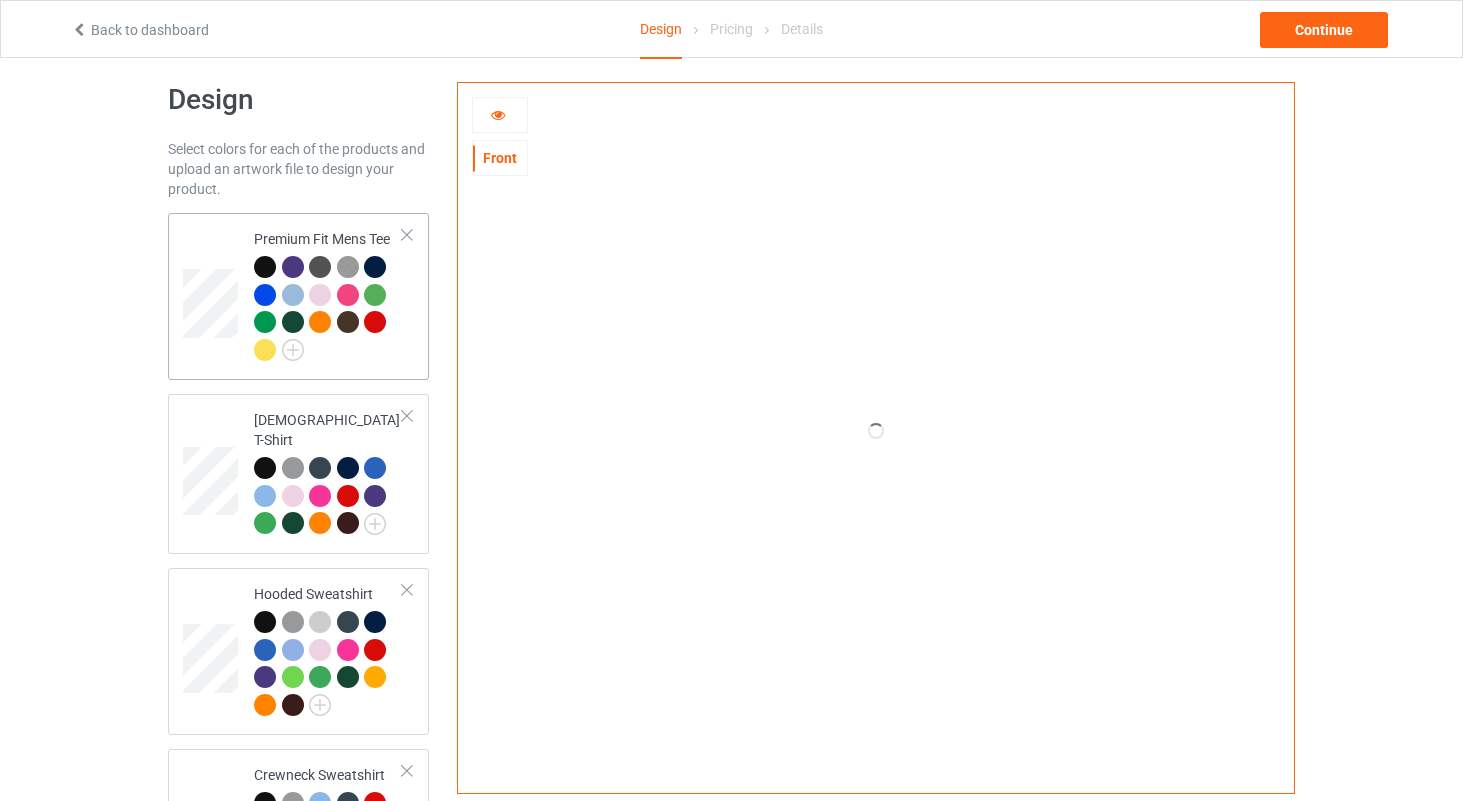 click at bounding box center (328, 311) 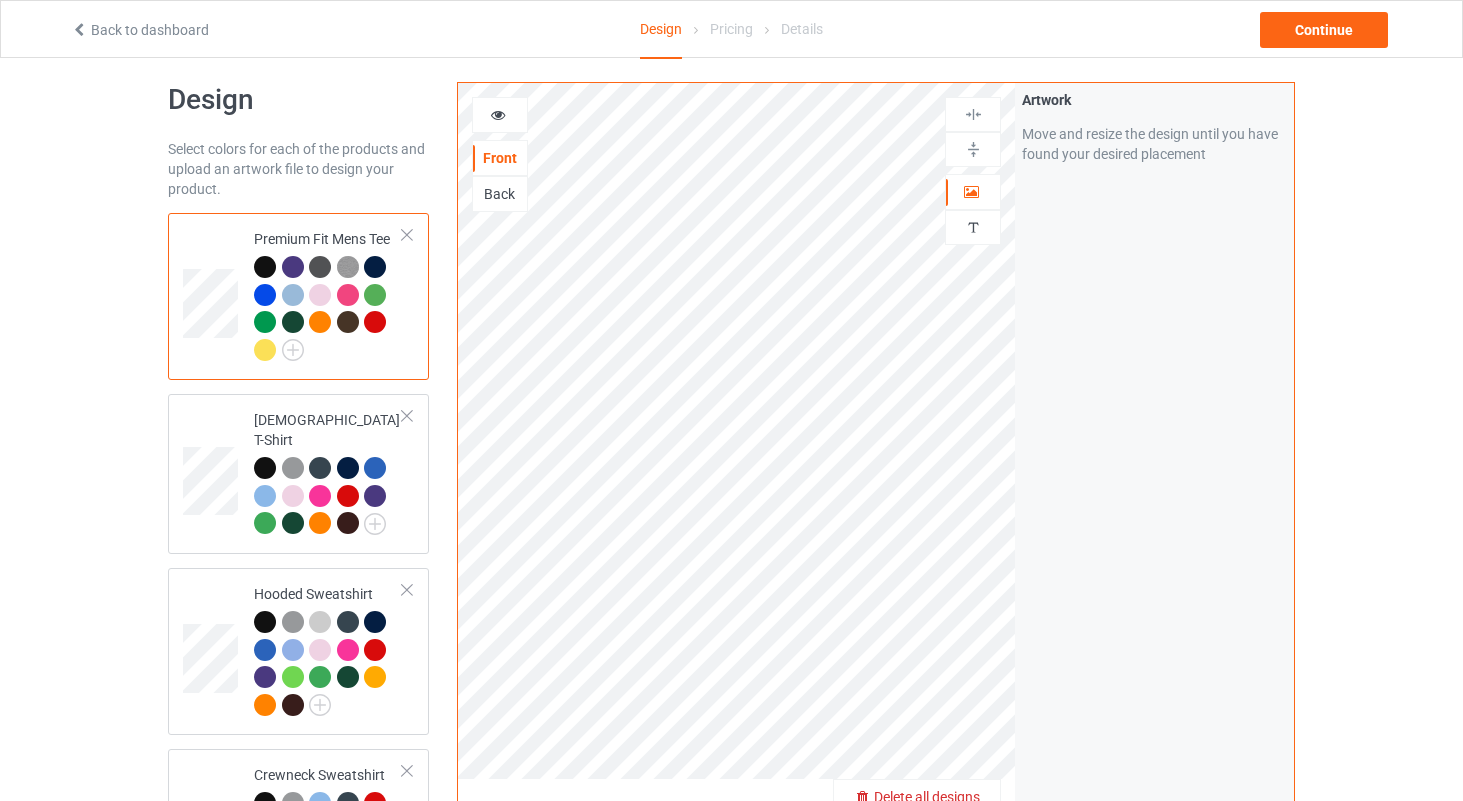click on "Back" at bounding box center (500, 194) 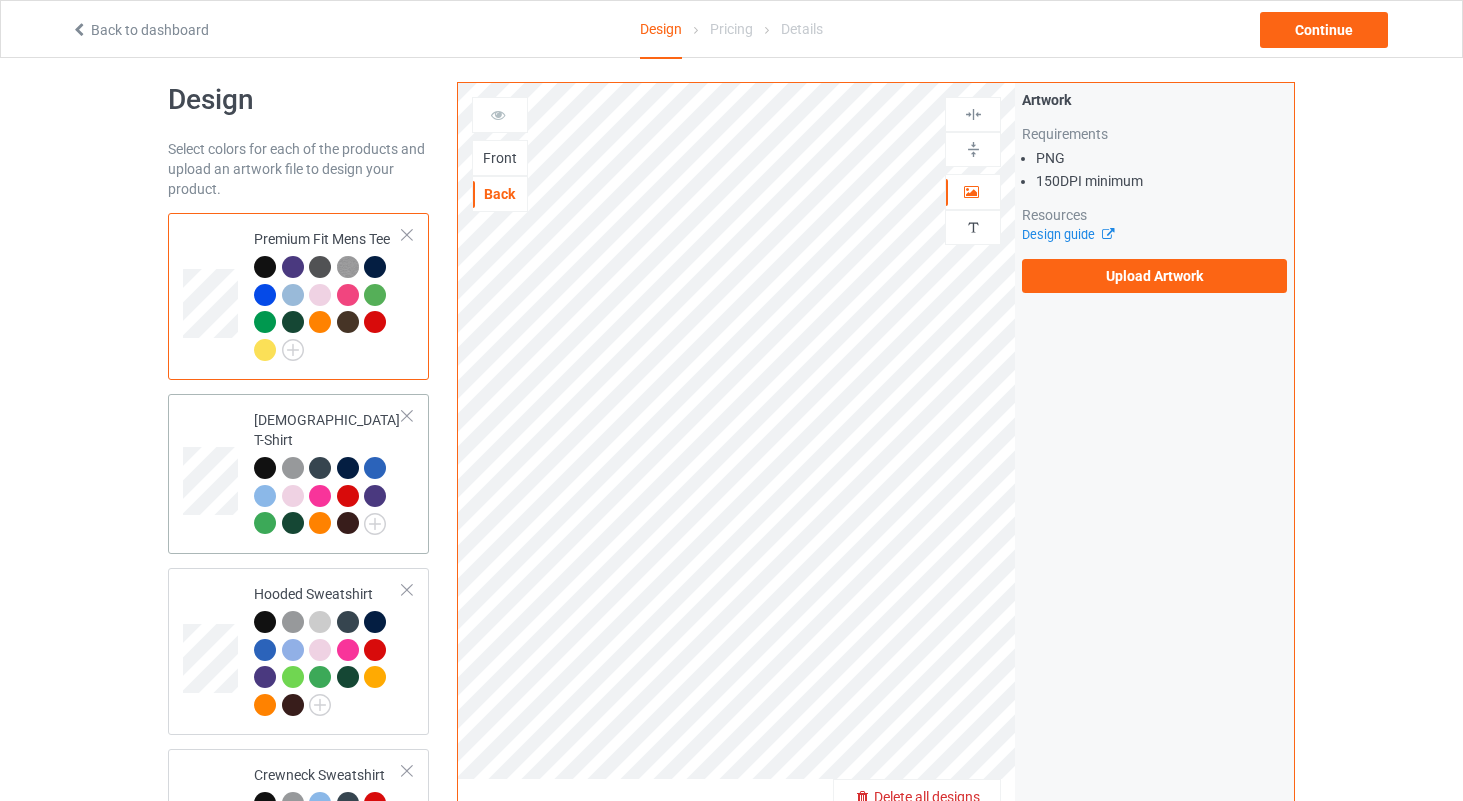 click at bounding box center (328, 498) 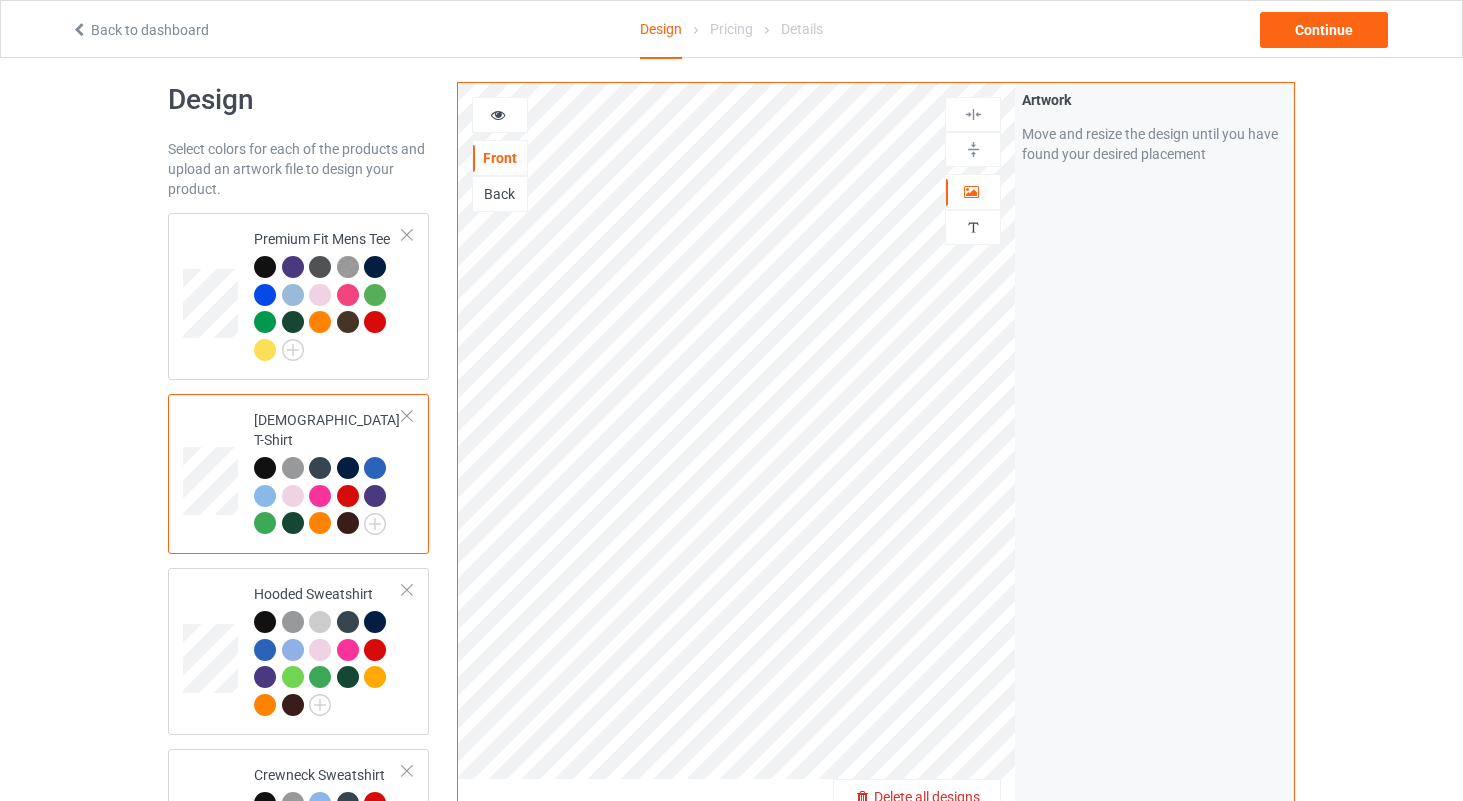 click on "Back" at bounding box center [500, 194] 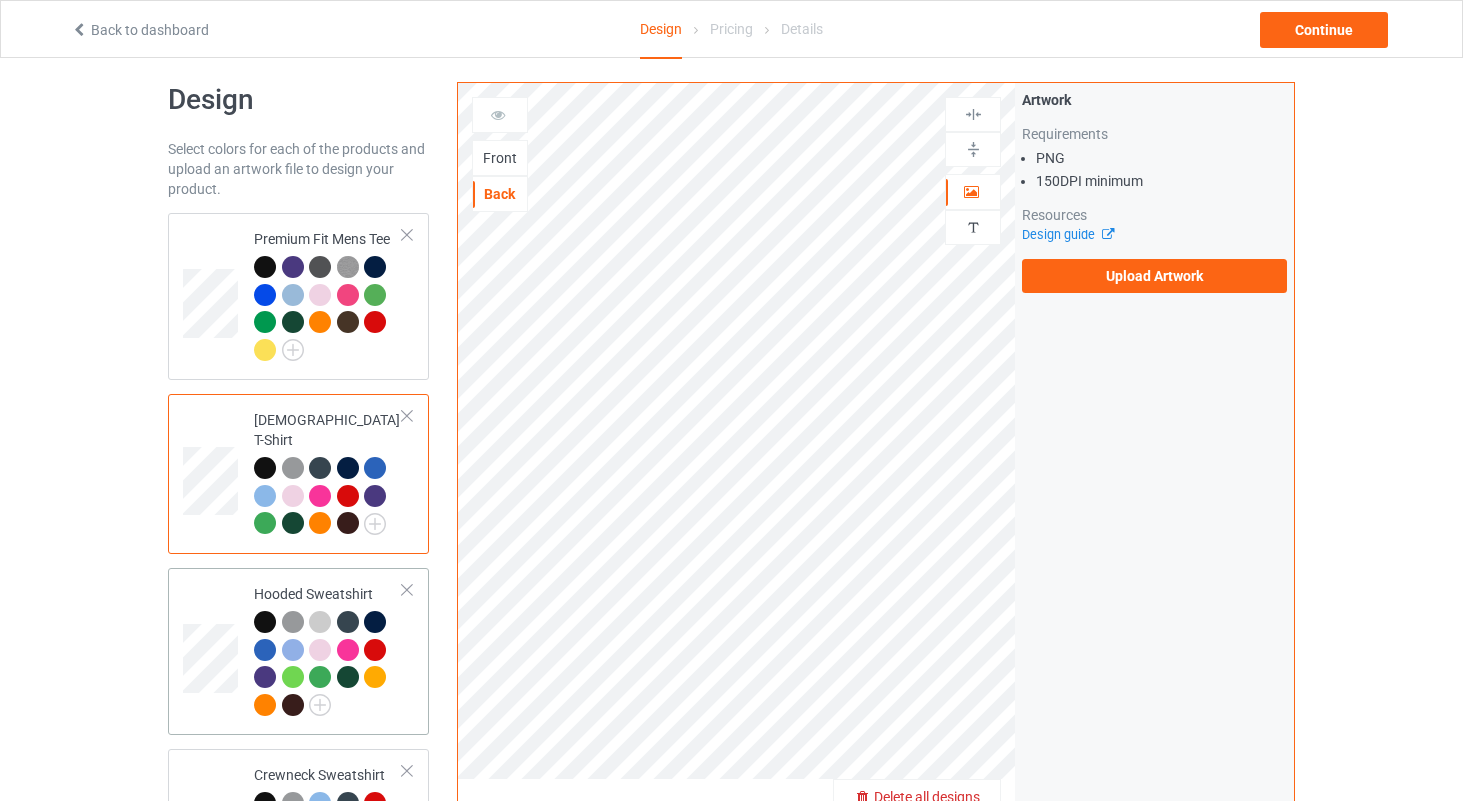click on "Hooded Sweatshirt" at bounding box center [328, 651] 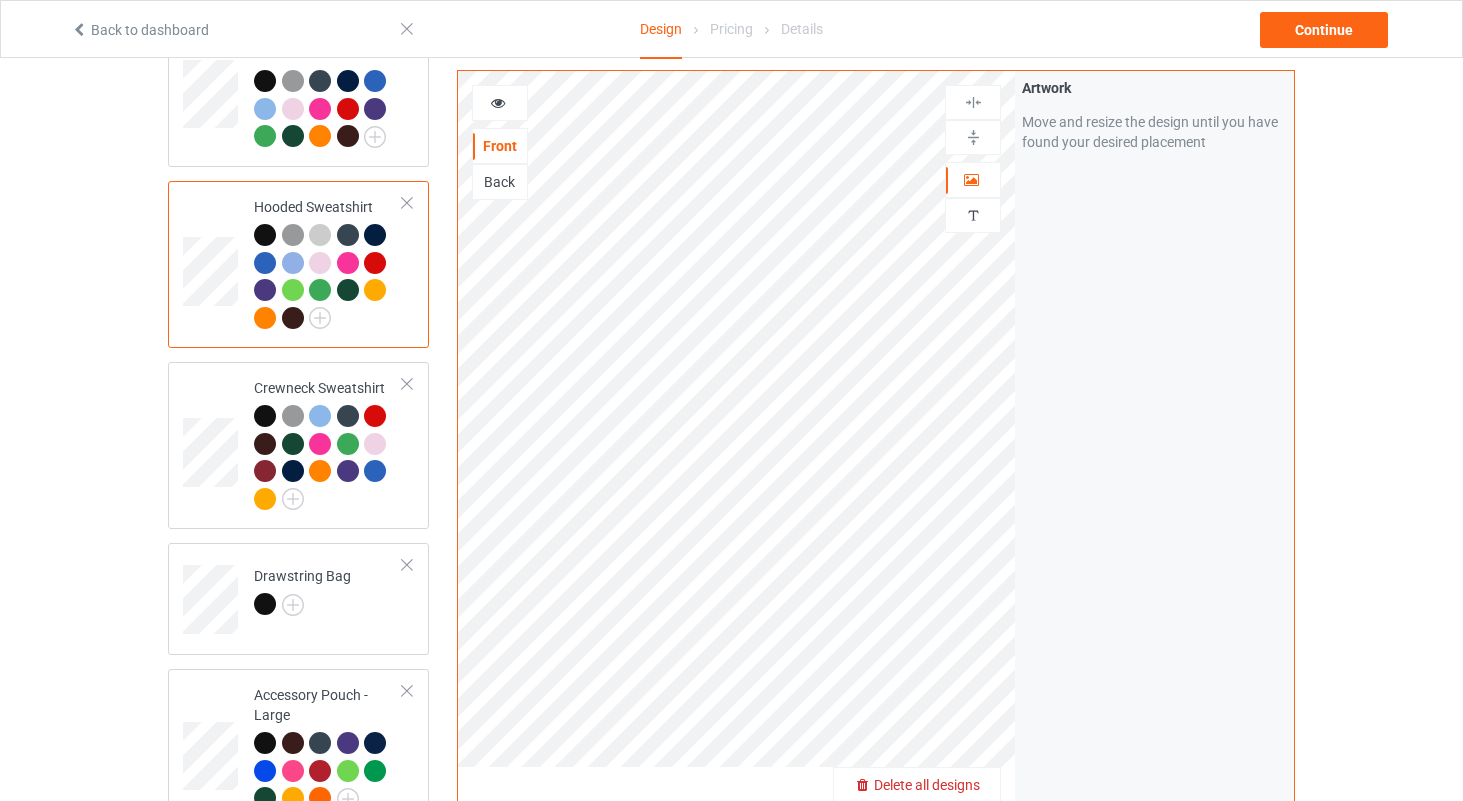 scroll, scrollTop: 482, scrollLeft: 0, axis: vertical 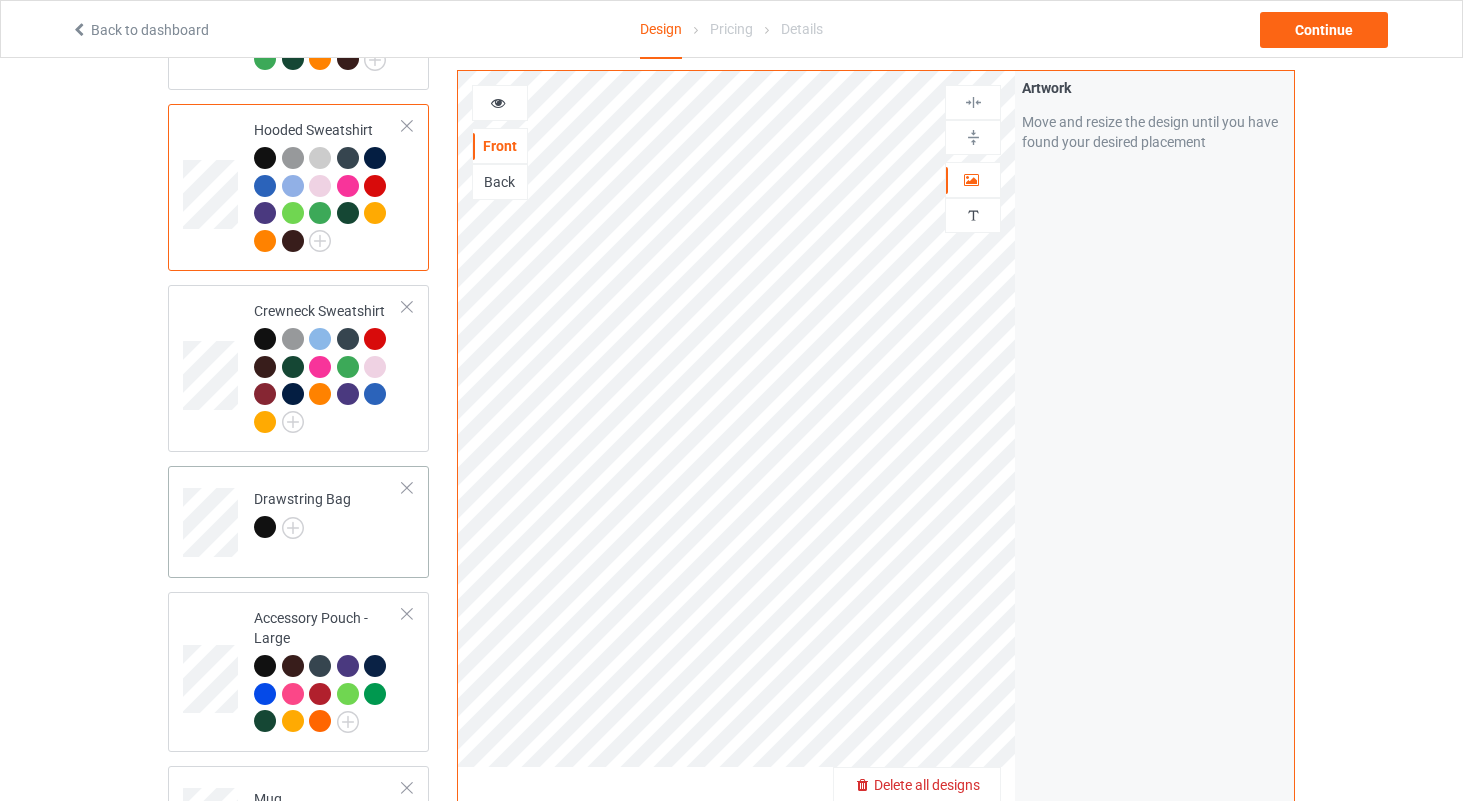click on "Drawstring Bag" at bounding box center [328, 515] 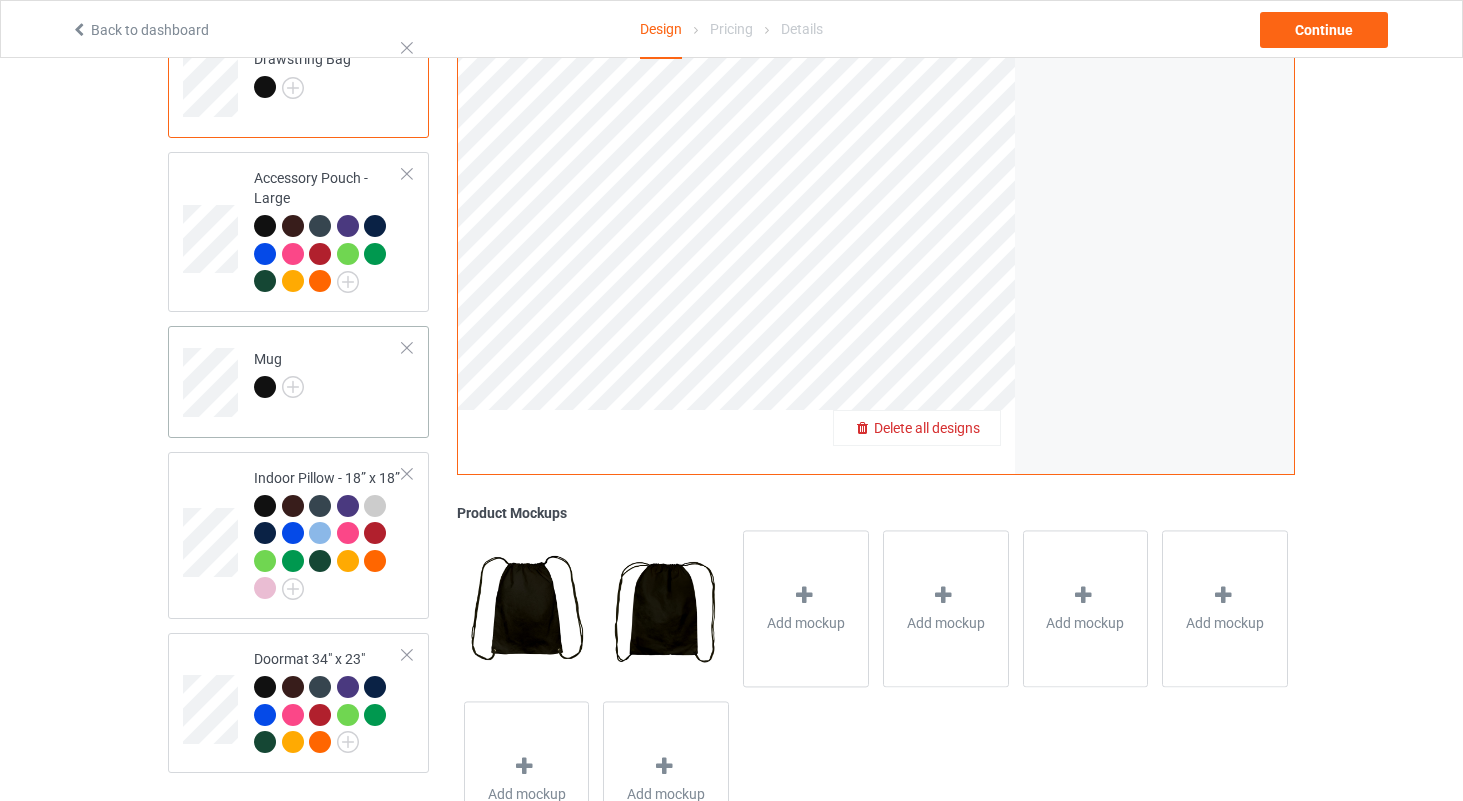 scroll, scrollTop: 933, scrollLeft: 0, axis: vertical 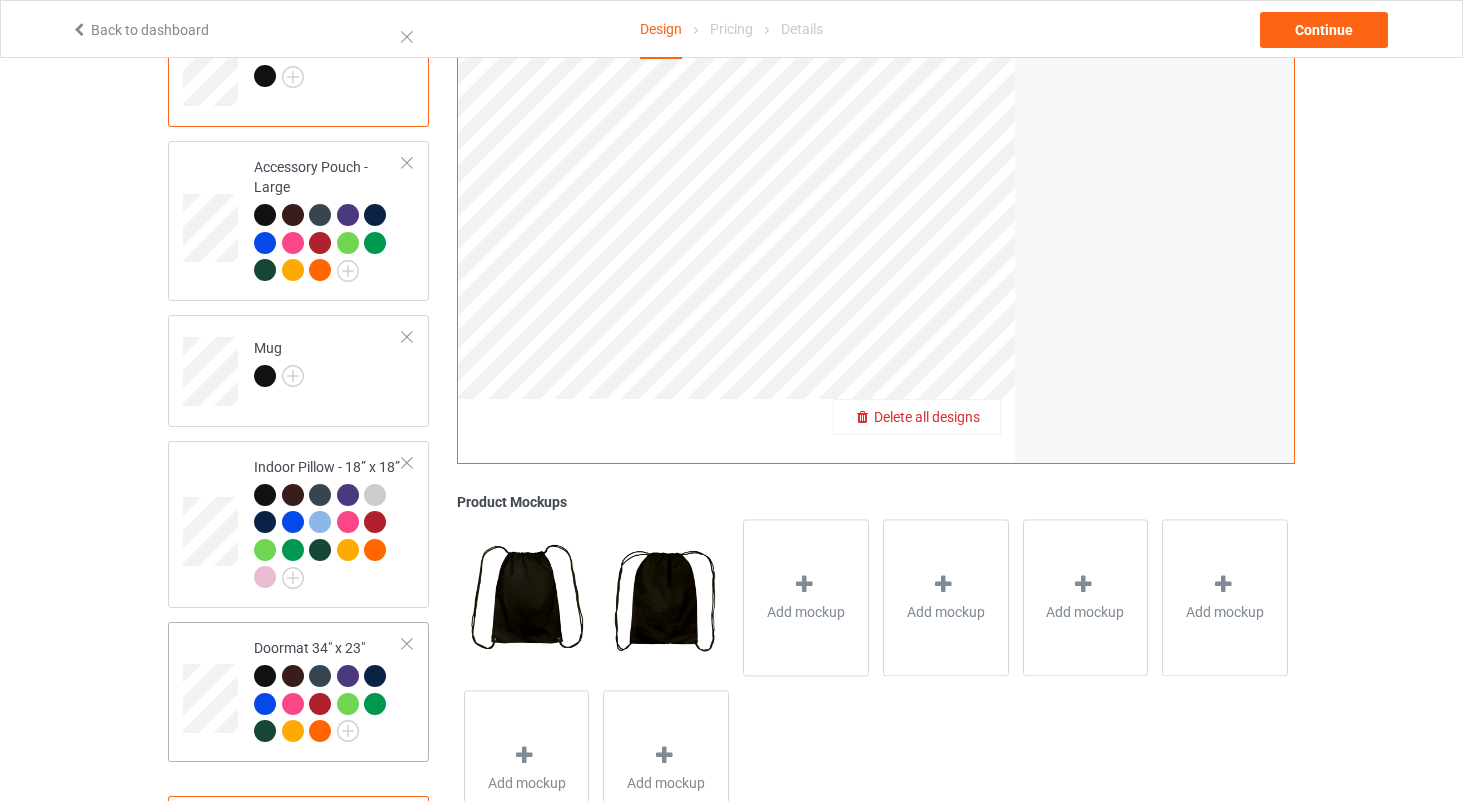 click at bounding box center [328, 706] 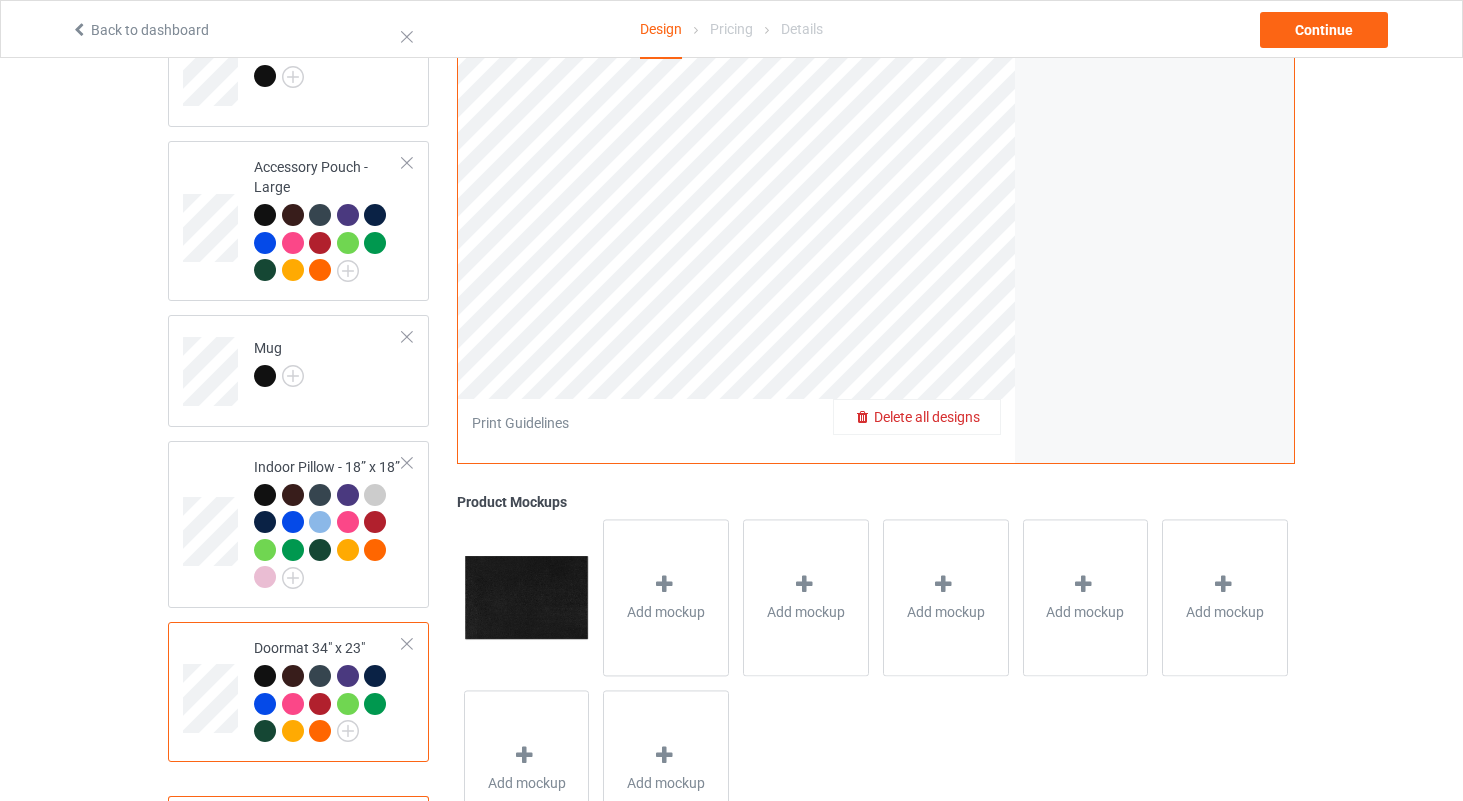 click at bounding box center (375, 704) 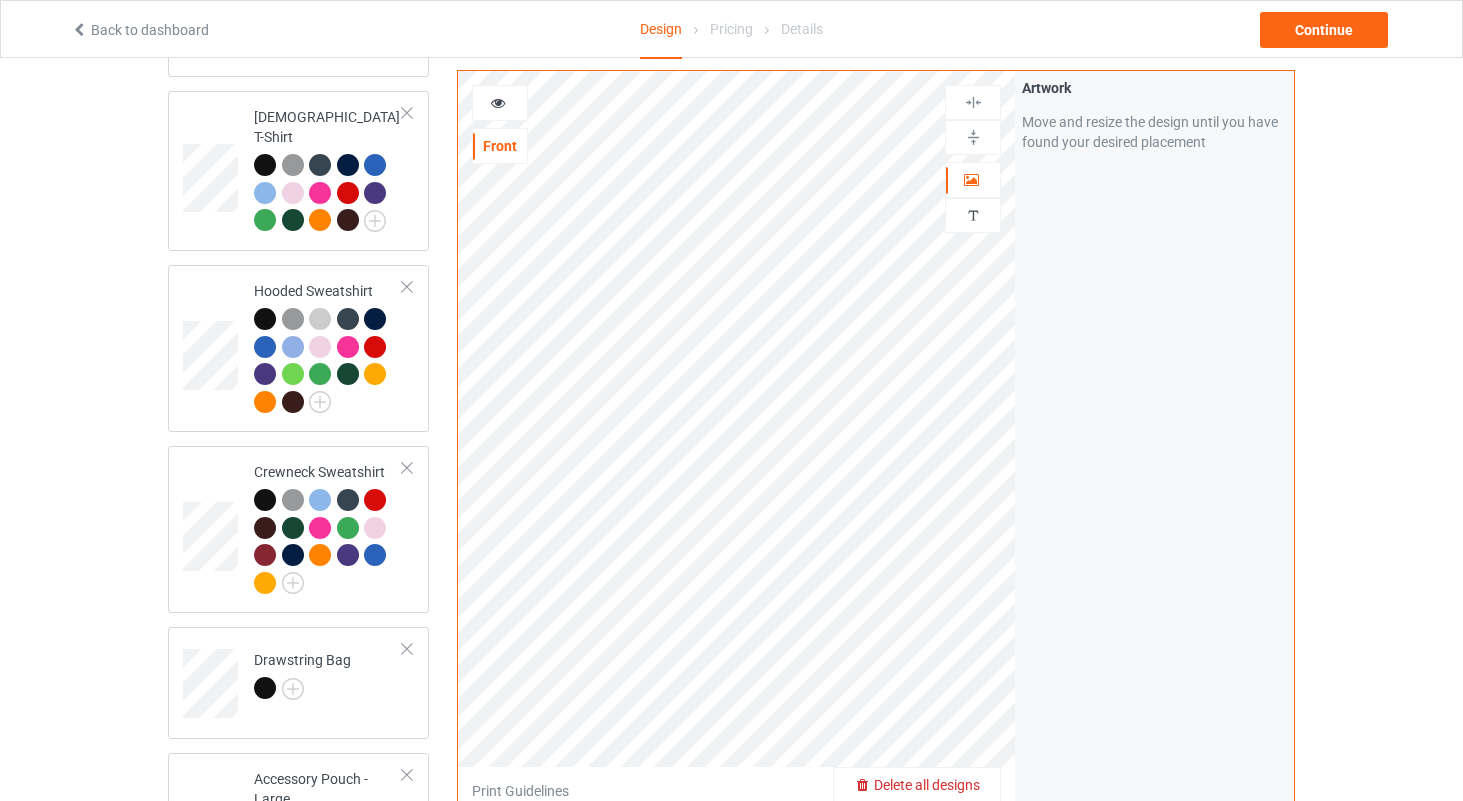 scroll, scrollTop: 276, scrollLeft: 0, axis: vertical 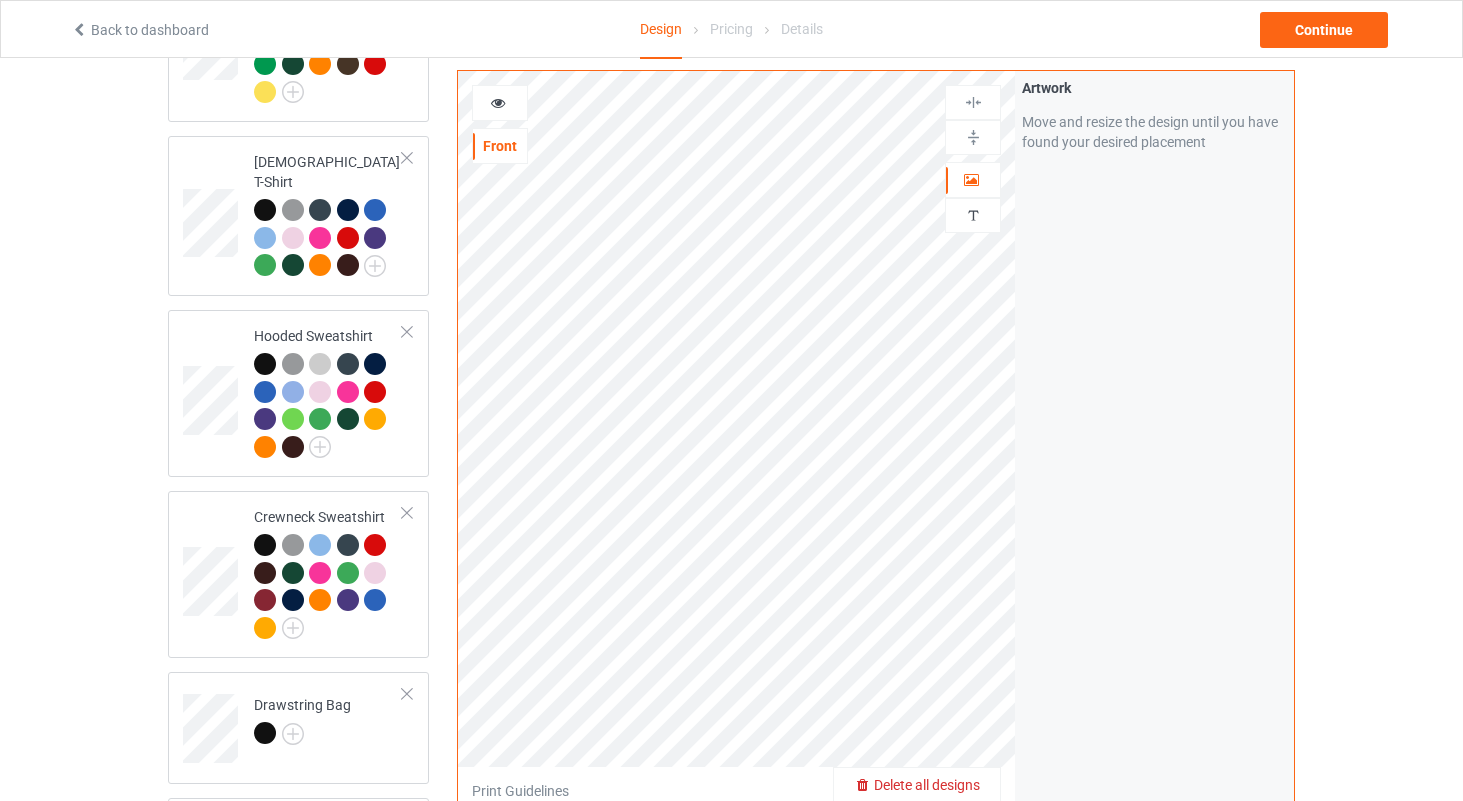 click at bounding box center (498, 100) 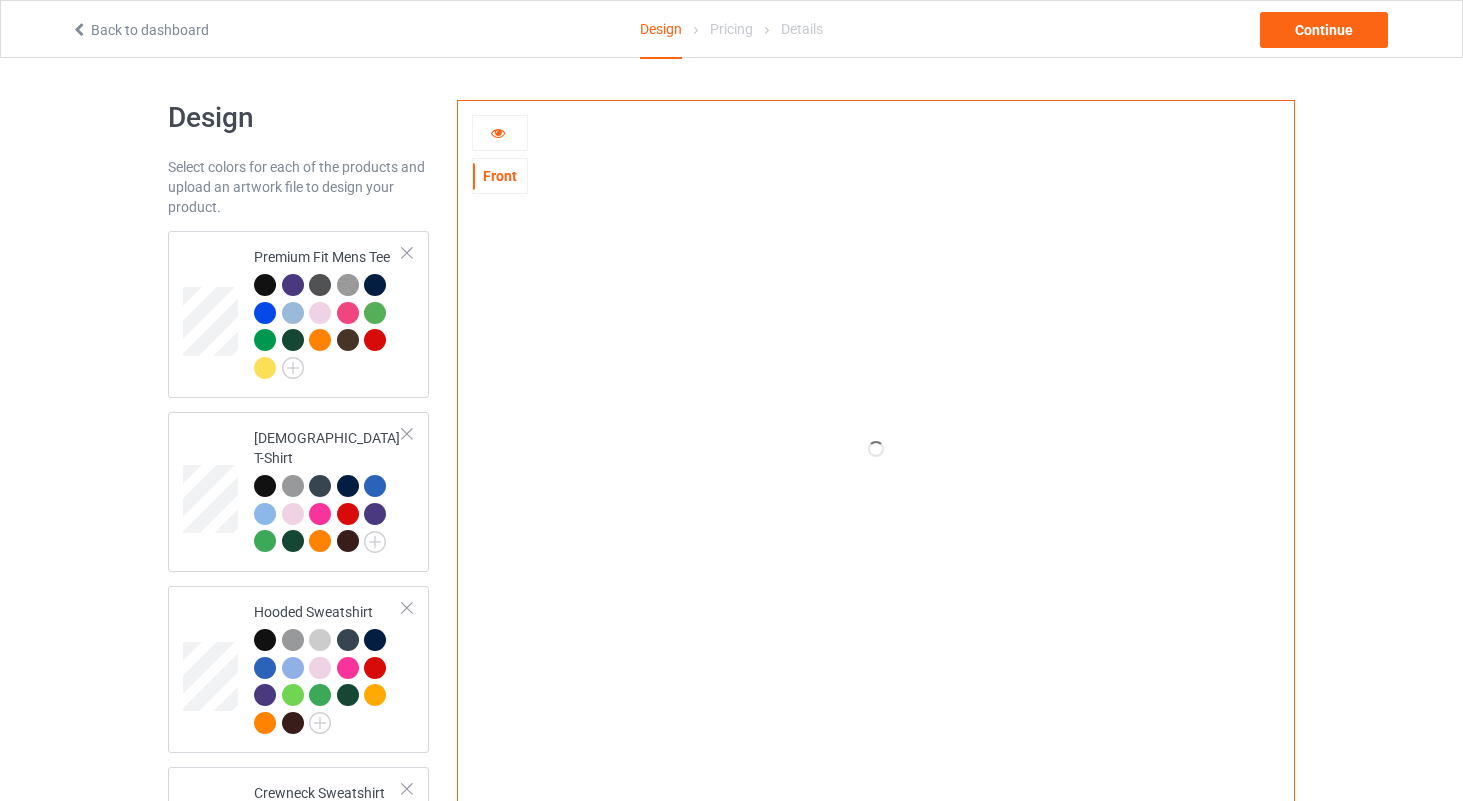scroll, scrollTop: 0, scrollLeft: 0, axis: both 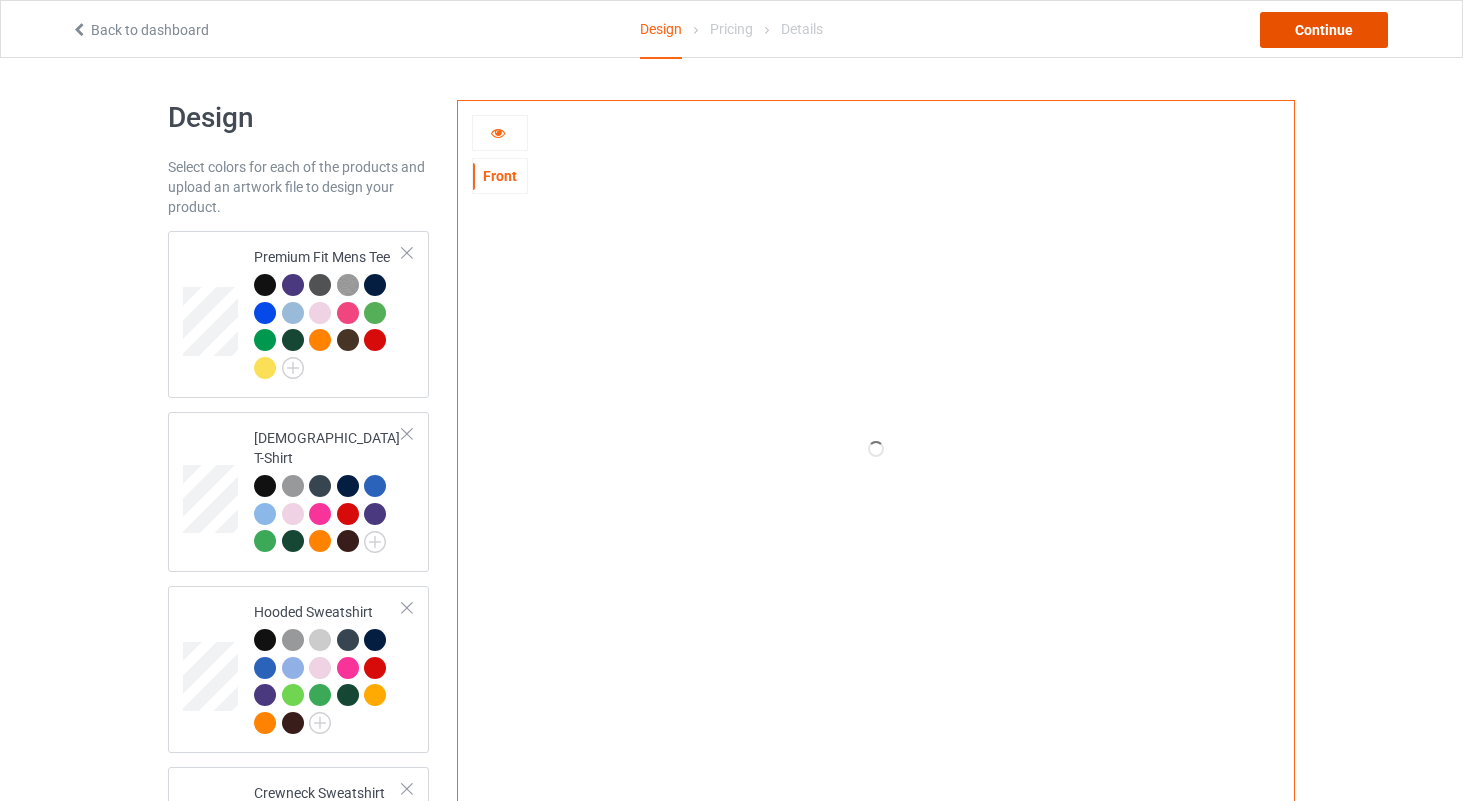 click on "Continue" at bounding box center [1324, 30] 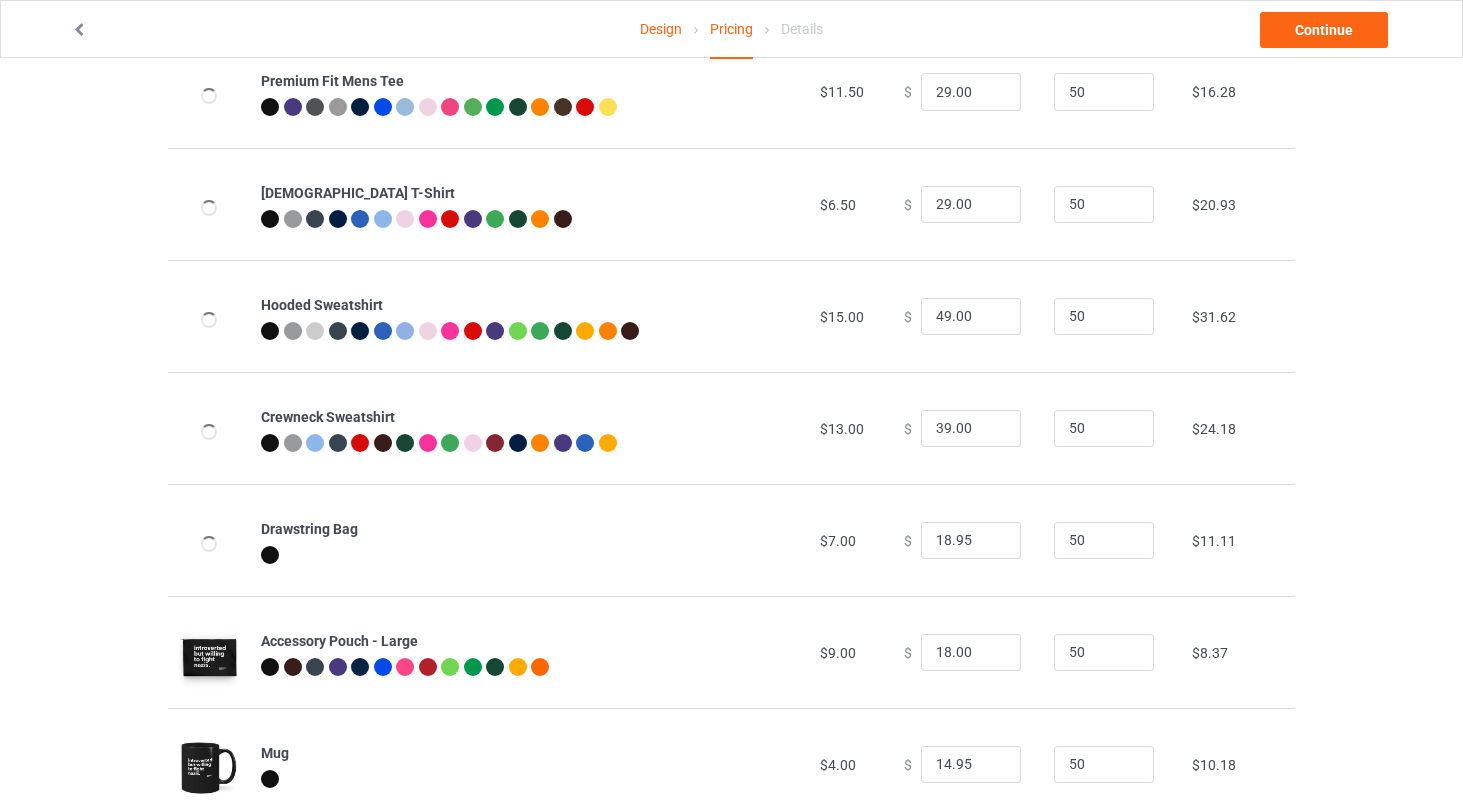 scroll, scrollTop: 181, scrollLeft: 0, axis: vertical 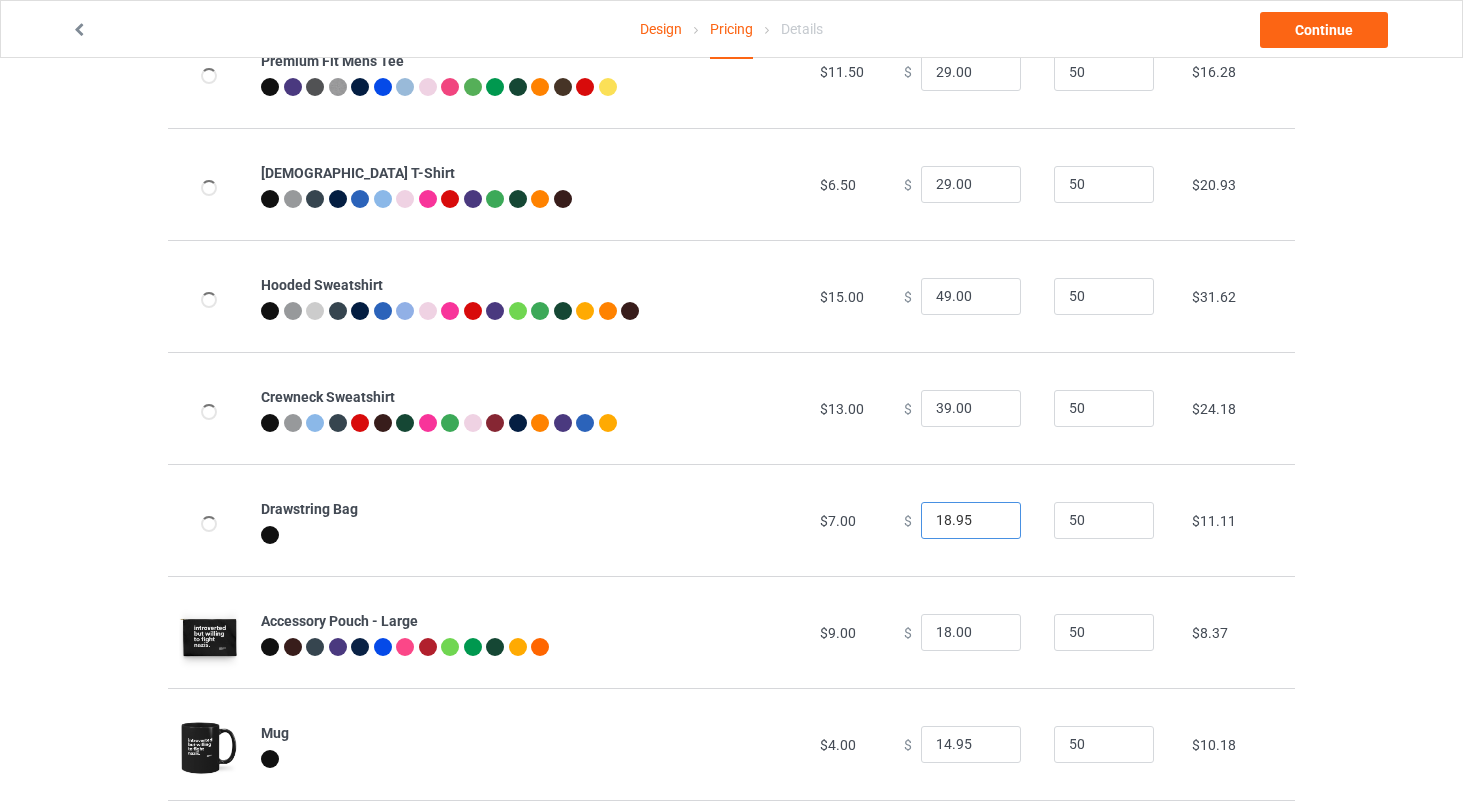 drag, startPoint x: 965, startPoint y: 519, endPoint x: 871, endPoint y: 517, distance: 94.02127 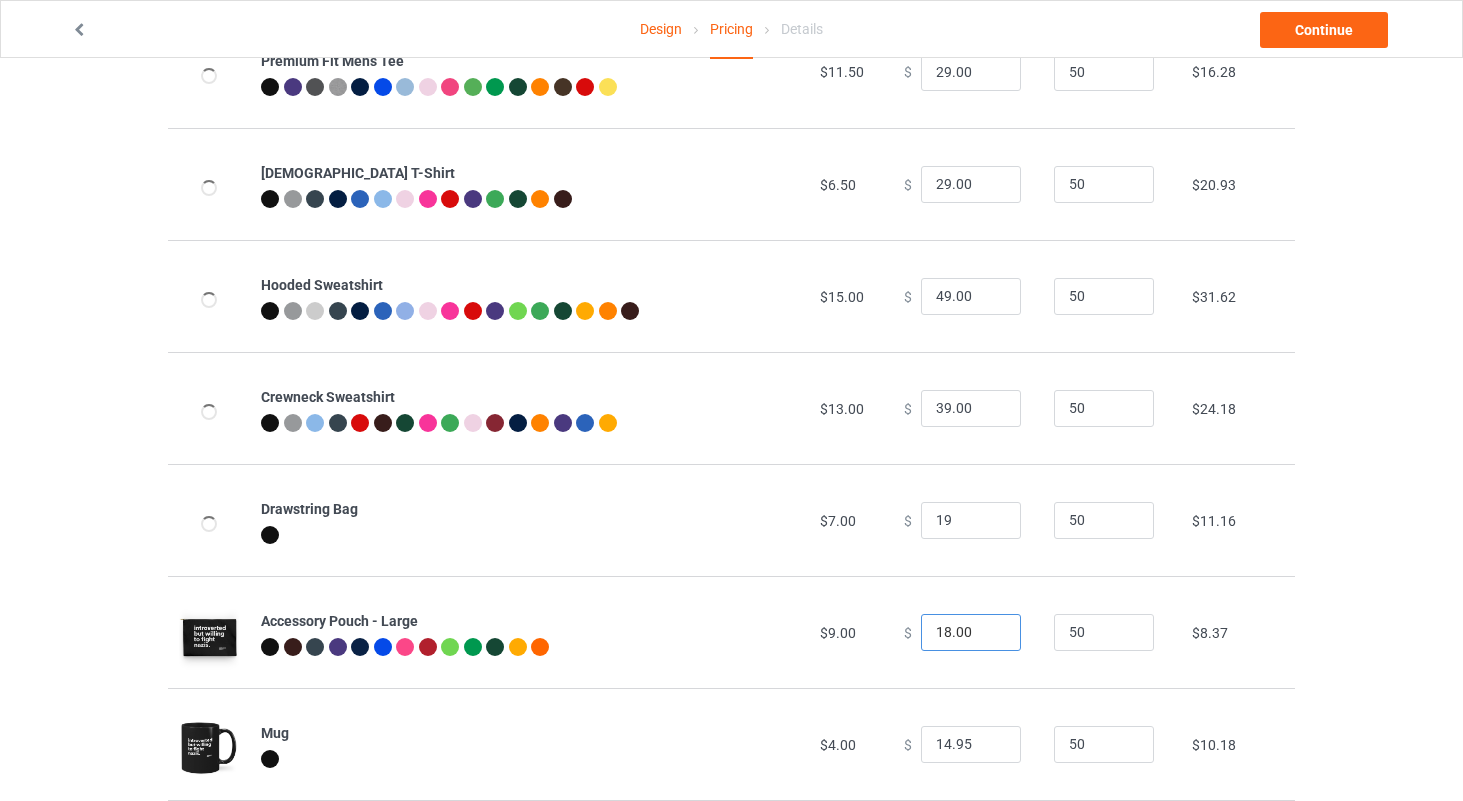 type on "19.00" 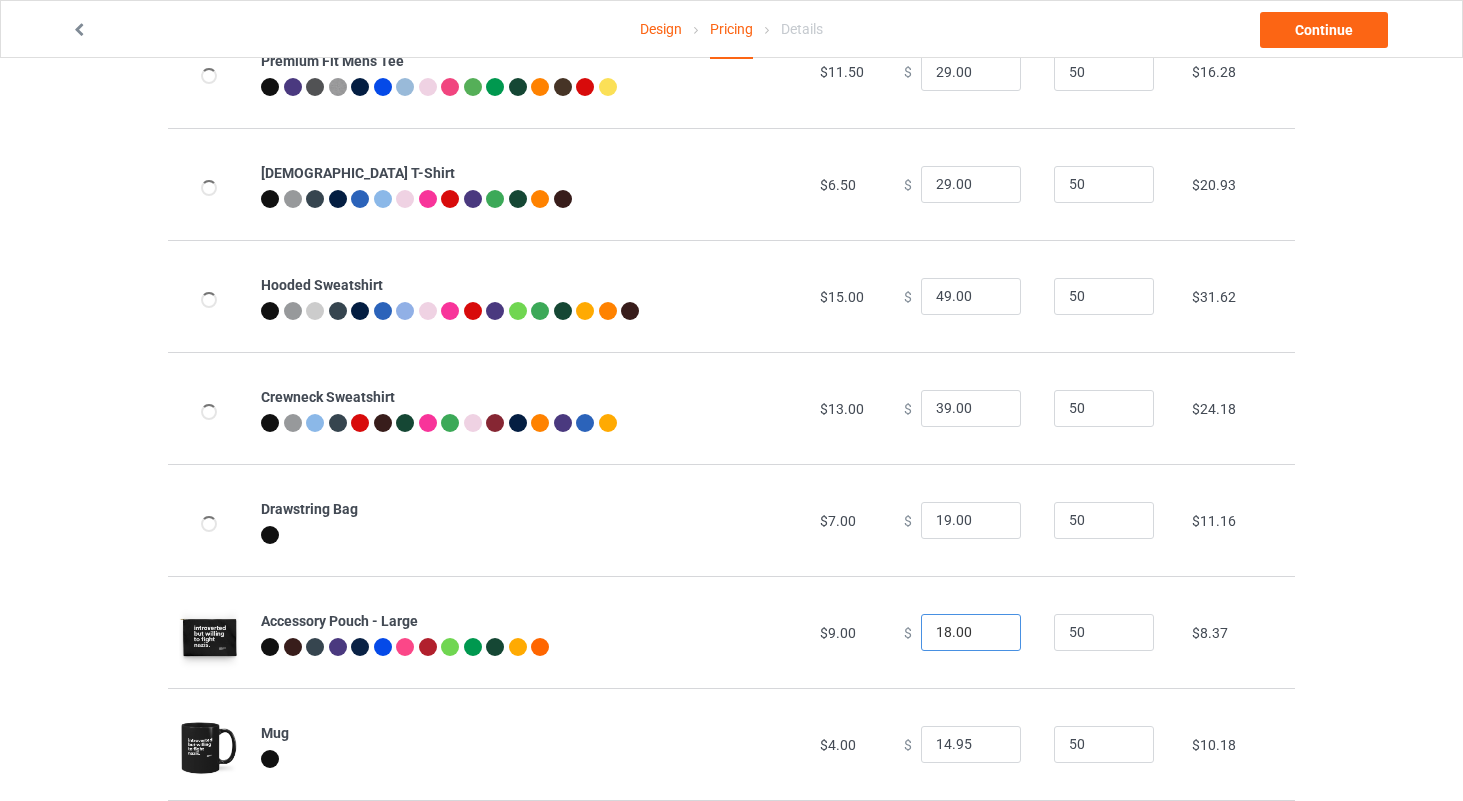 drag, startPoint x: 959, startPoint y: 629, endPoint x: 904, endPoint y: 625, distance: 55.145264 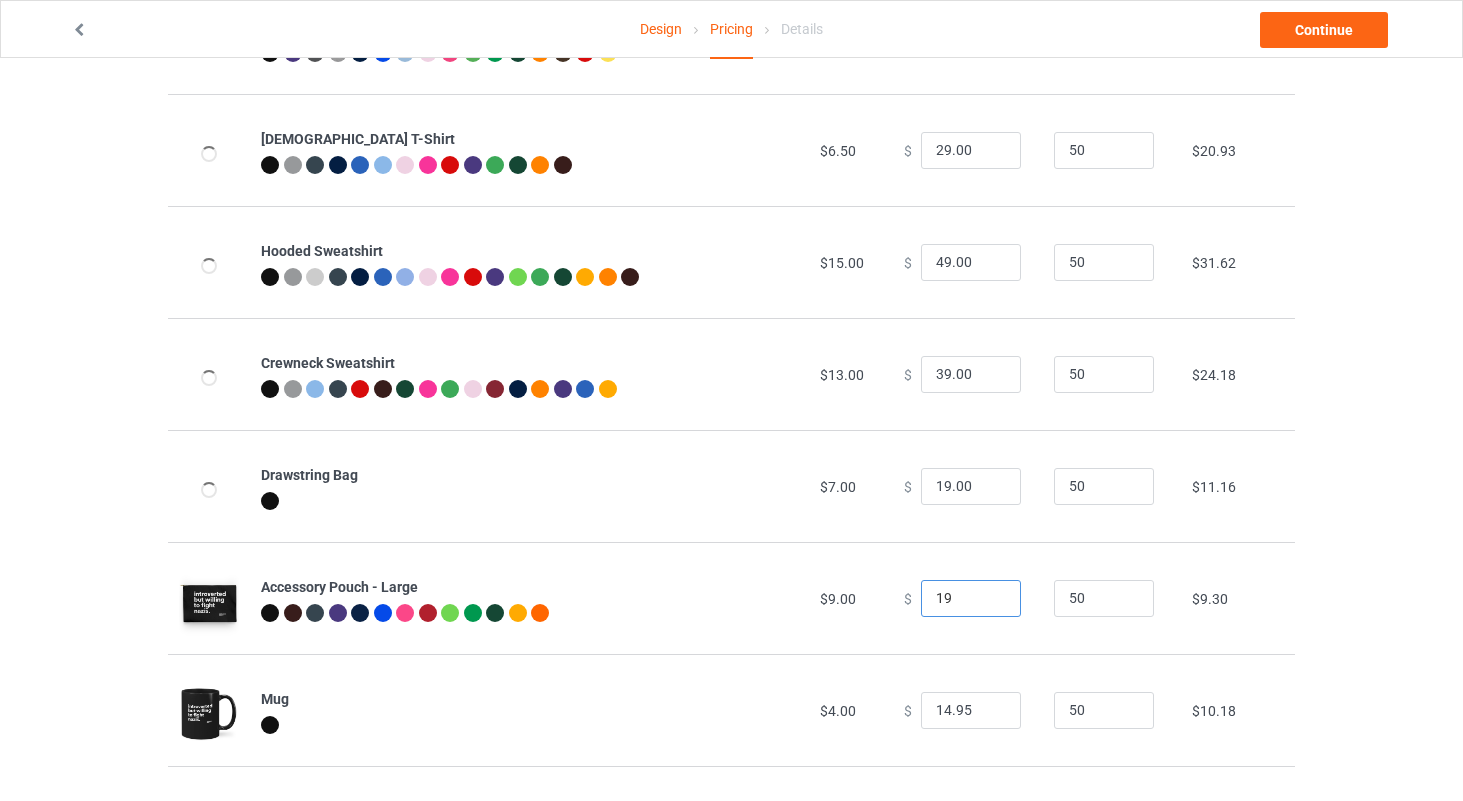 scroll, scrollTop: 214, scrollLeft: 0, axis: vertical 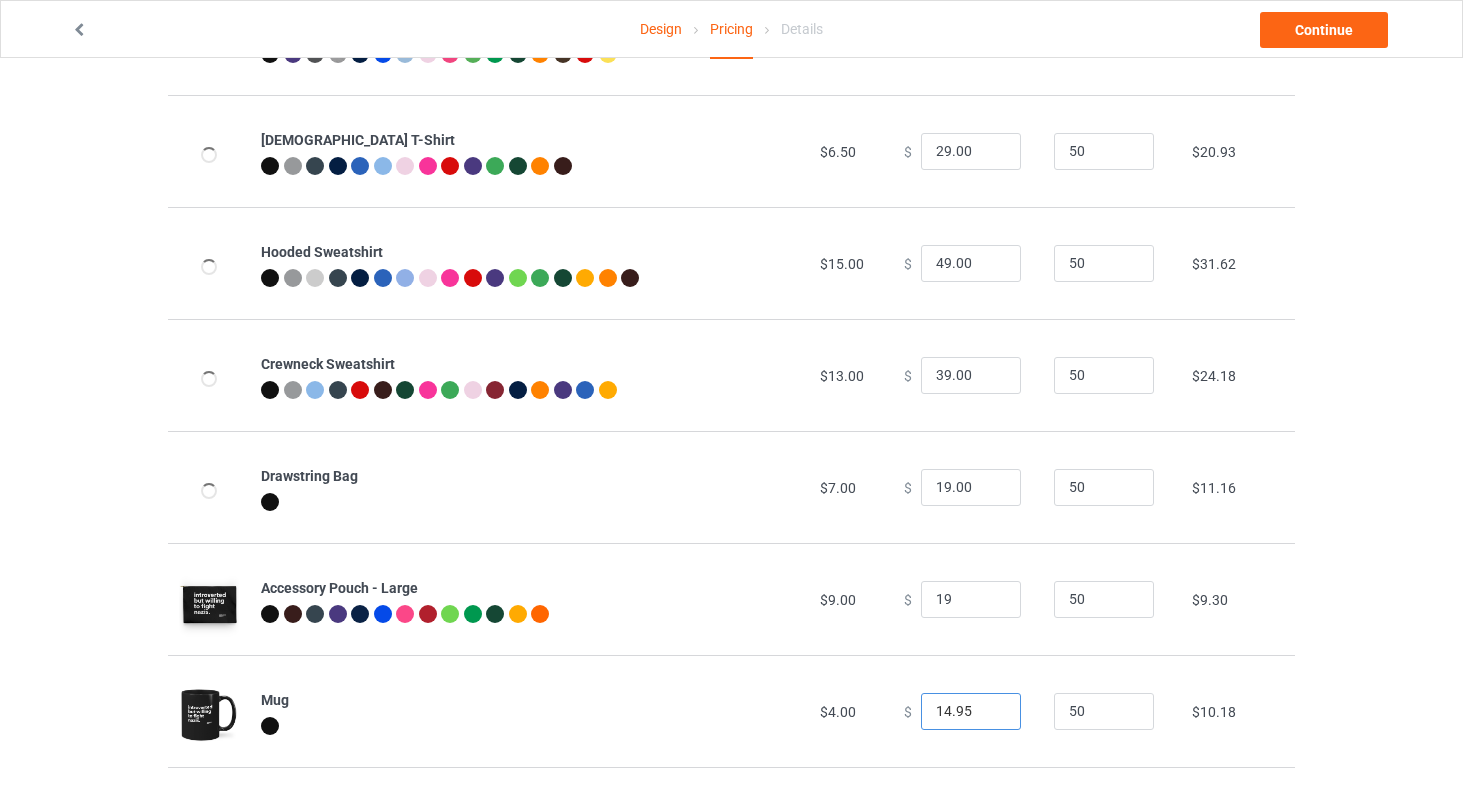type on "19.00" 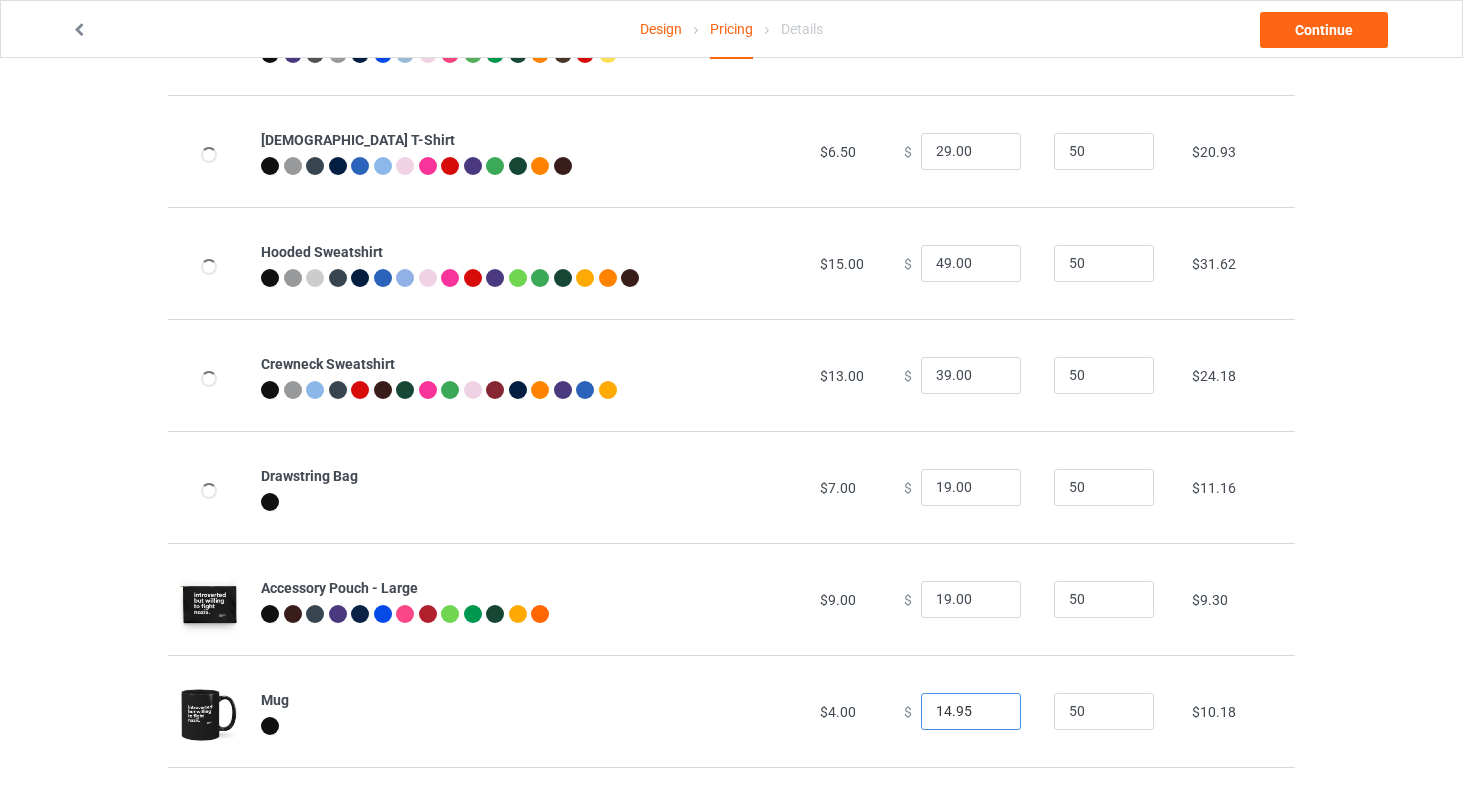 click on "14.95" at bounding box center [971, 712] 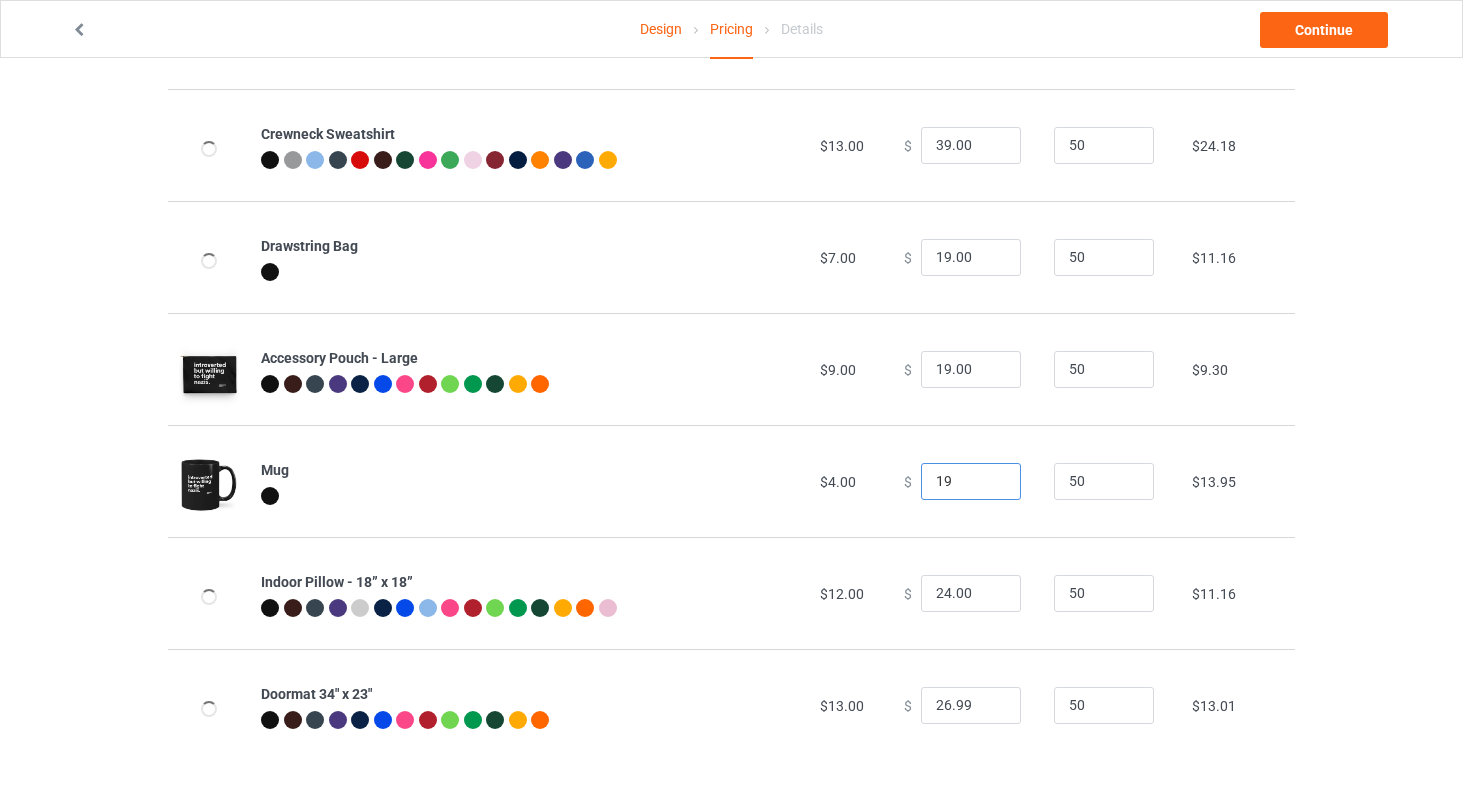 scroll, scrollTop: 443, scrollLeft: 0, axis: vertical 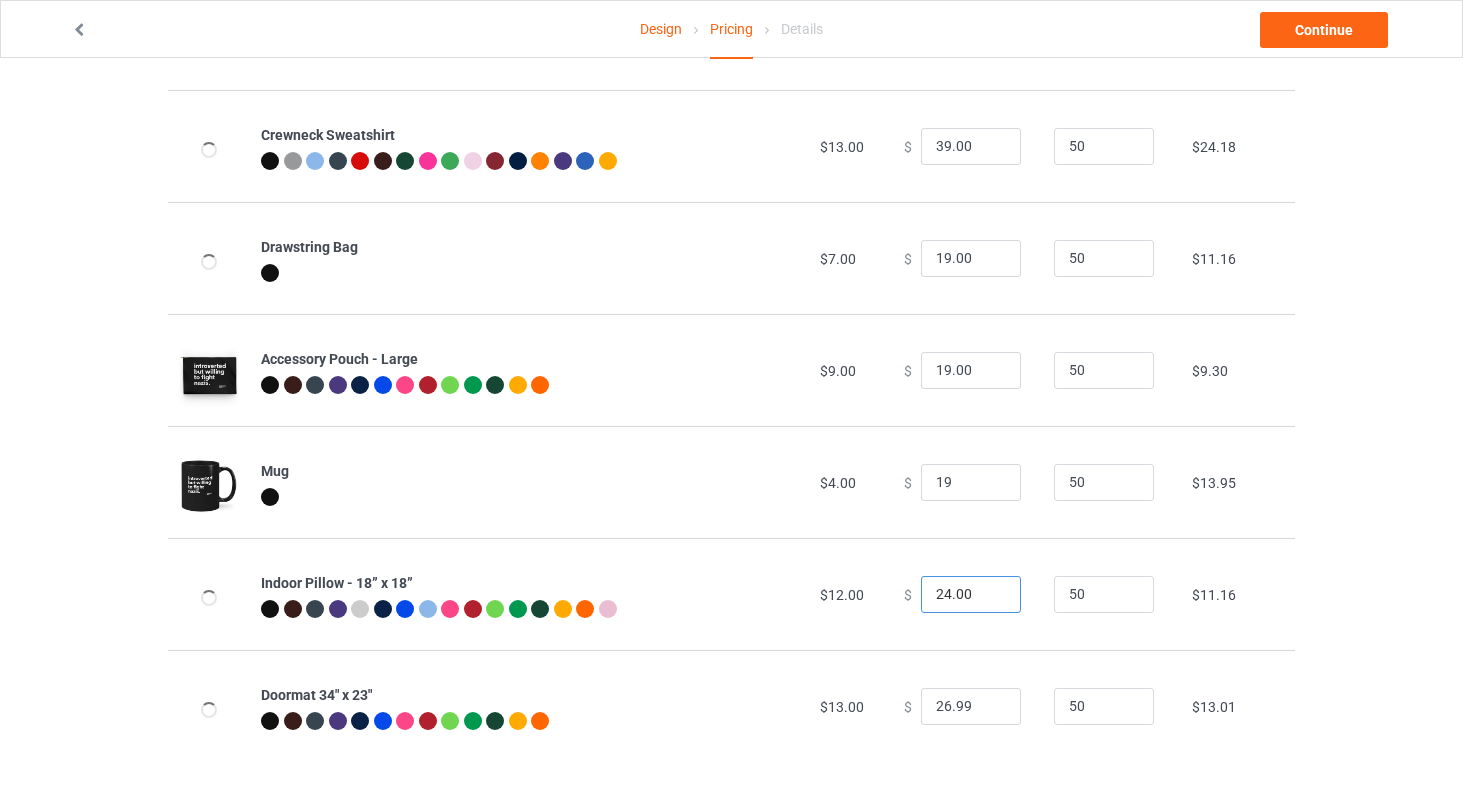 type on "19.00" 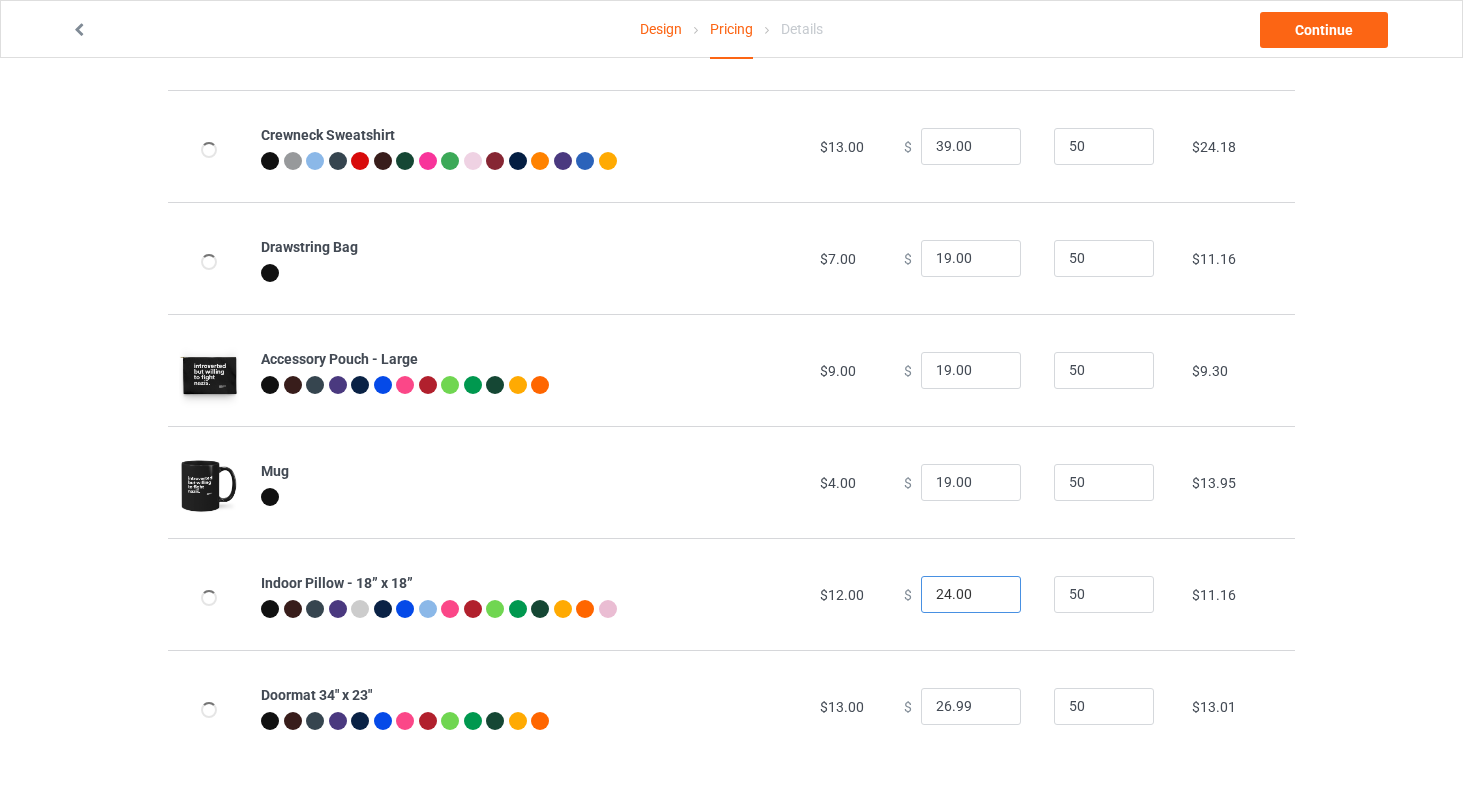 drag, startPoint x: 959, startPoint y: 590, endPoint x: 855, endPoint y: 579, distance: 104.58012 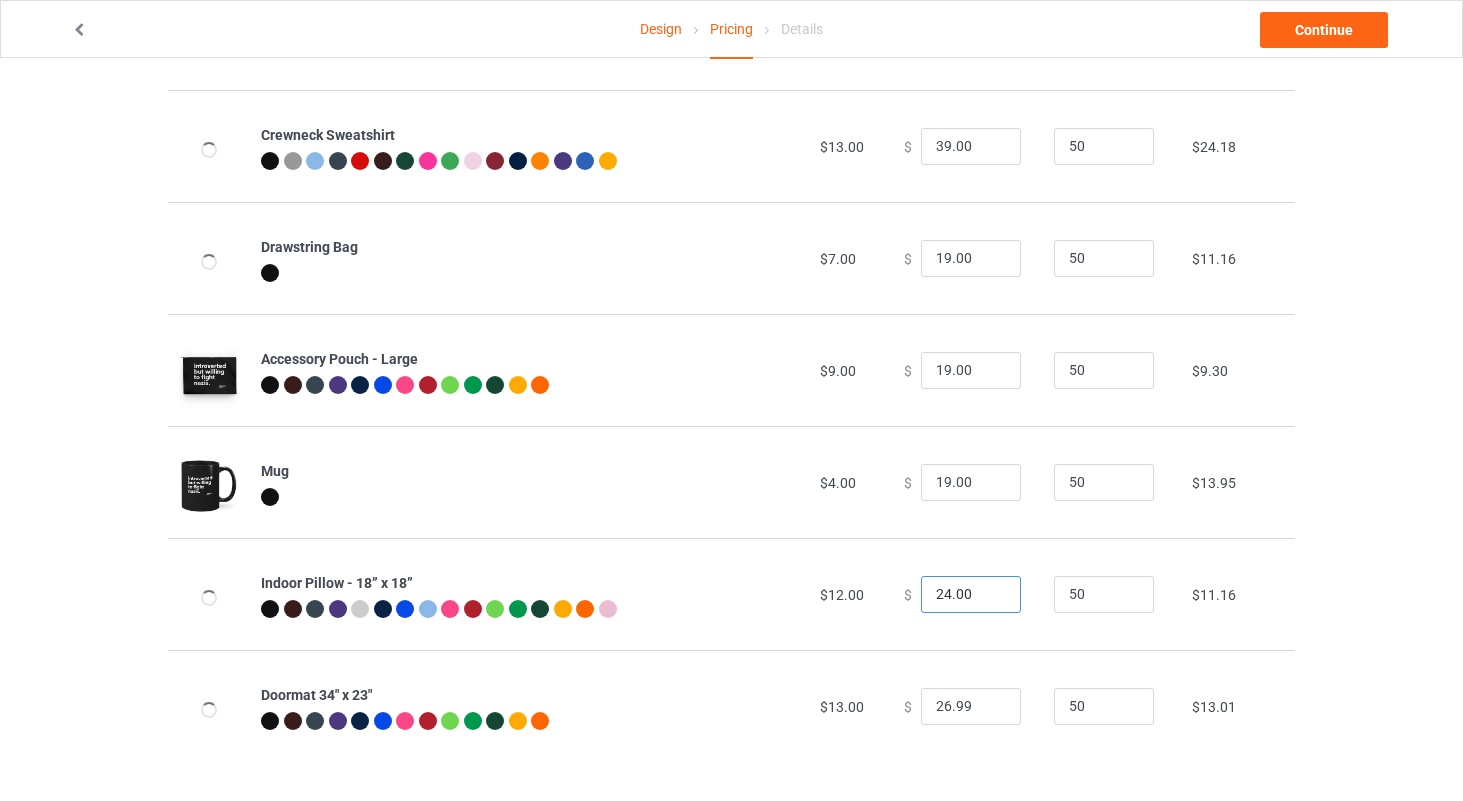 click on "Indoor Pillow - 18” x 18” $12.00 $     24.00 50 $11.16" at bounding box center (731, 594) 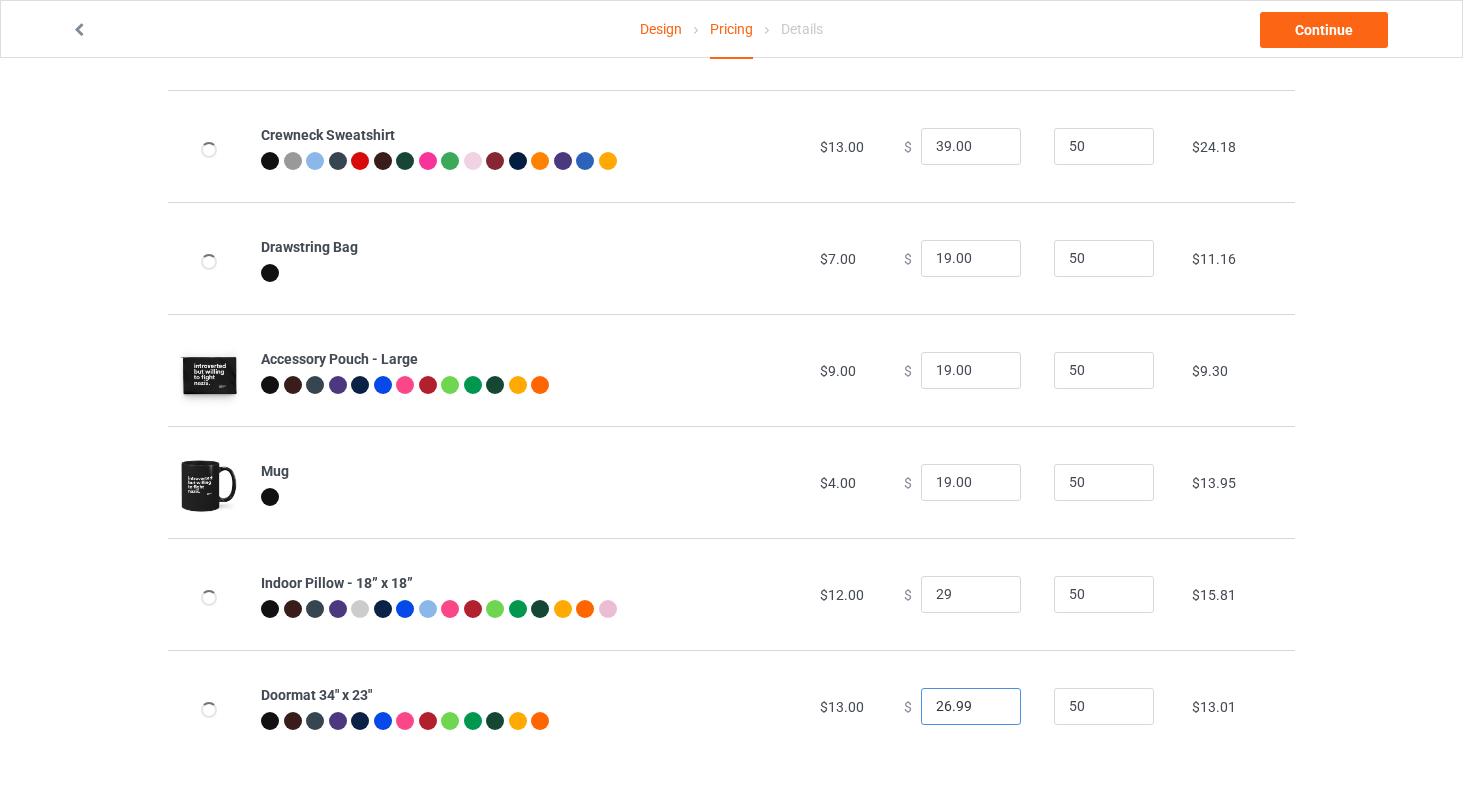 type on "29.00" 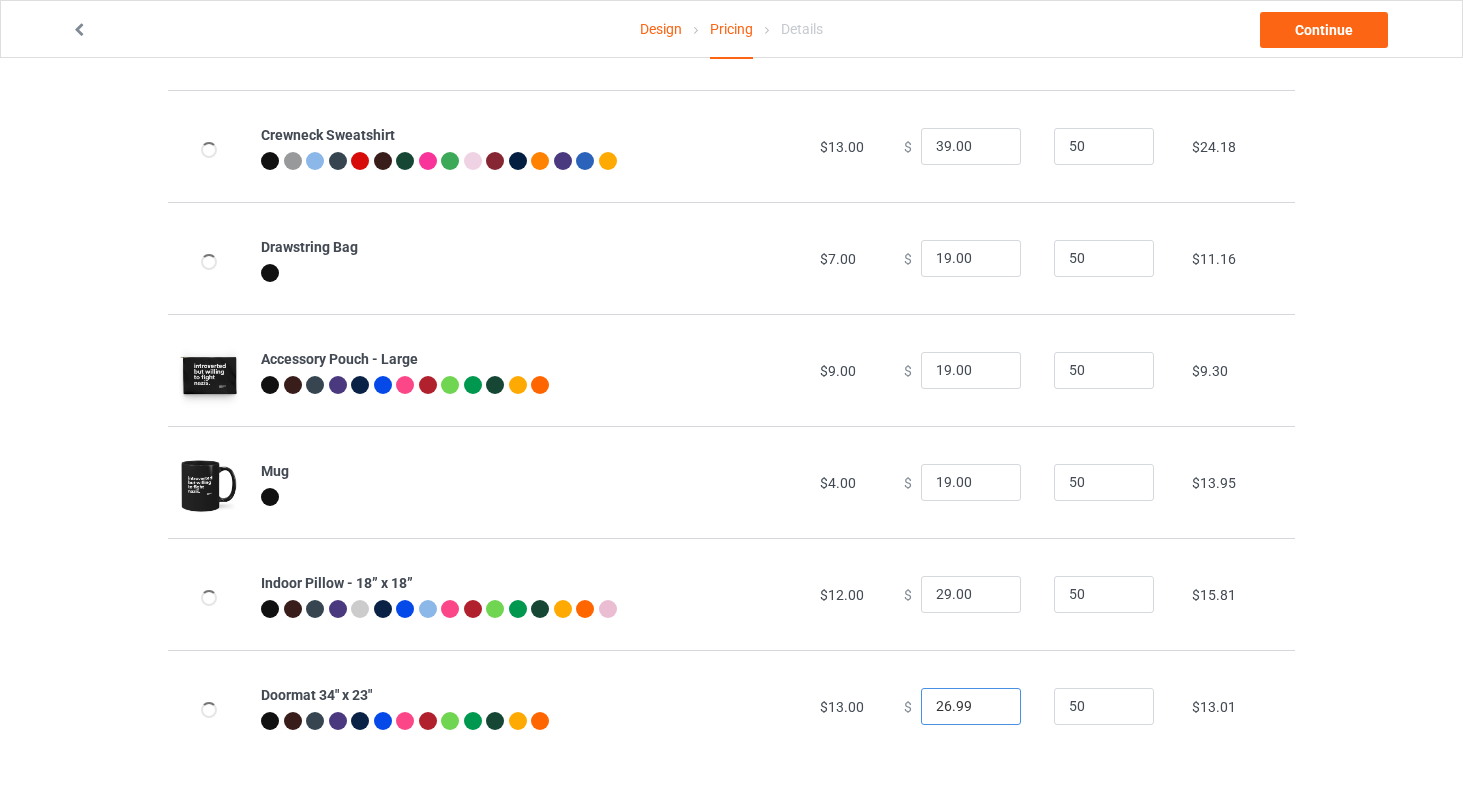 drag, startPoint x: 969, startPoint y: 697, endPoint x: 838, endPoint y: 683, distance: 131.74597 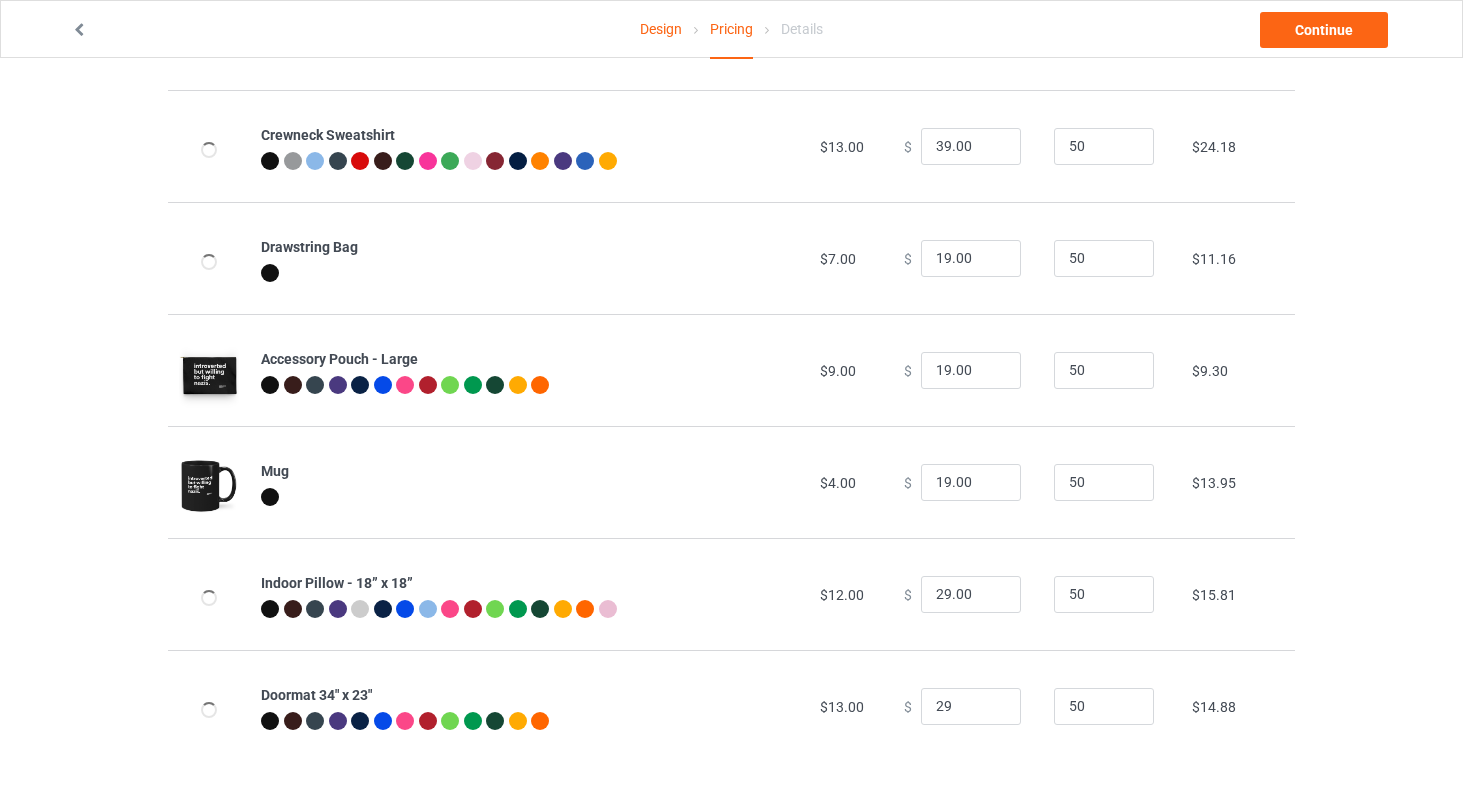 type on "29.00" 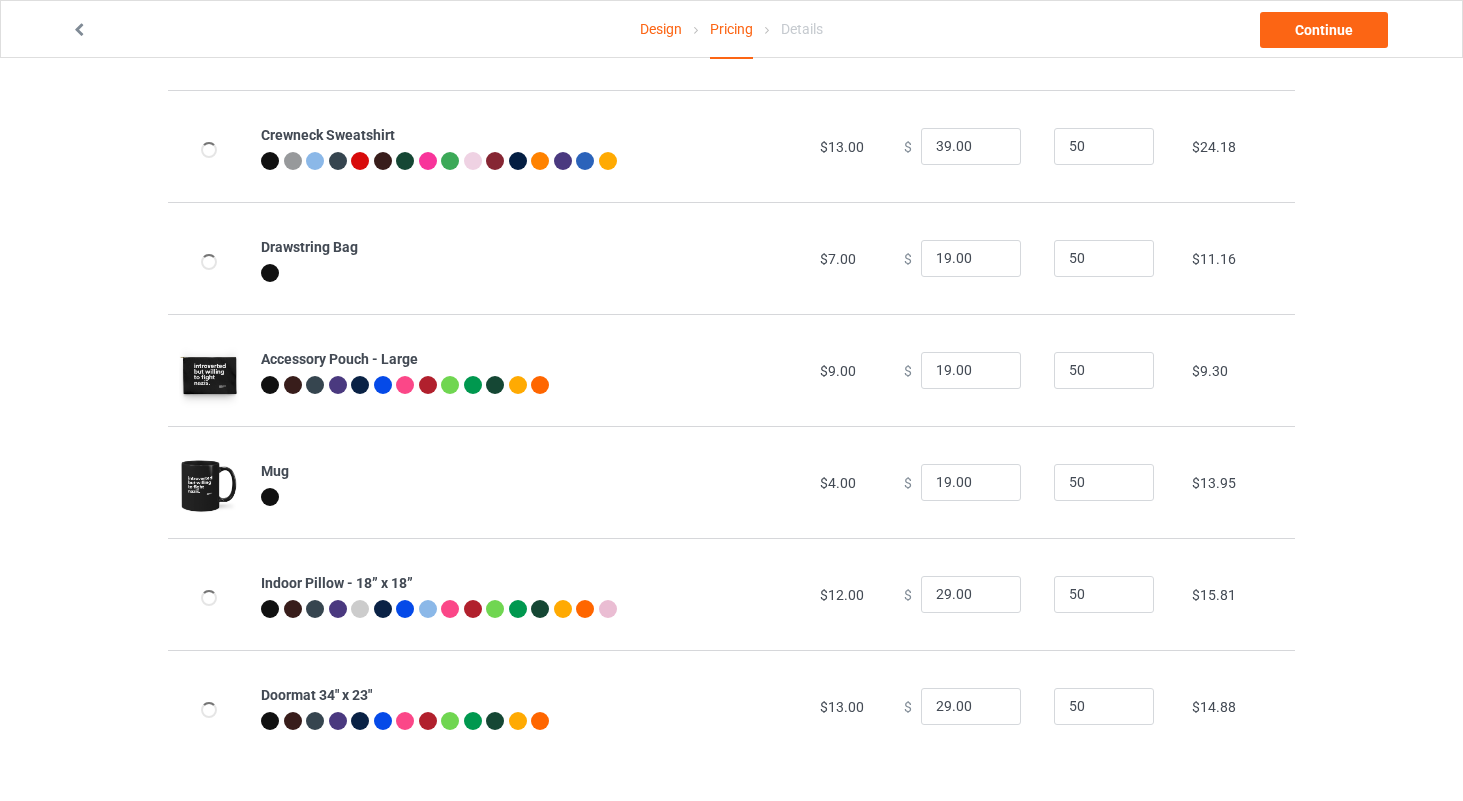 click on "Indoor Pillow - 18” x 18”" at bounding box center [529, 594] 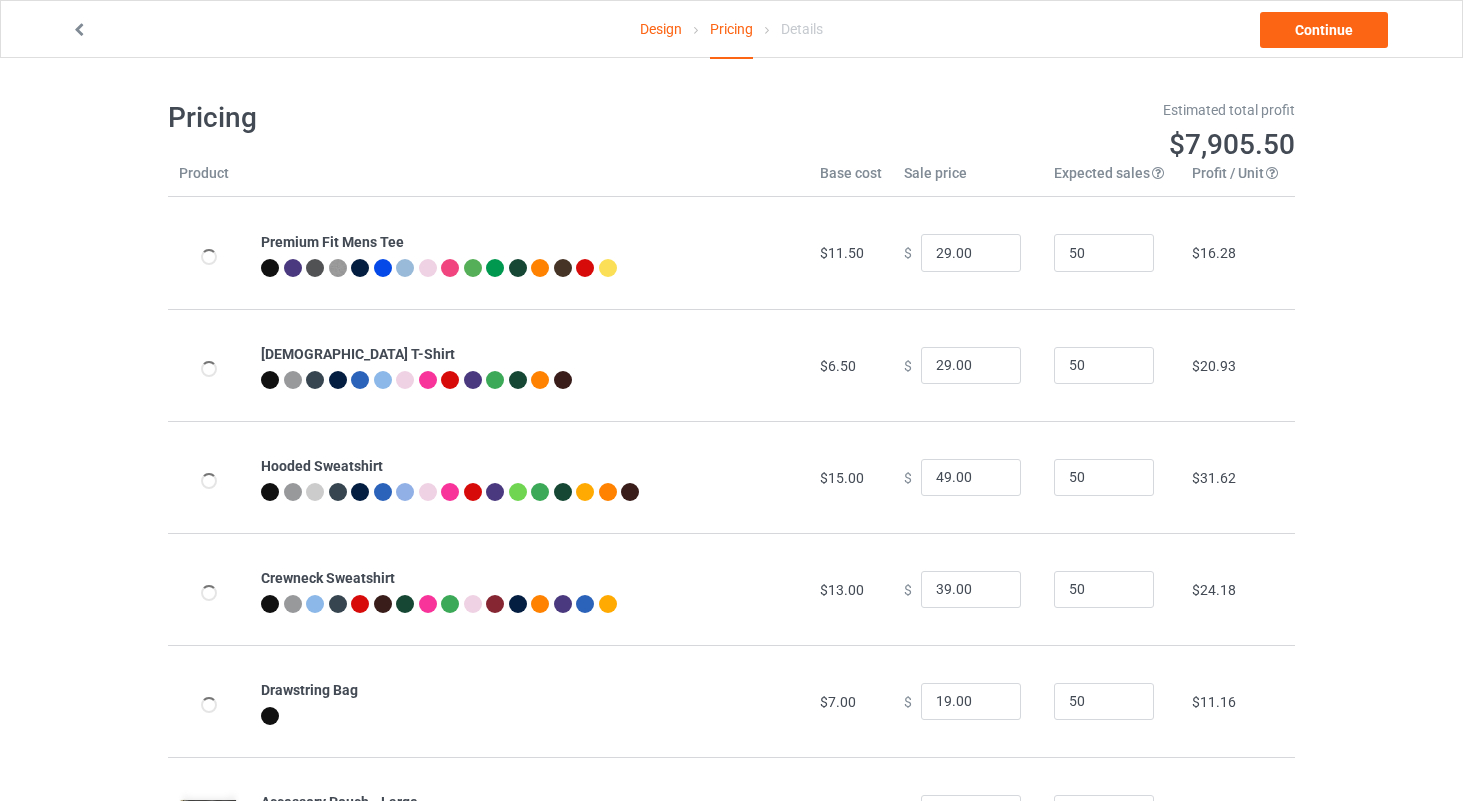 scroll, scrollTop: 0, scrollLeft: 0, axis: both 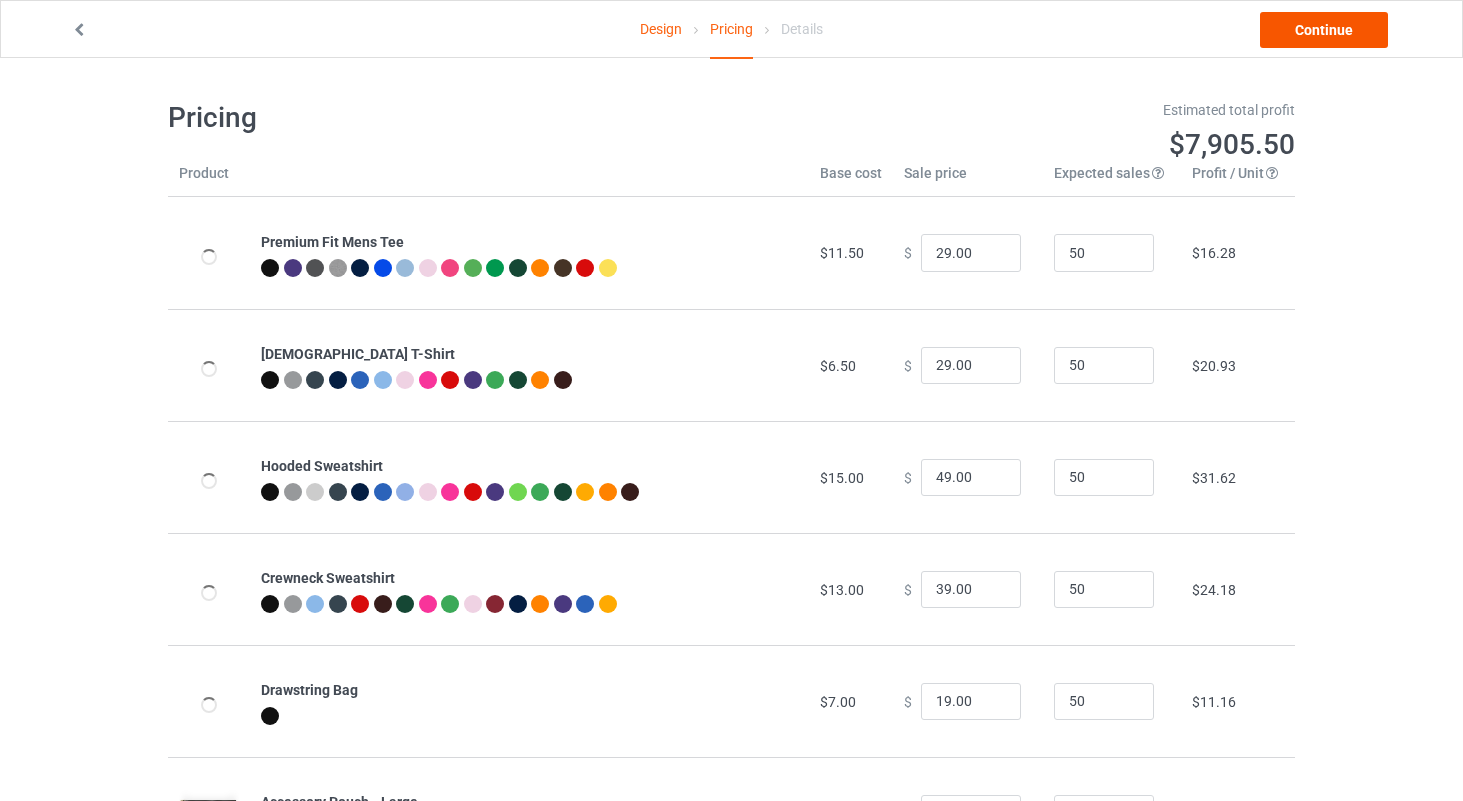 click on "Continue" at bounding box center [1324, 30] 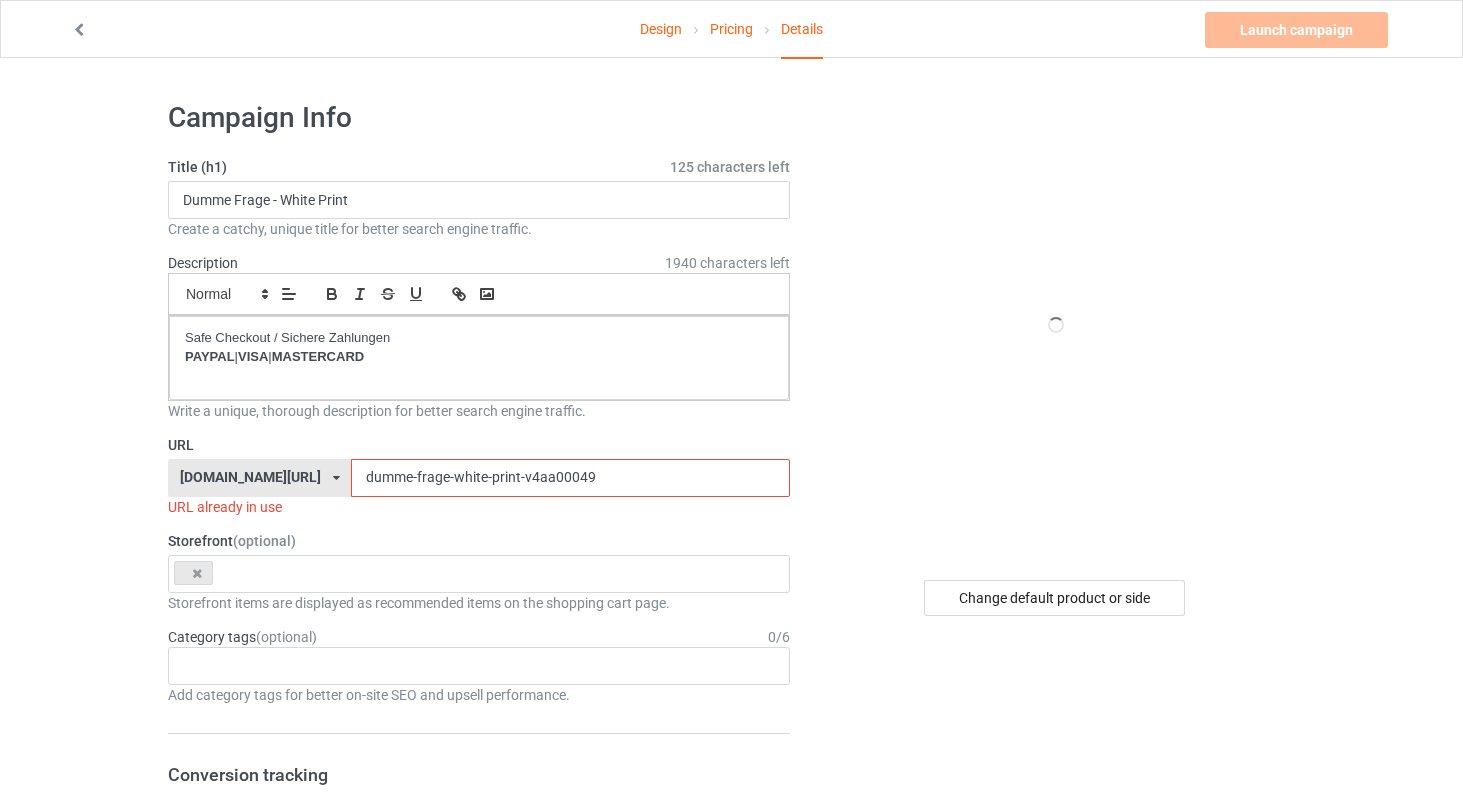 drag, startPoint x: 534, startPoint y: 474, endPoint x: 339, endPoint y: 447, distance: 196.86035 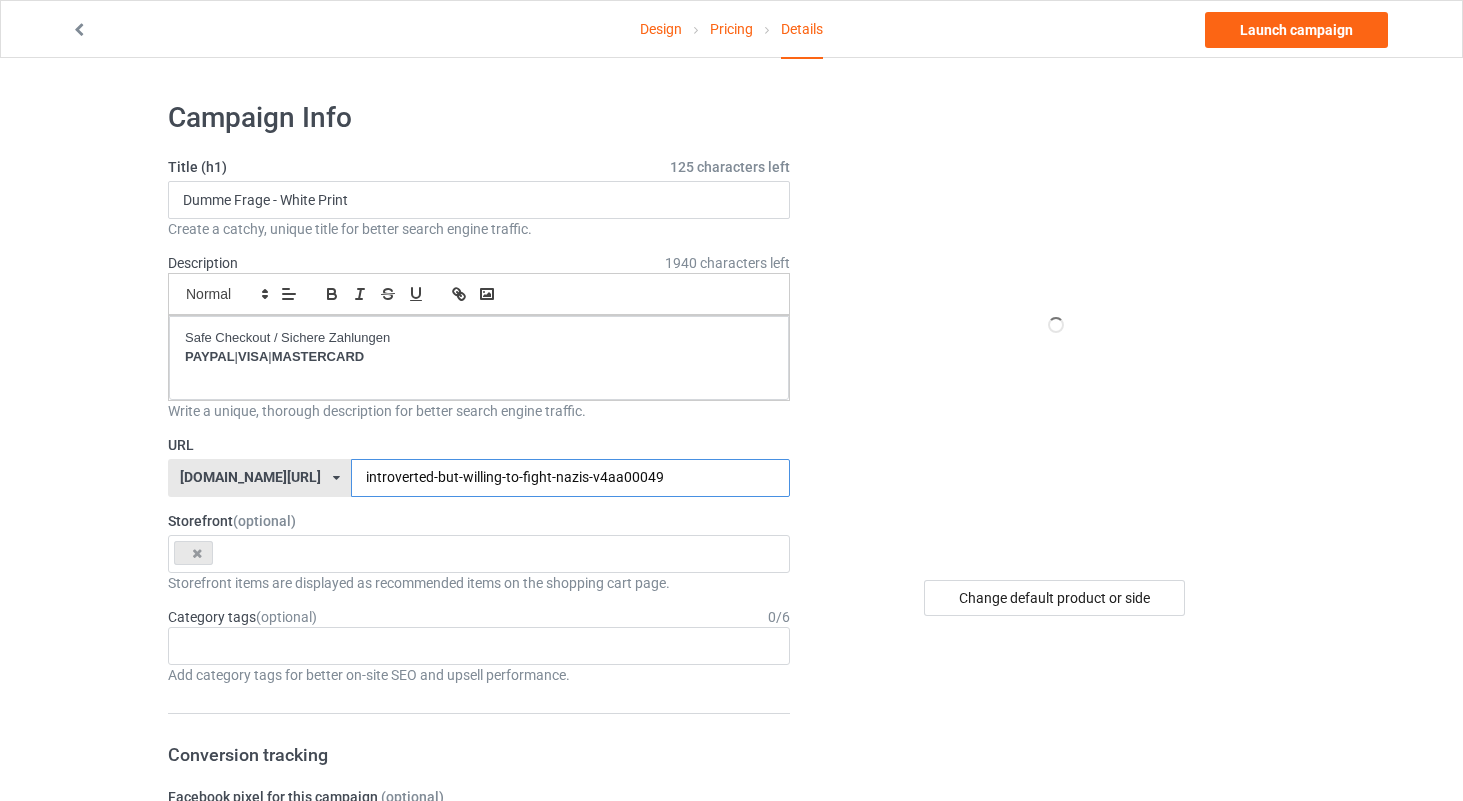 click on "introverted-but-willing-to-fight-nazis-v4aa00049" at bounding box center [570, 478] 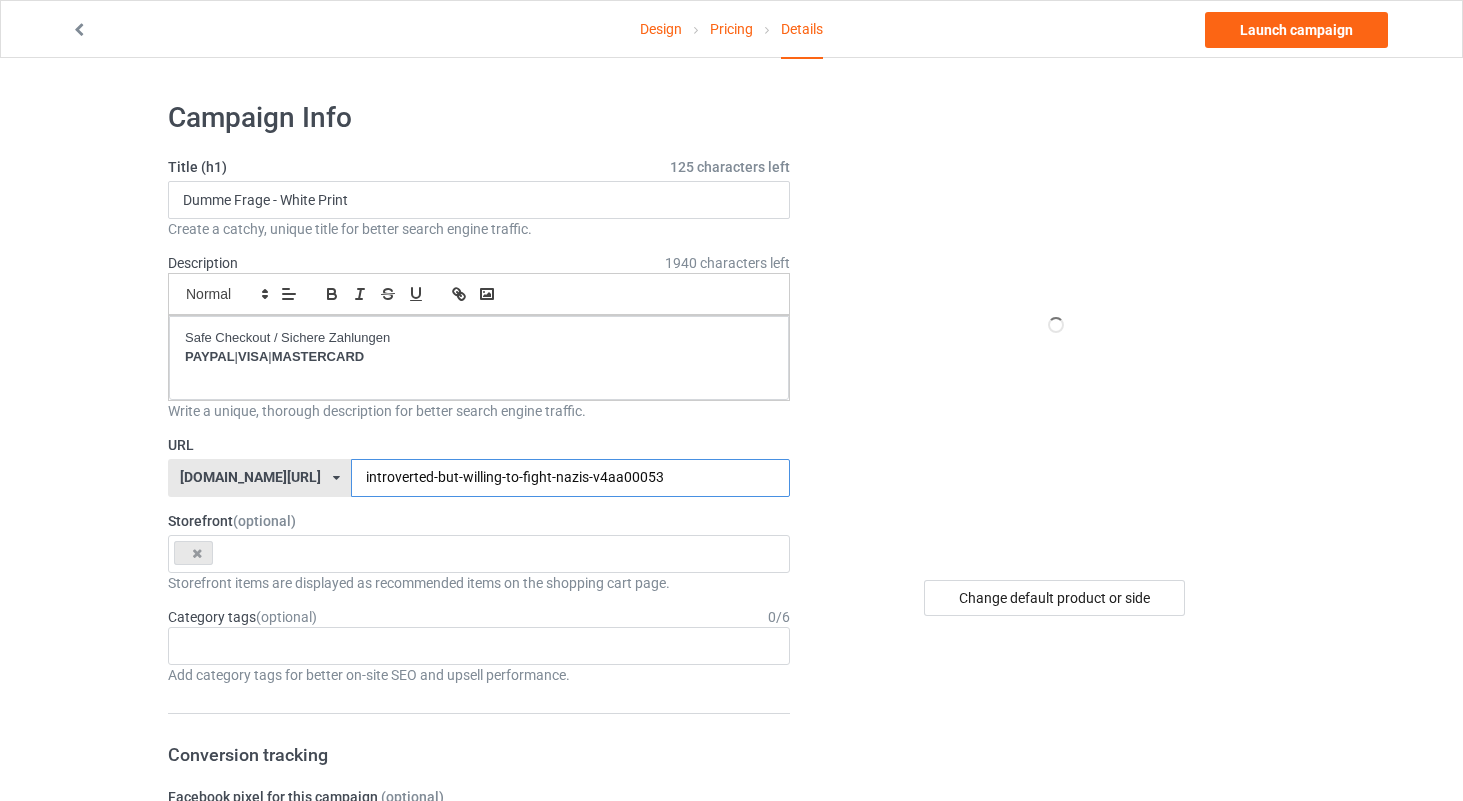 type on "introverted-but-willing-to-fight-nazis-v4aa00053" 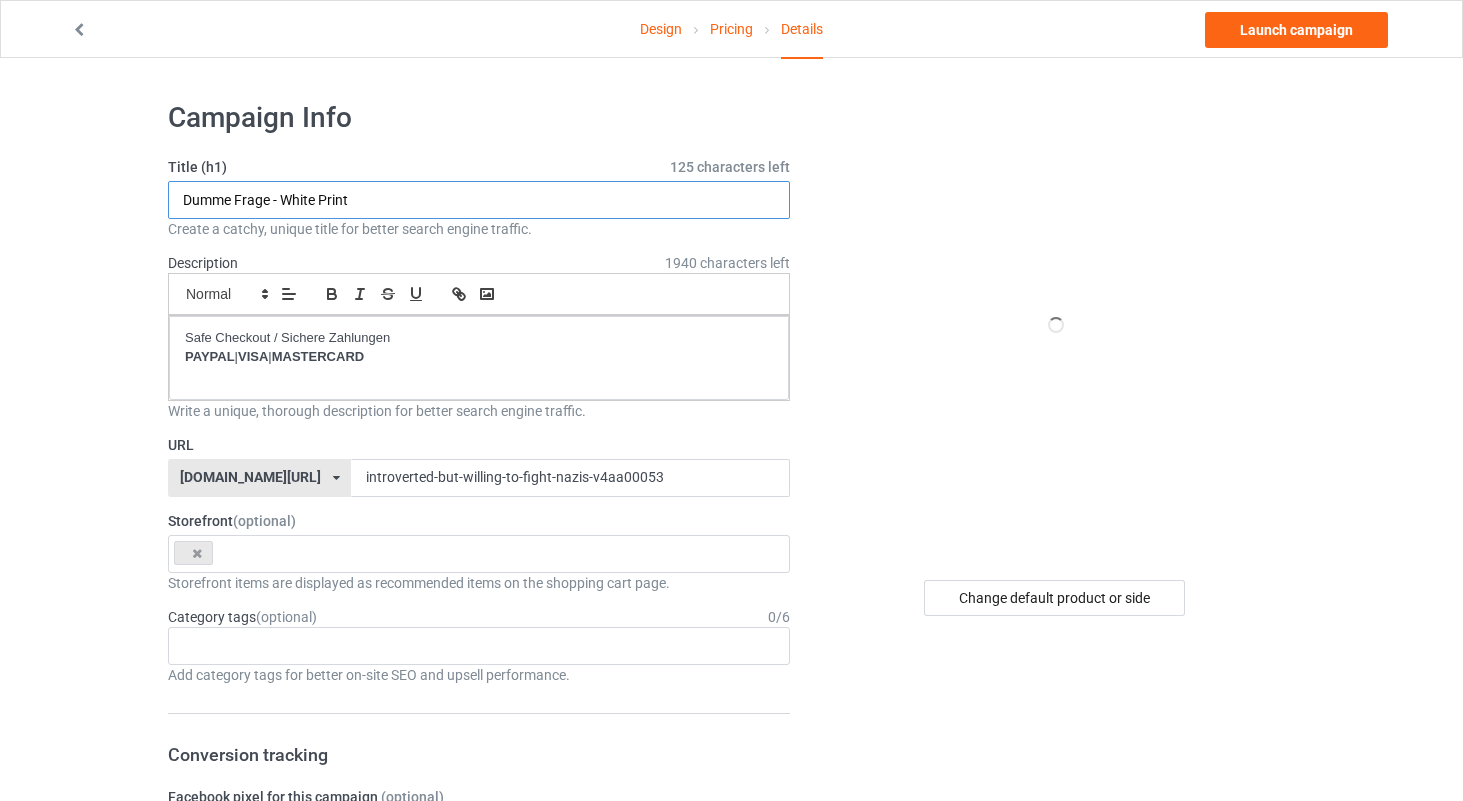 drag, startPoint x: 267, startPoint y: 199, endPoint x: 160, endPoint y: 200, distance: 107.00467 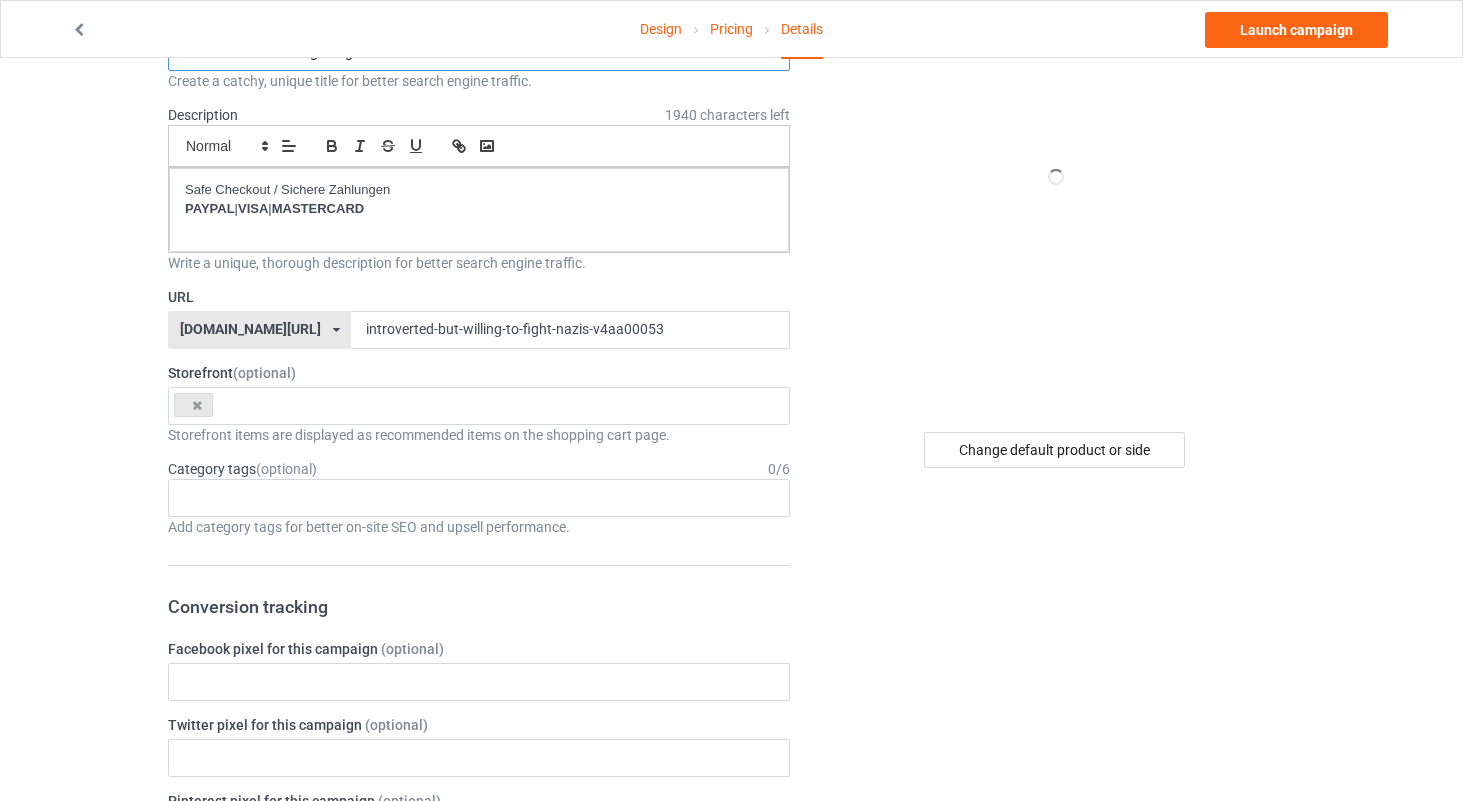 scroll, scrollTop: 73, scrollLeft: 0, axis: vertical 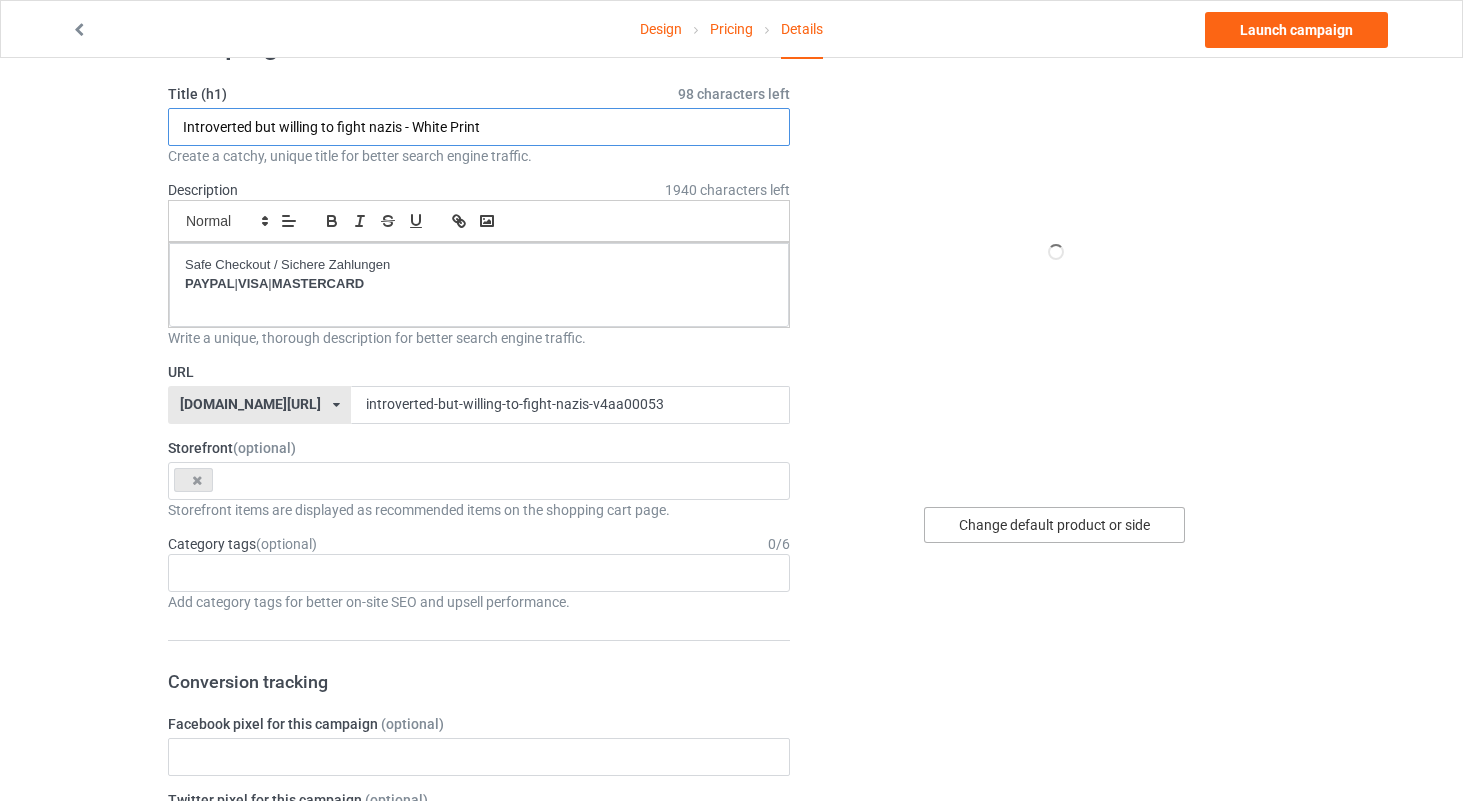 type on "Introverted but willing to fight nazis - White Print" 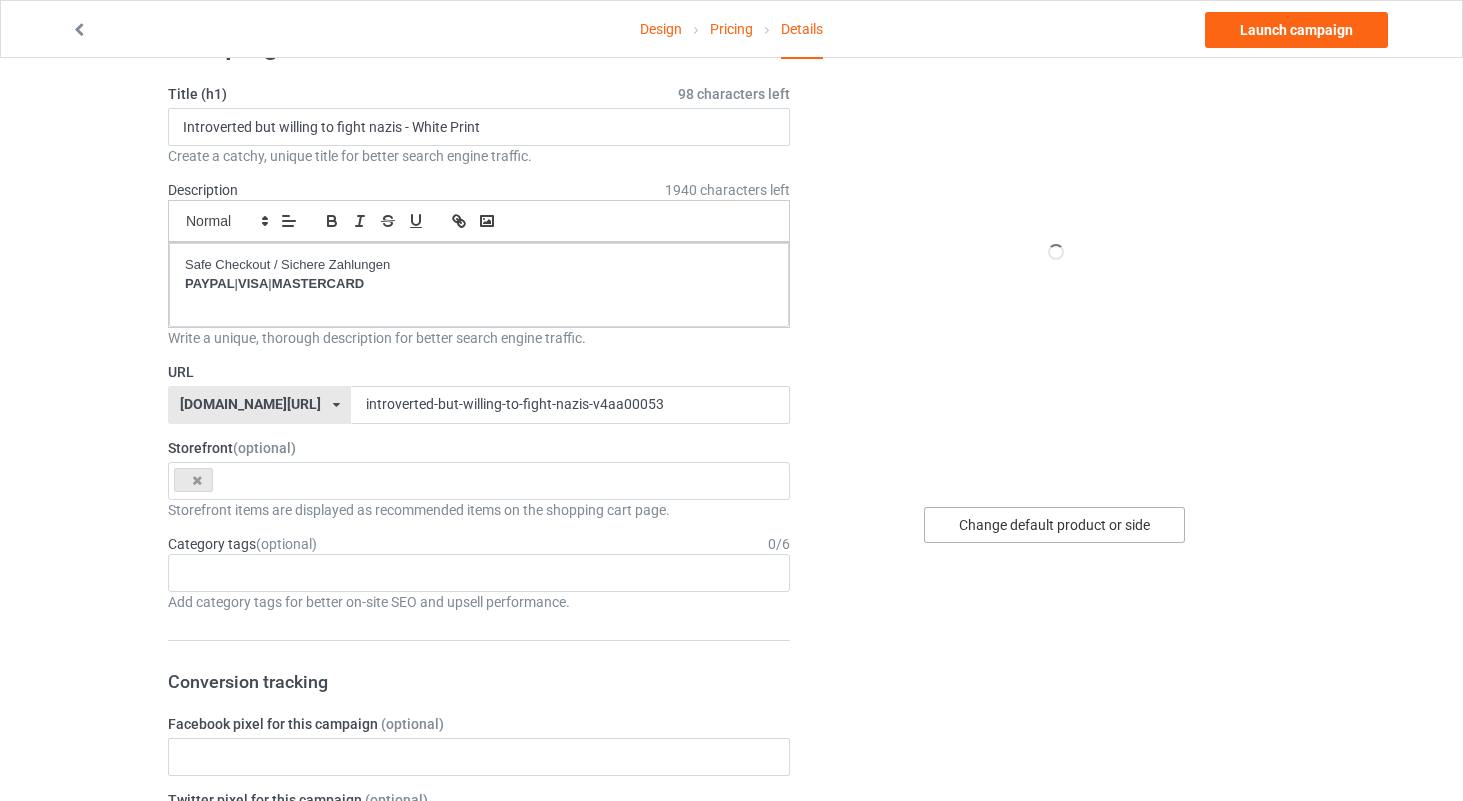 click on "Change default product or side" at bounding box center [1054, 525] 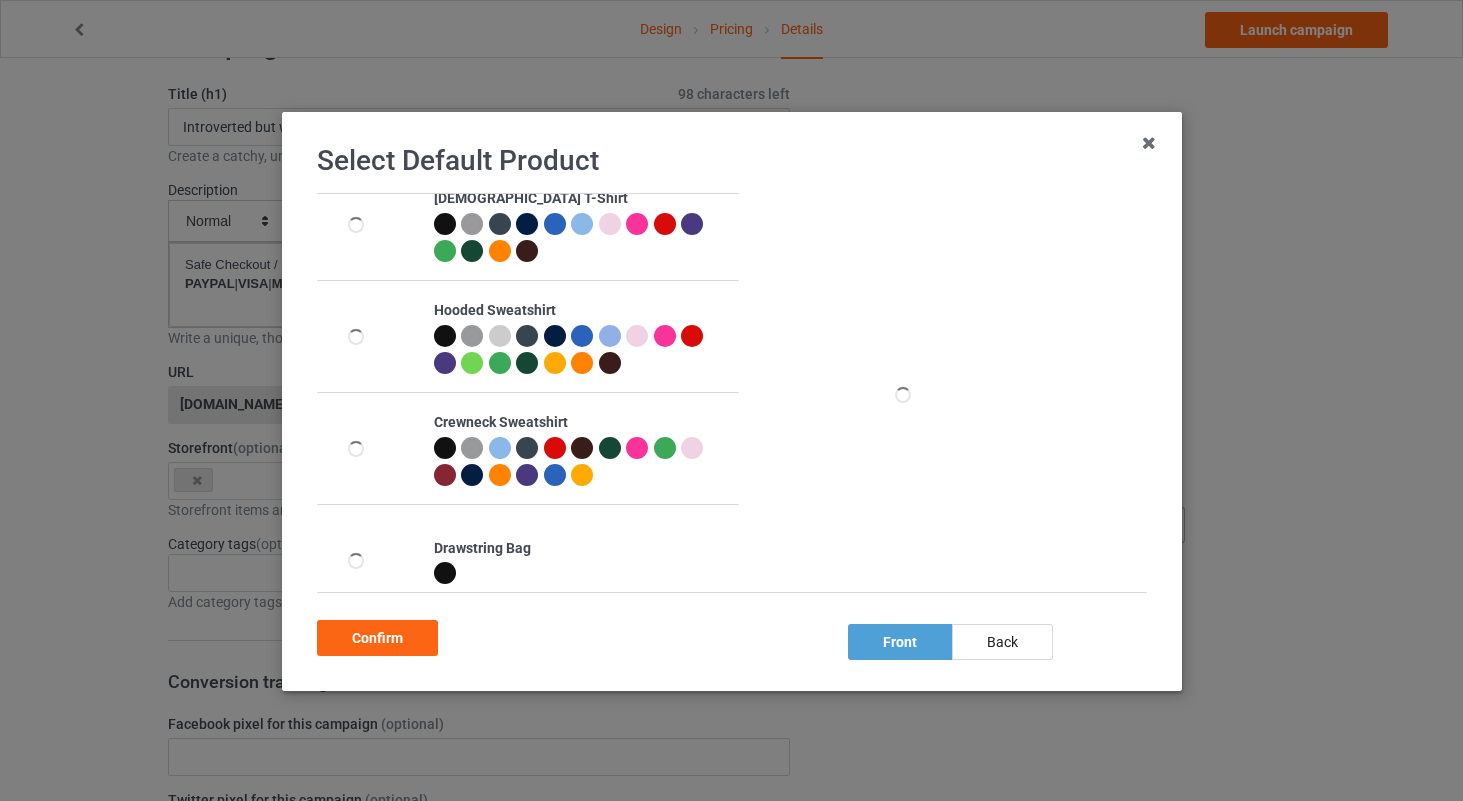 scroll, scrollTop: 113, scrollLeft: 0, axis: vertical 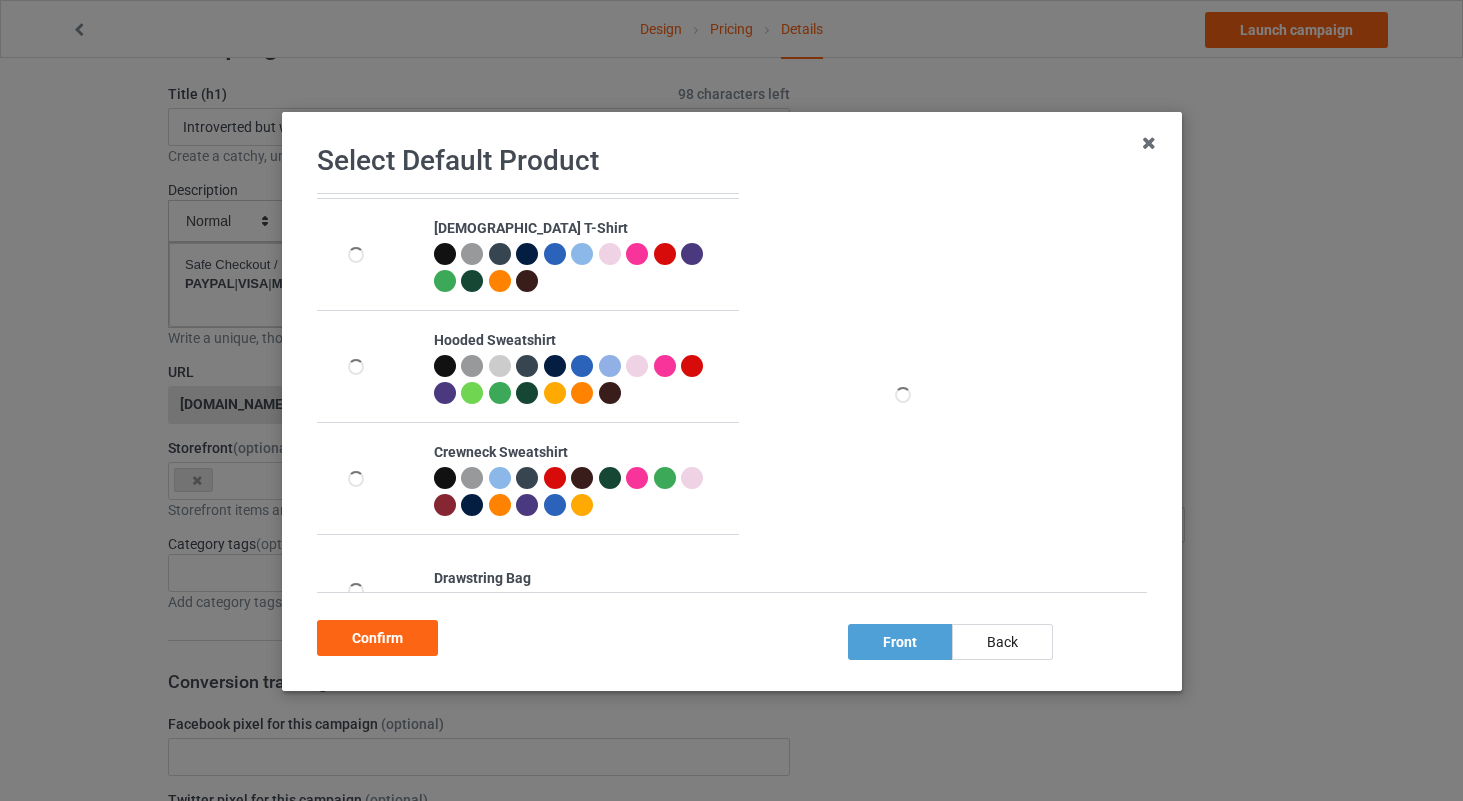 click at bounding box center [527, 254] 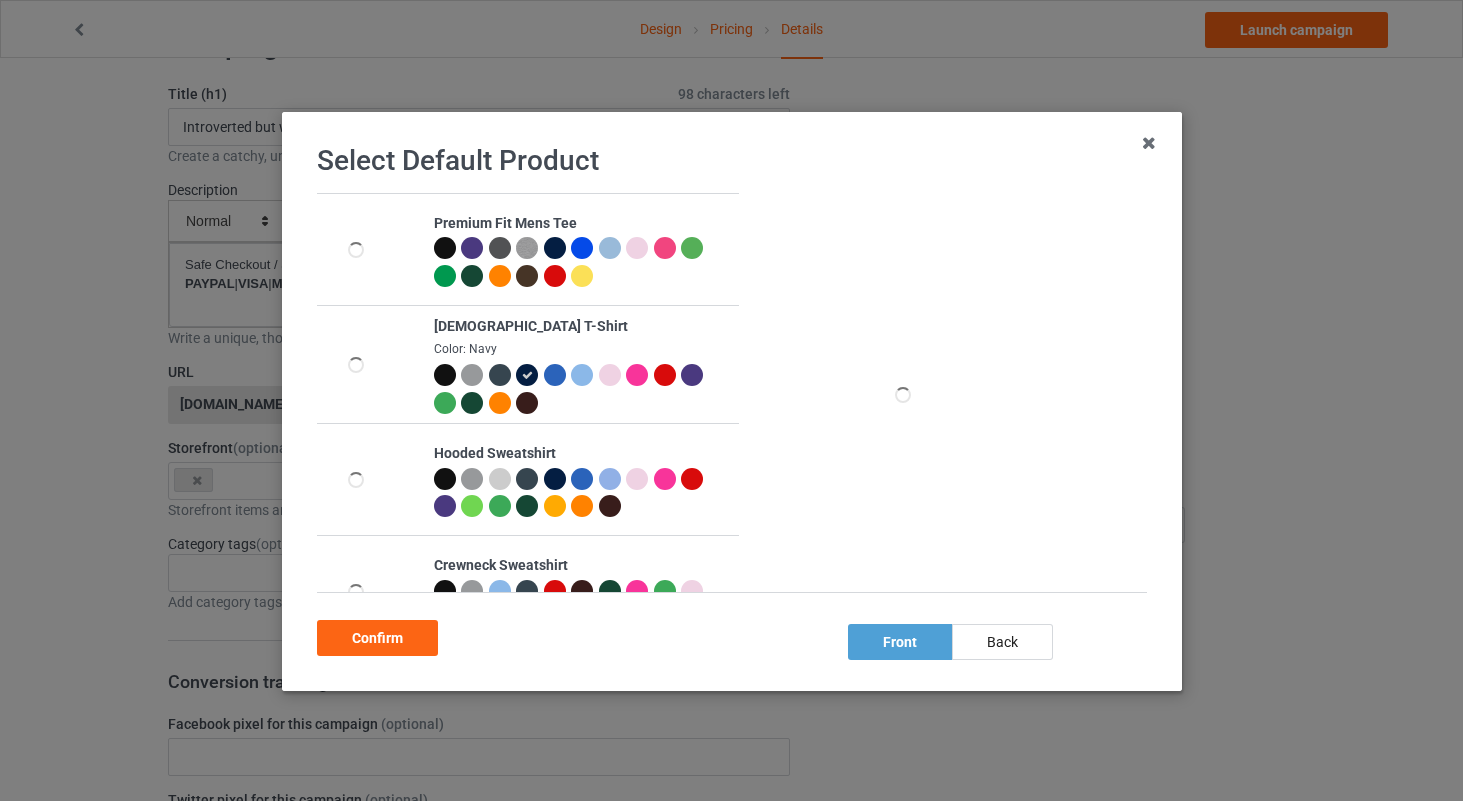 scroll, scrollTop: 0, scrollLeft: 0, axis: both 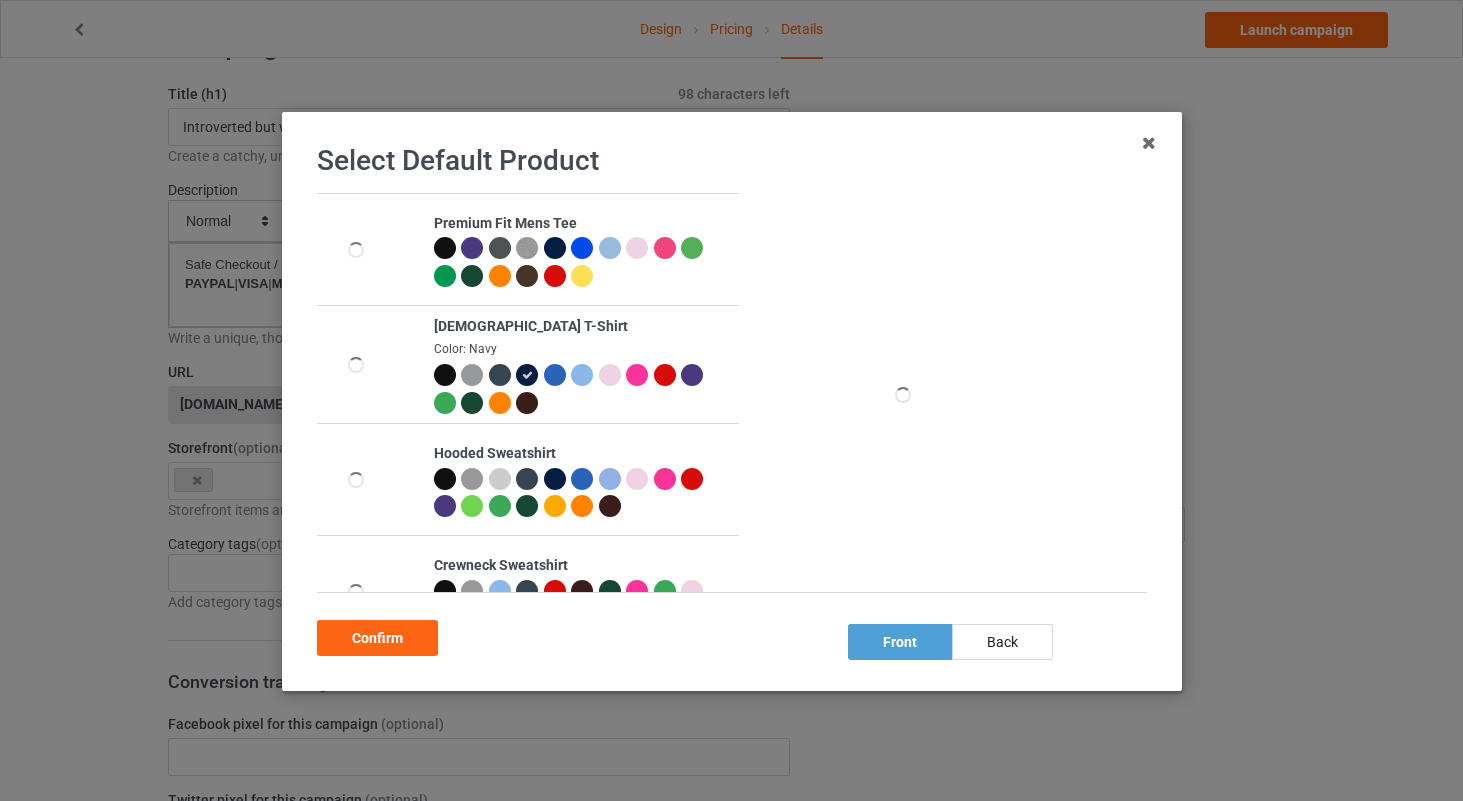 click at bounding box center [554, 248] 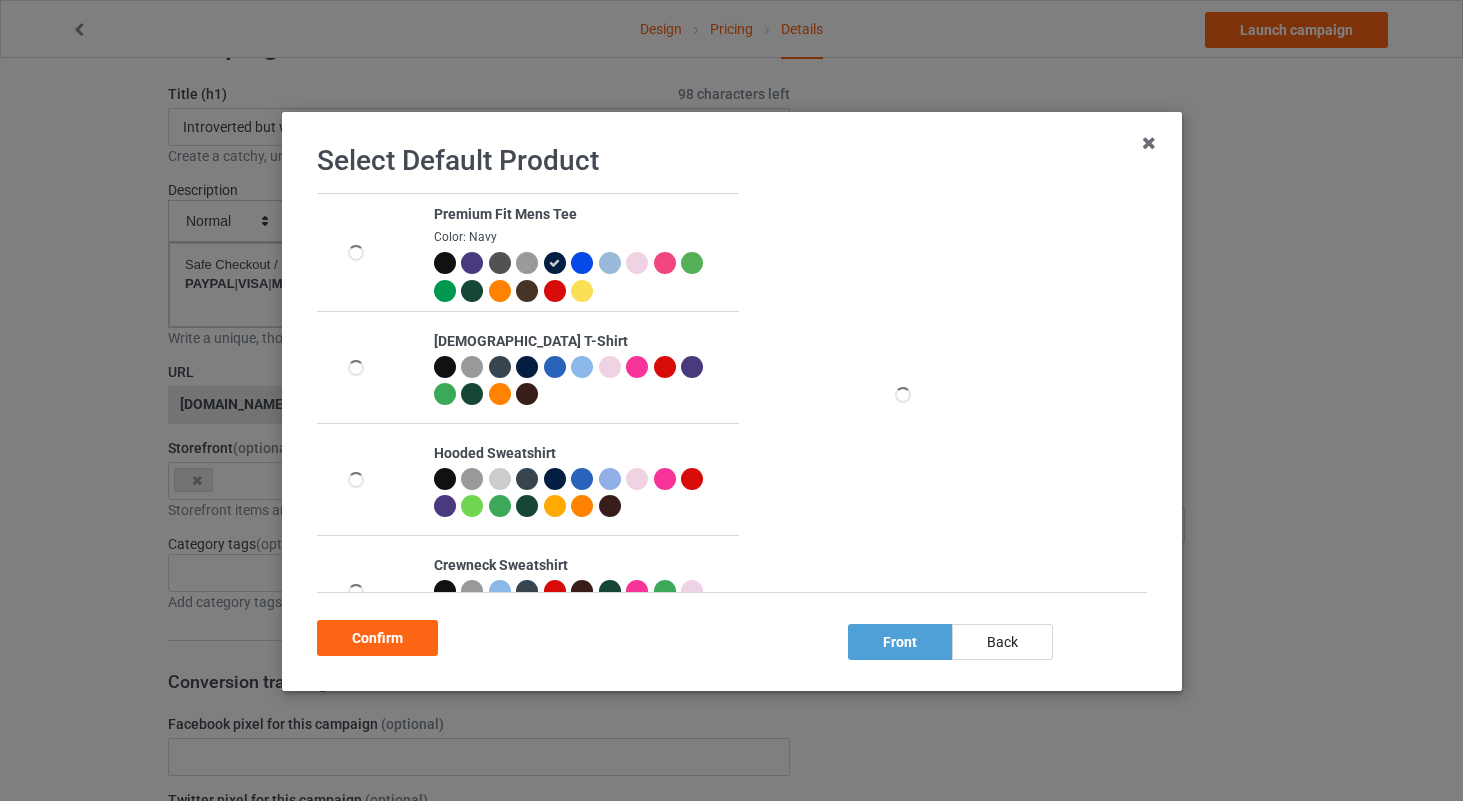 click at bounding box center (499, 263) 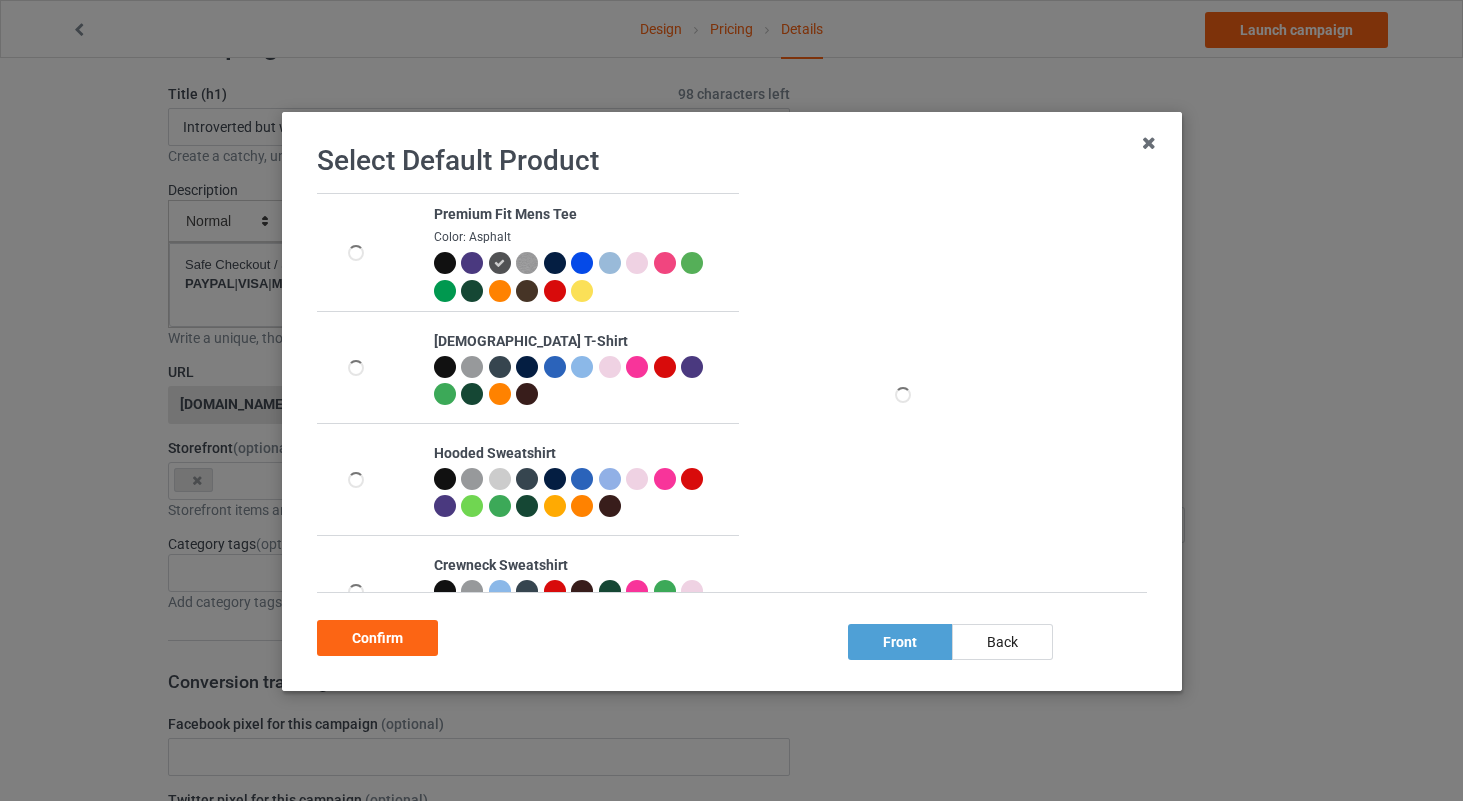 click at bounding box center [664, 263] 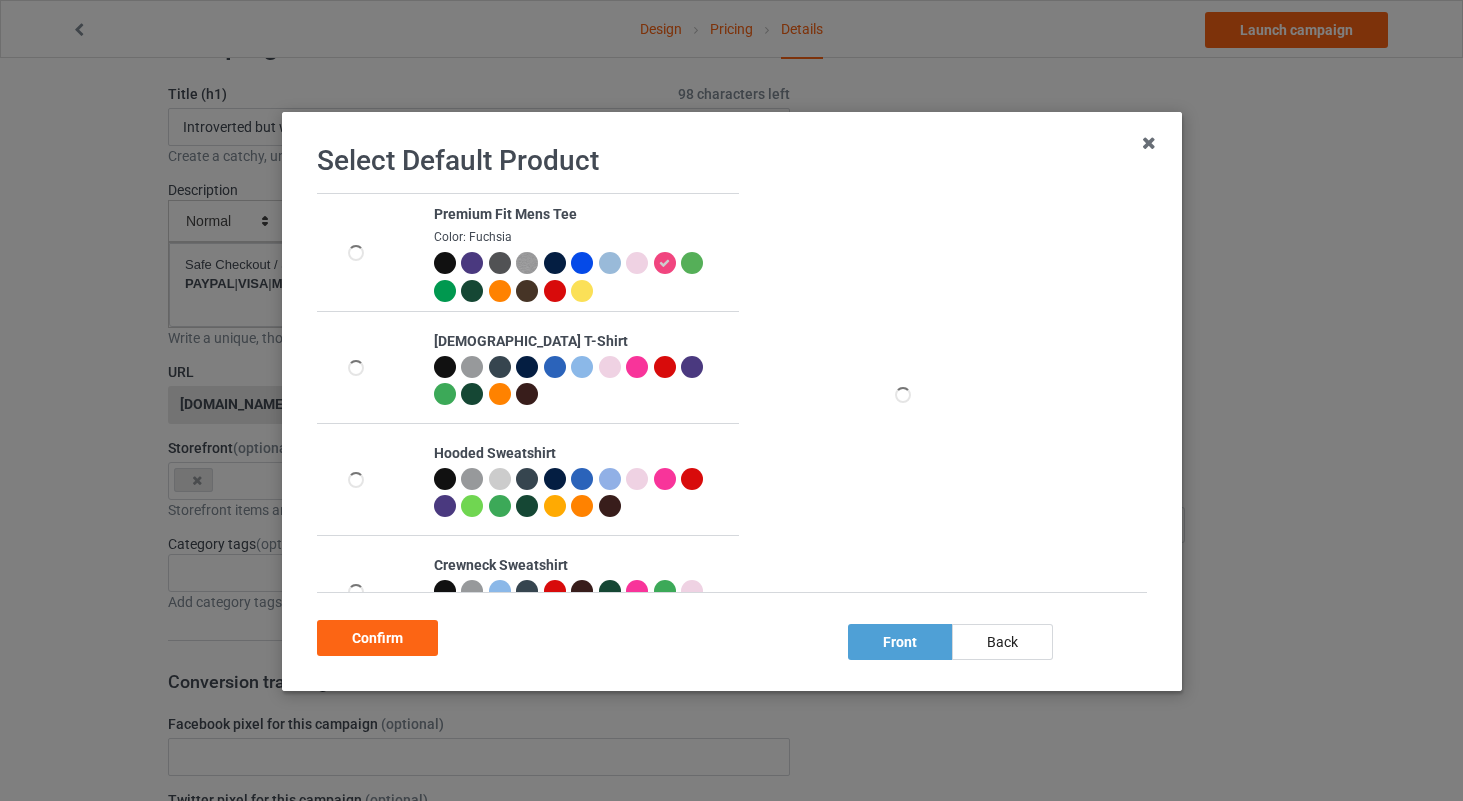click at bounding box center [527, 291] 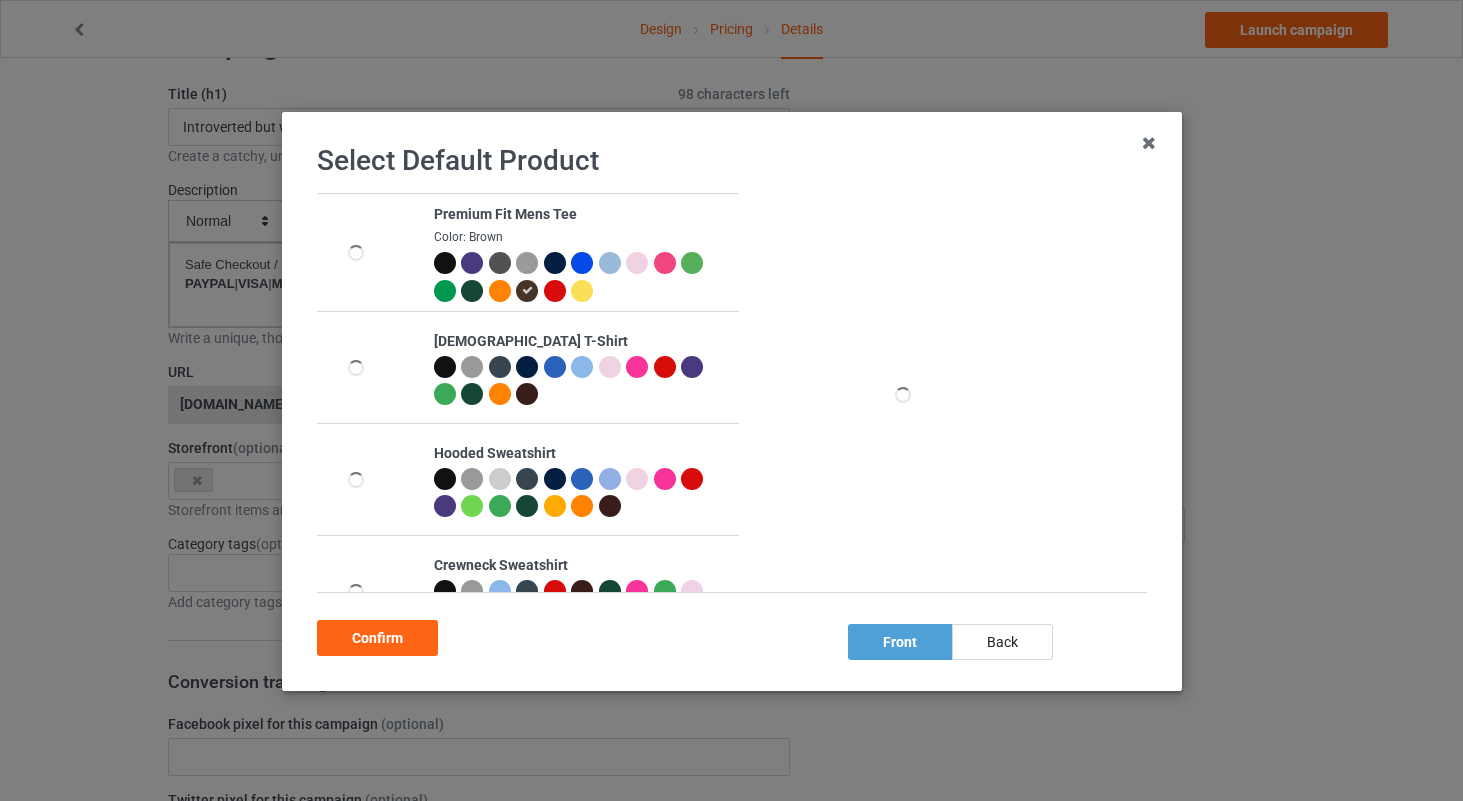 click at bounding box center [554, 291] 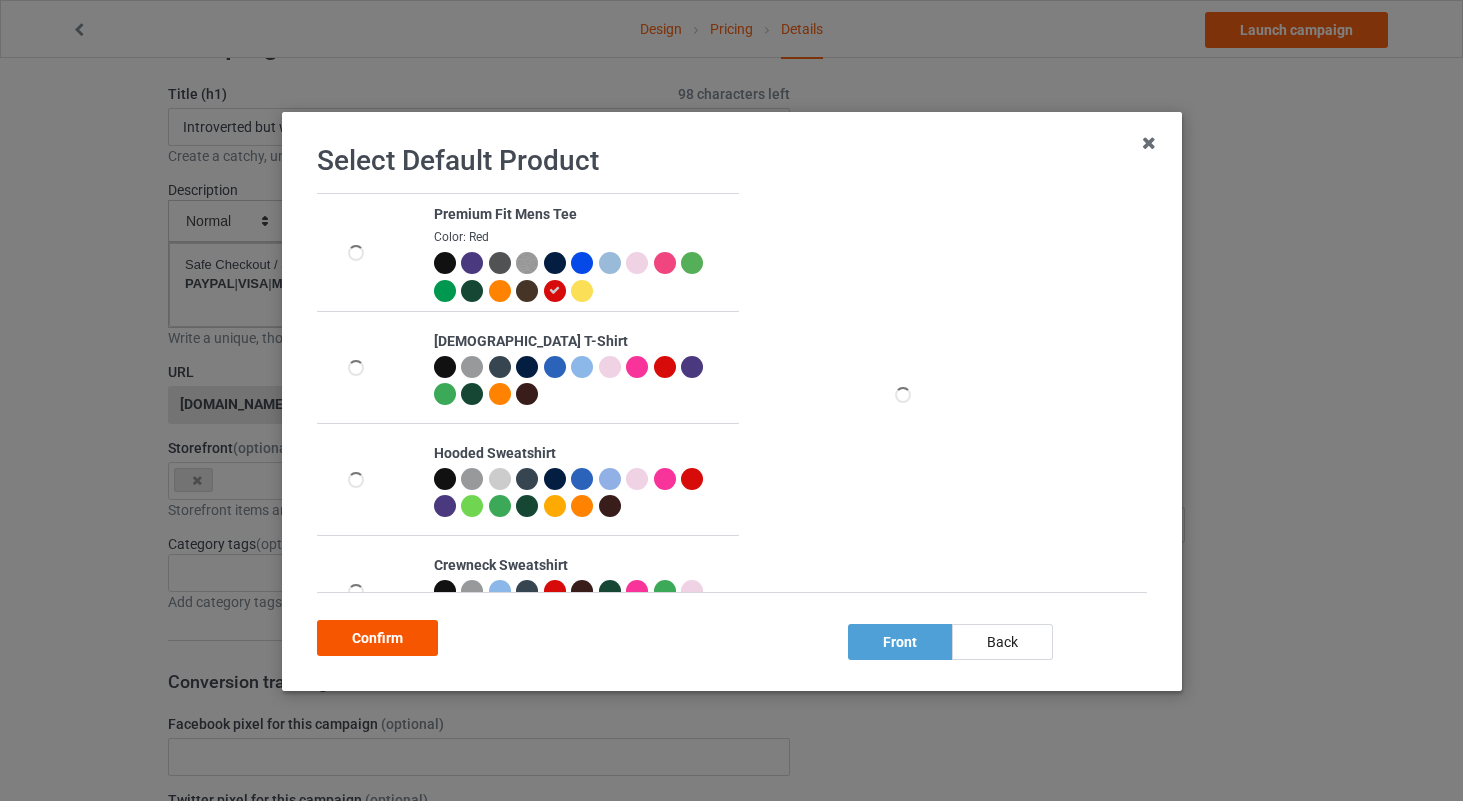 click on "Confirm" at bounding box center [377, 638] 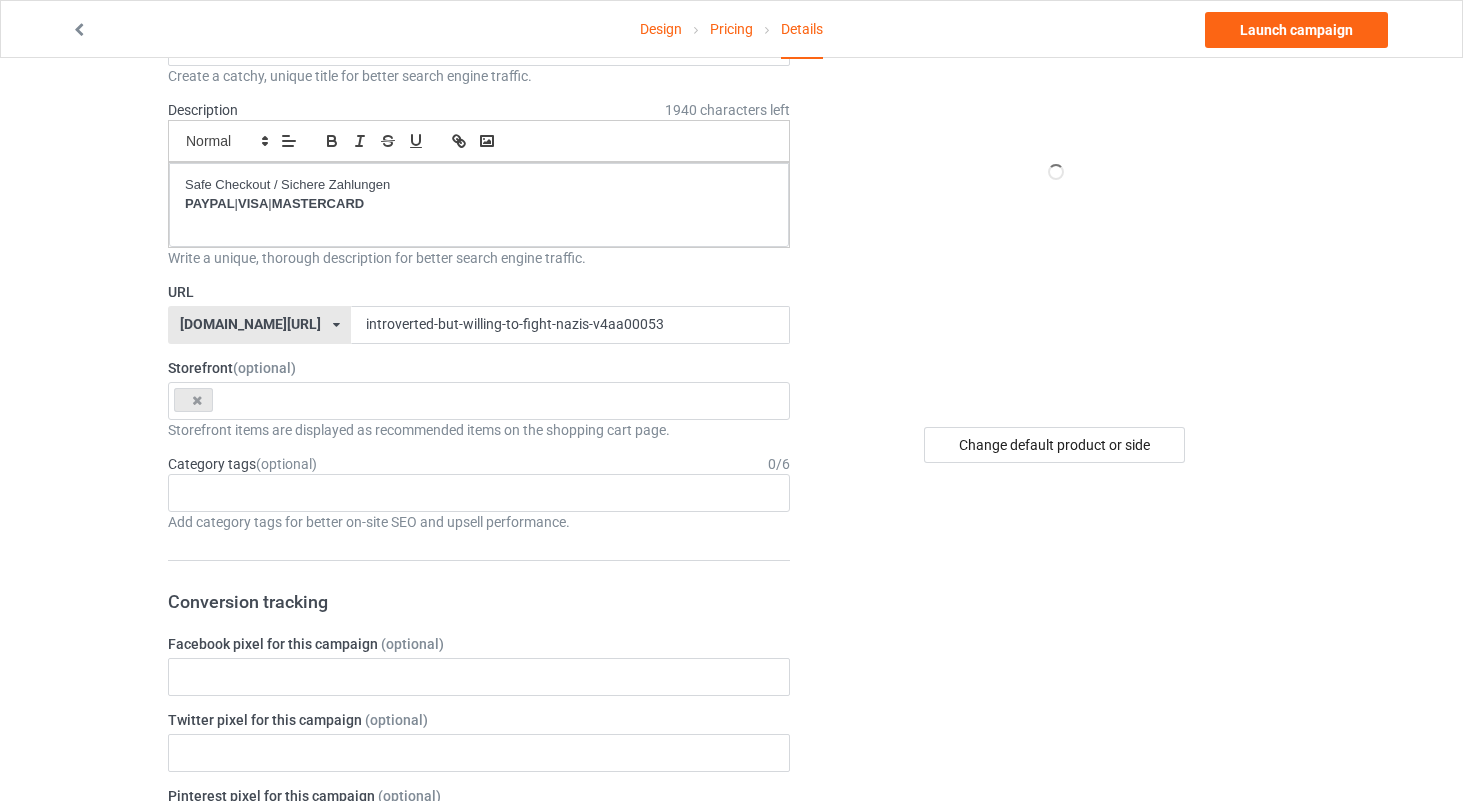 scroll, scrollTop: 154, scrollLeft: 0, axis: vertical 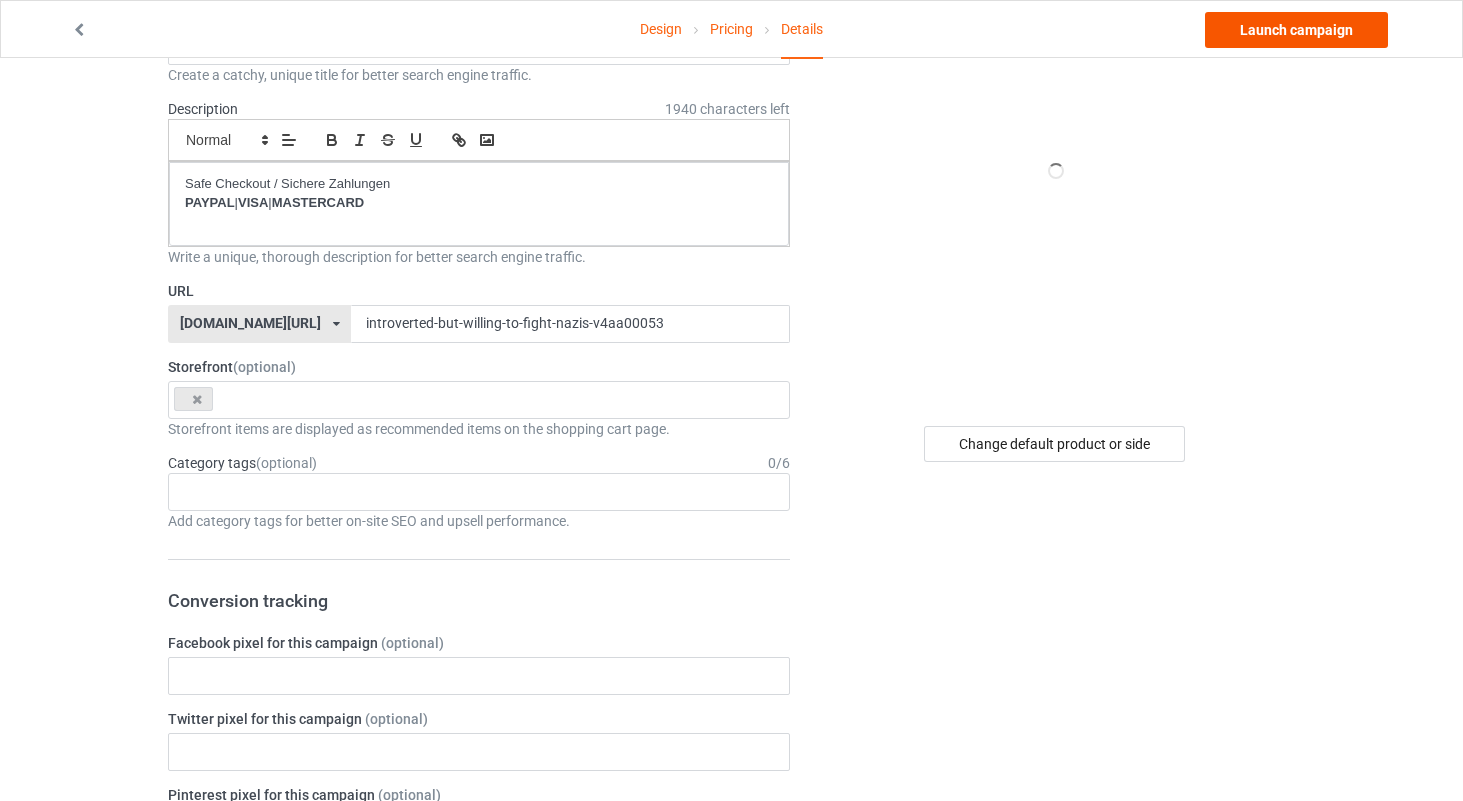 click on "Launch campaign" at bounding box center (1296, 30) 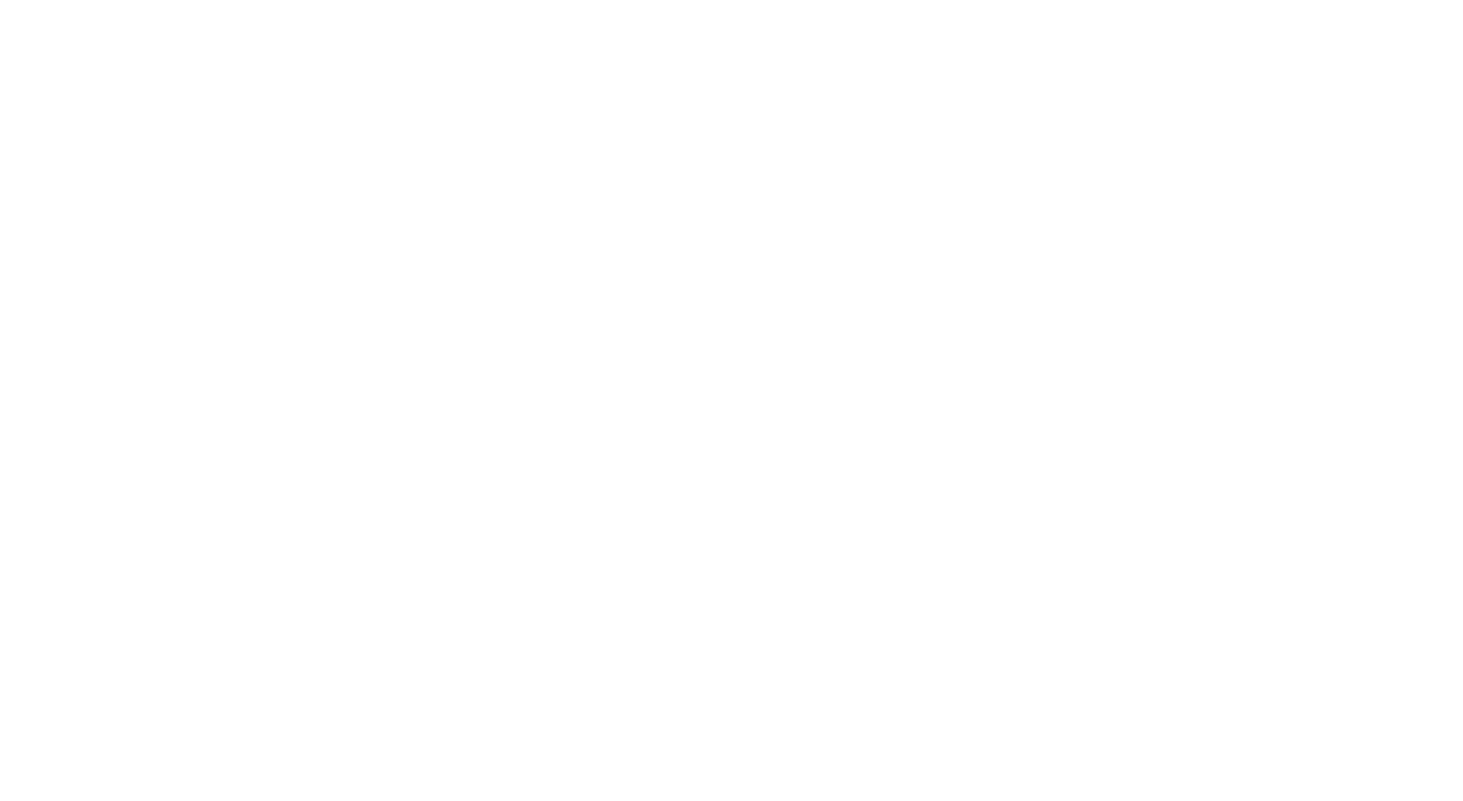 scroll, scrollTop: 0, scrollLeft: 0, axis: both 